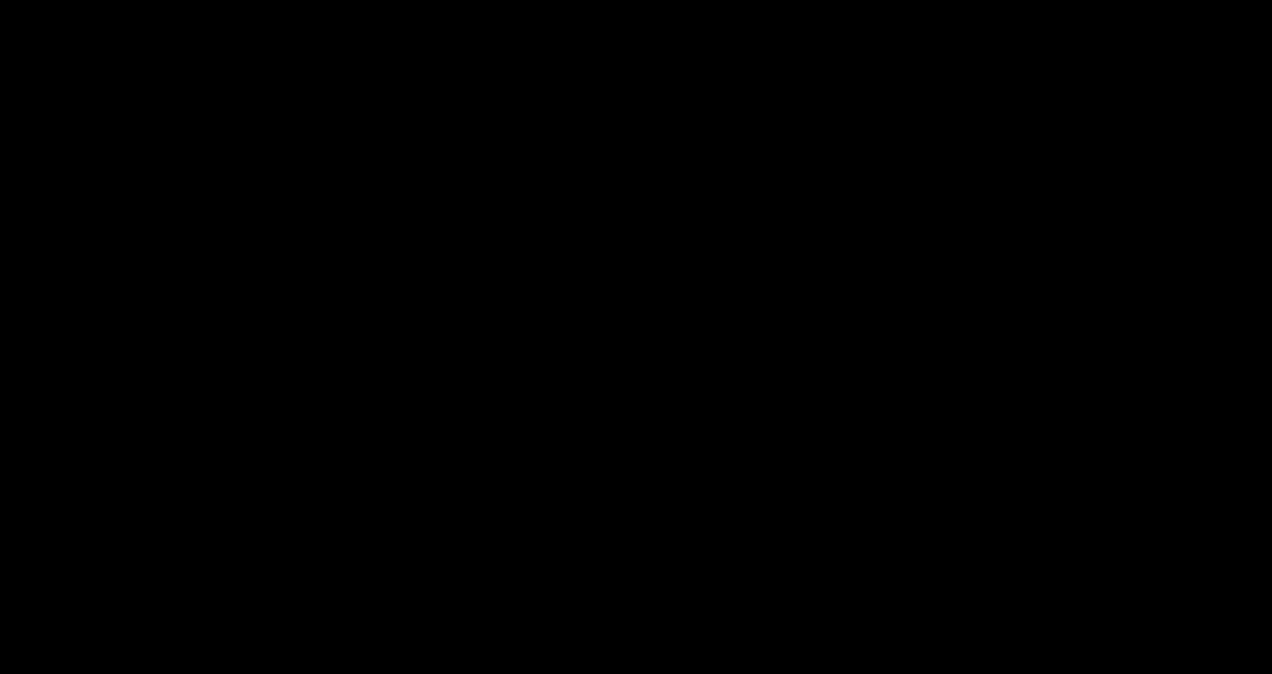 scroll, scrollTop: 0, scrollLeft: 0, axis: both 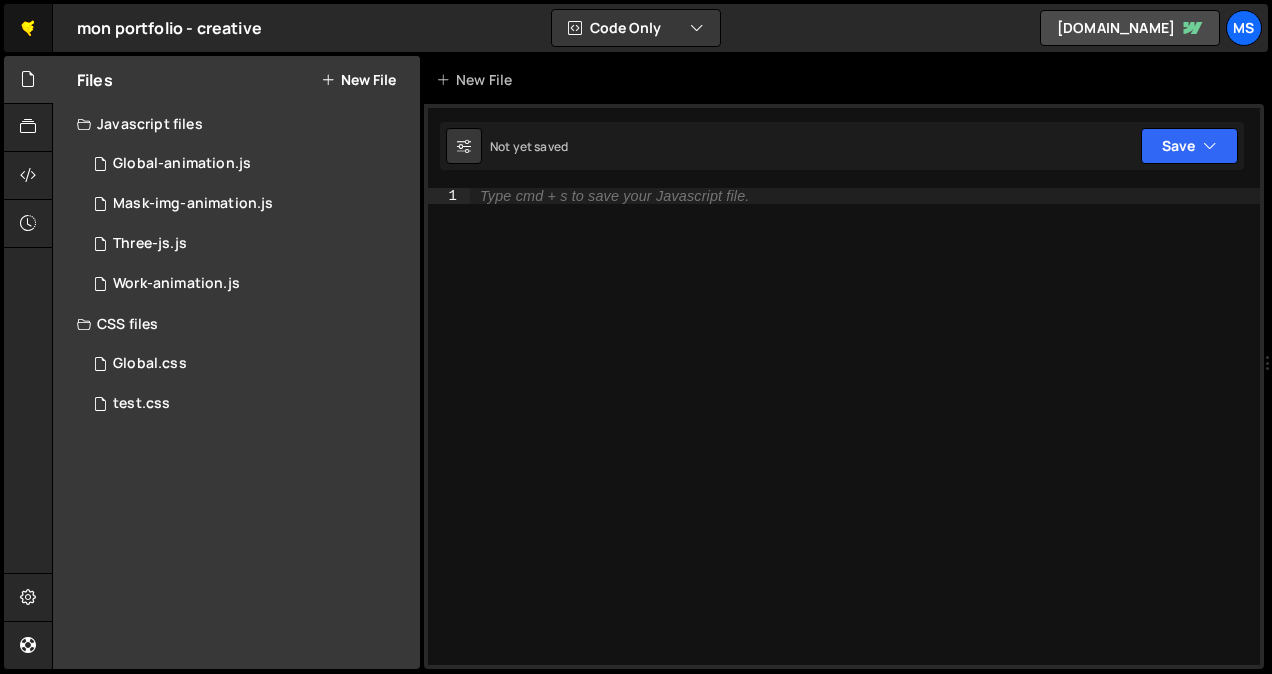 click on "🤙" at bounding box center (28, 28) 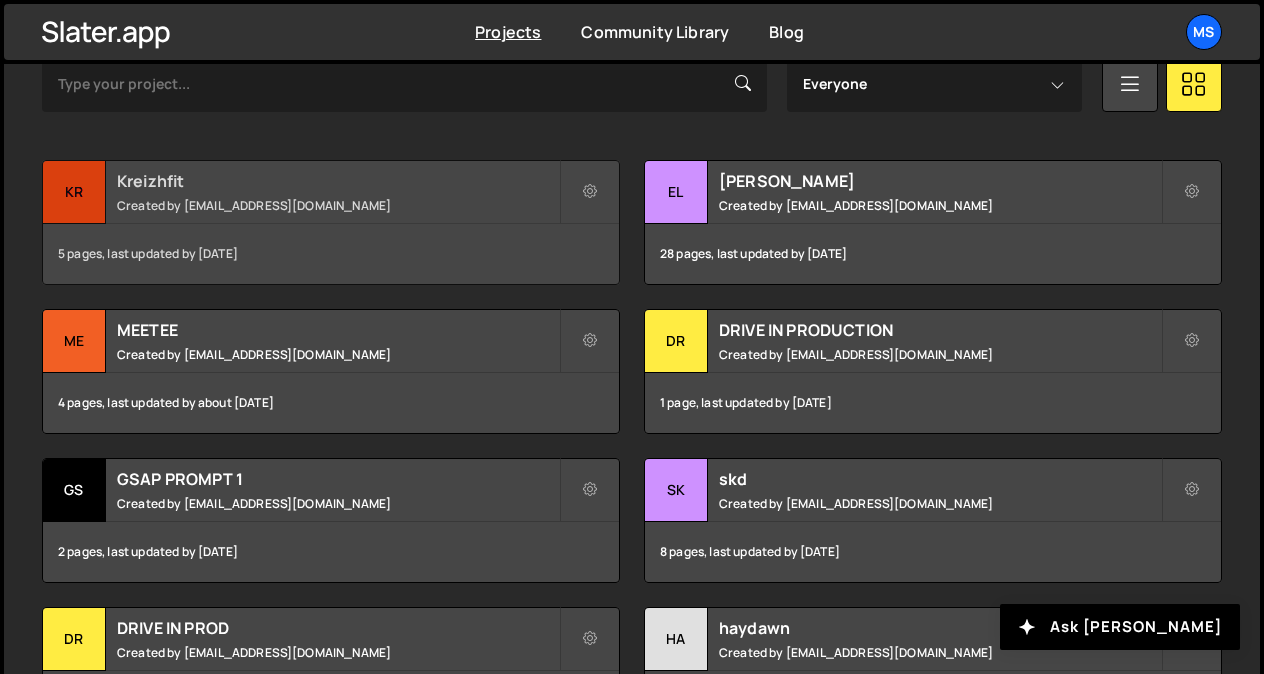 scroll, scrollTop: 633, scrollLeft: 0, axis: vertical 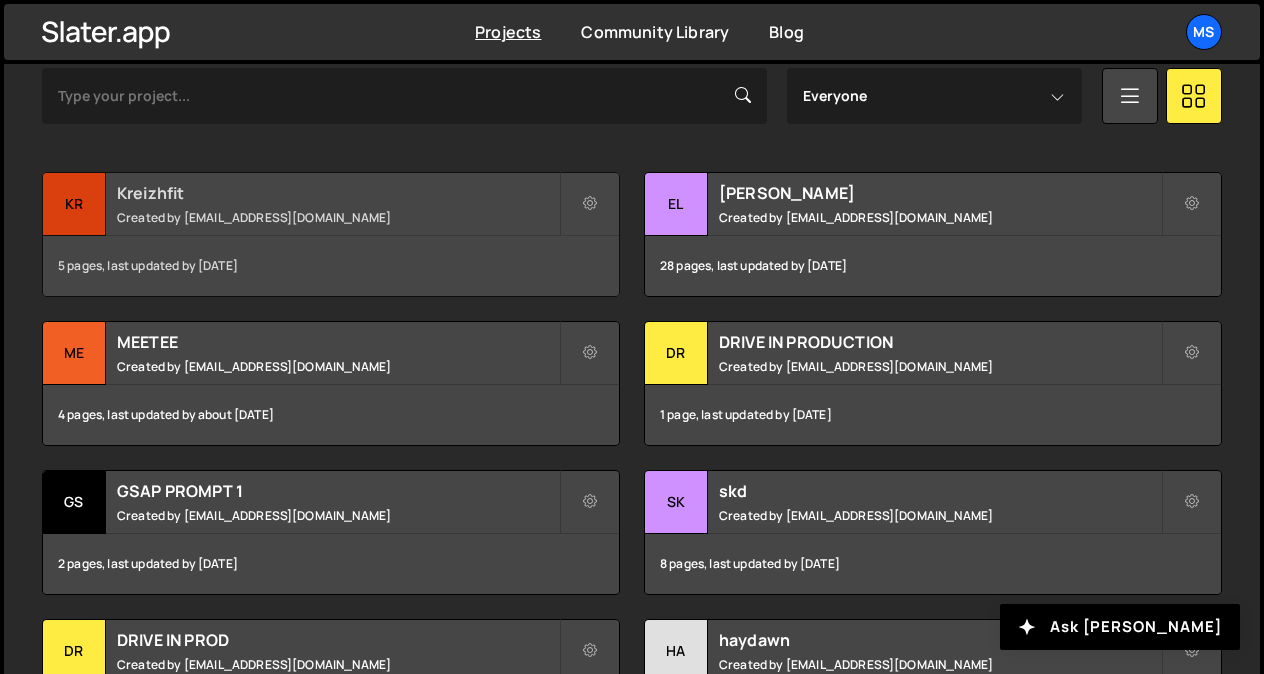 click on "Created by [EMAIL_ADDRESS][DOMAIN_NAME]" at bounding box center [338, 217] 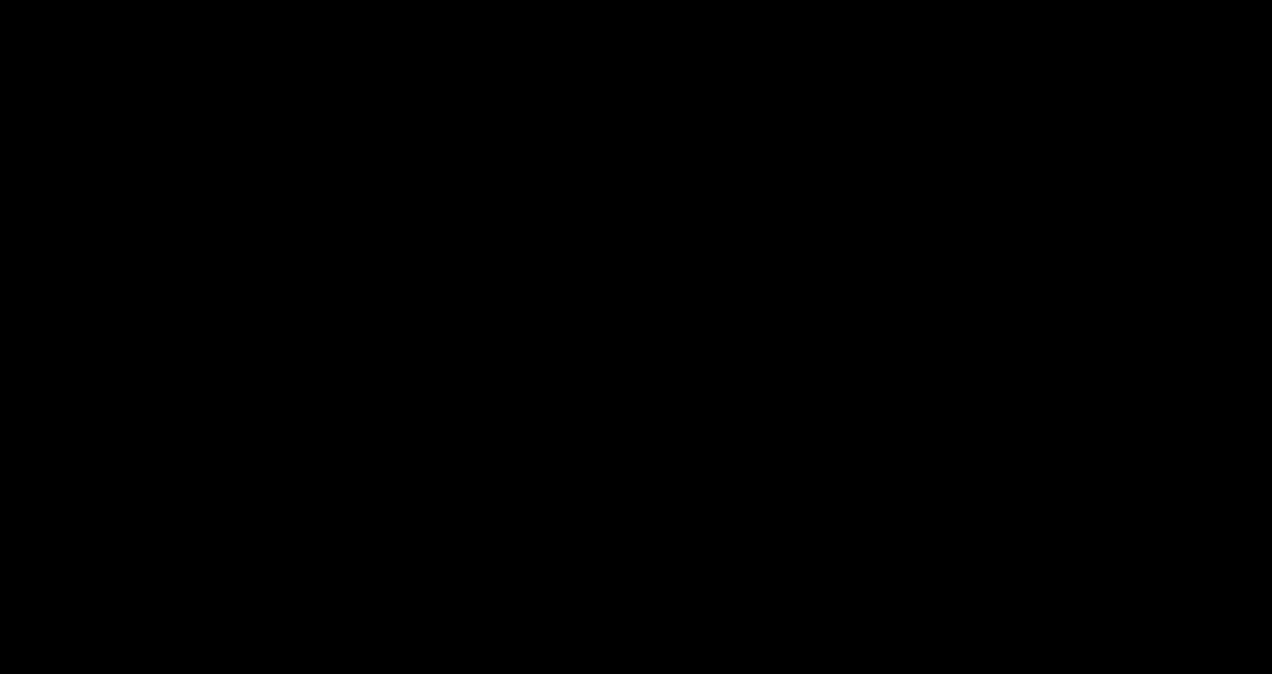 scroll, scrollTop: 0, scrollLeft: 0, axis: both 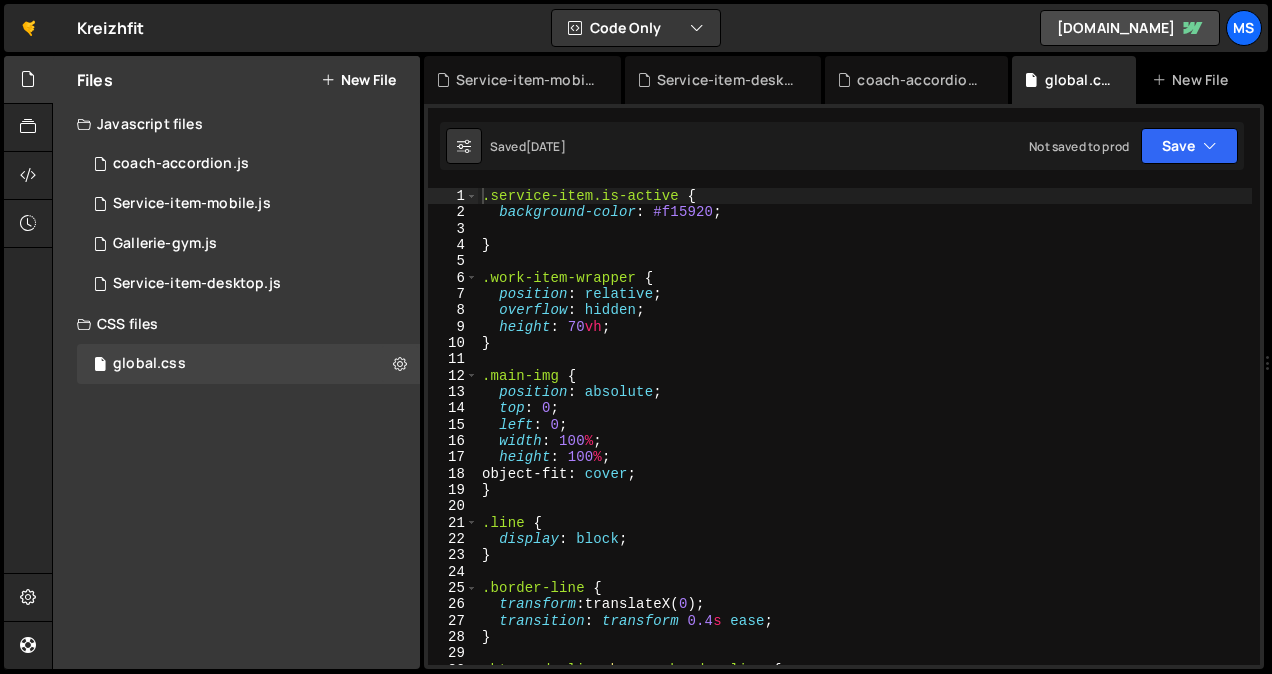 click on "New File" at bounding box center [358, 80] 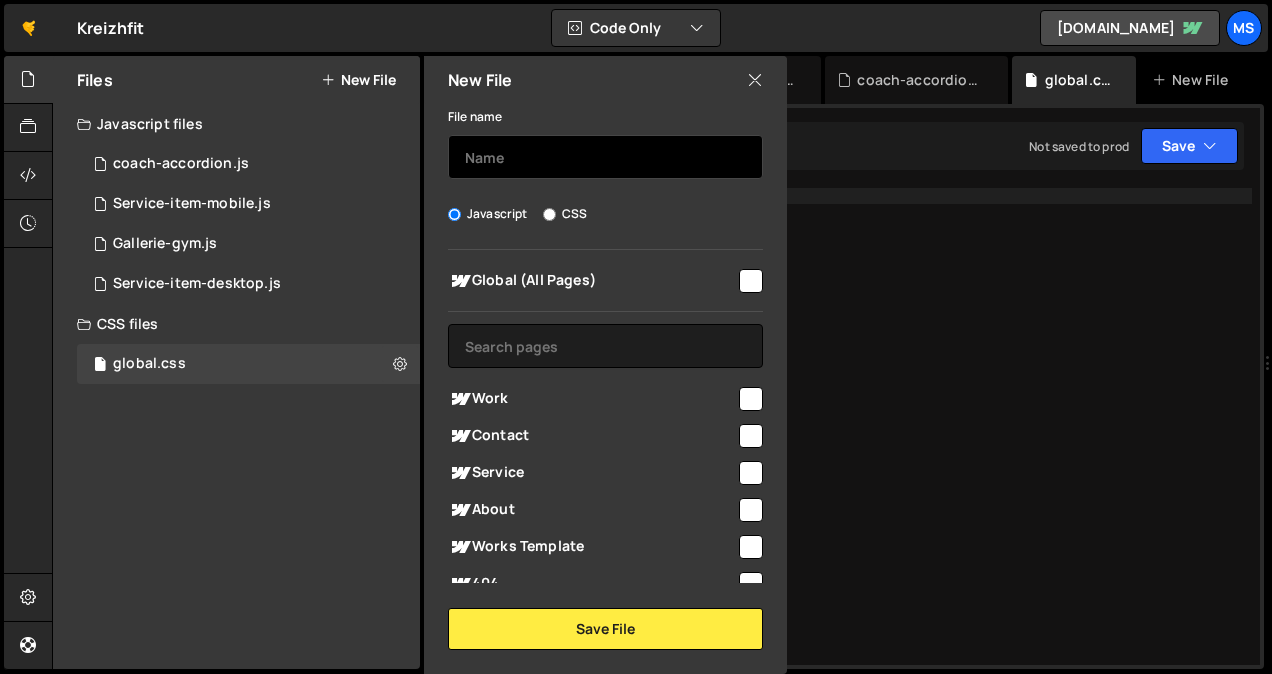 click at bounding box center [605, 157] 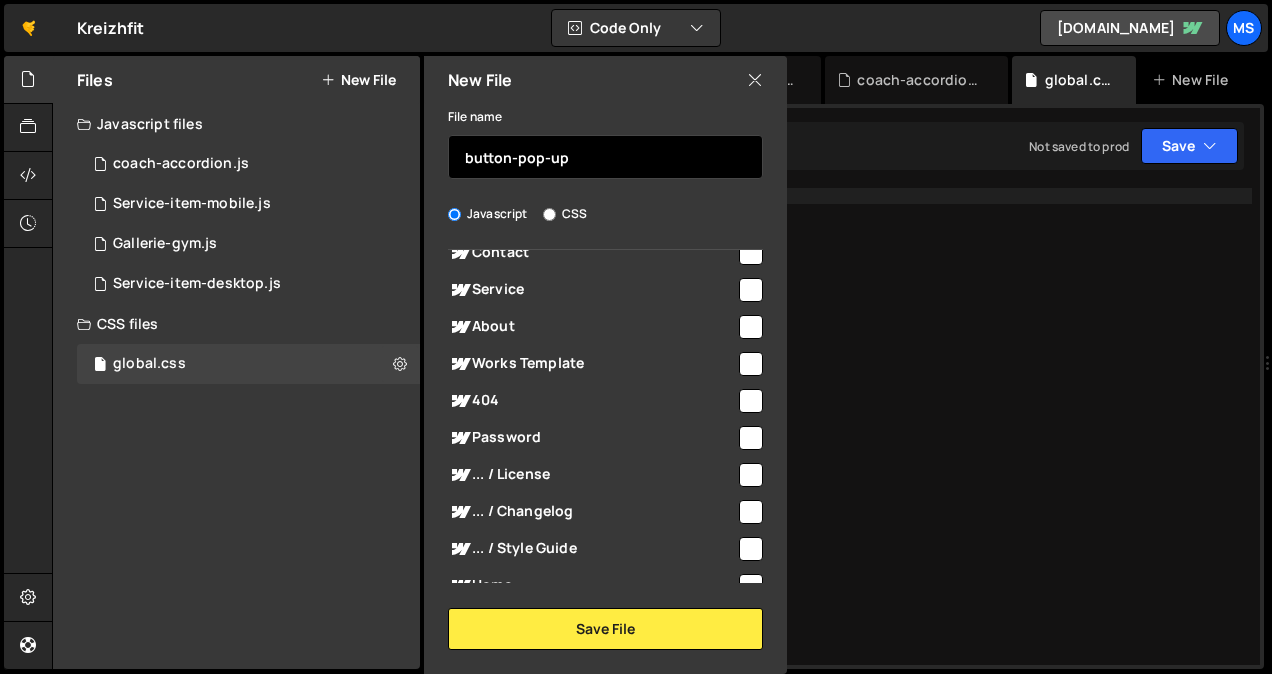 scroll, scrollTop: 232, scrollLeft: 0, axis: vertical 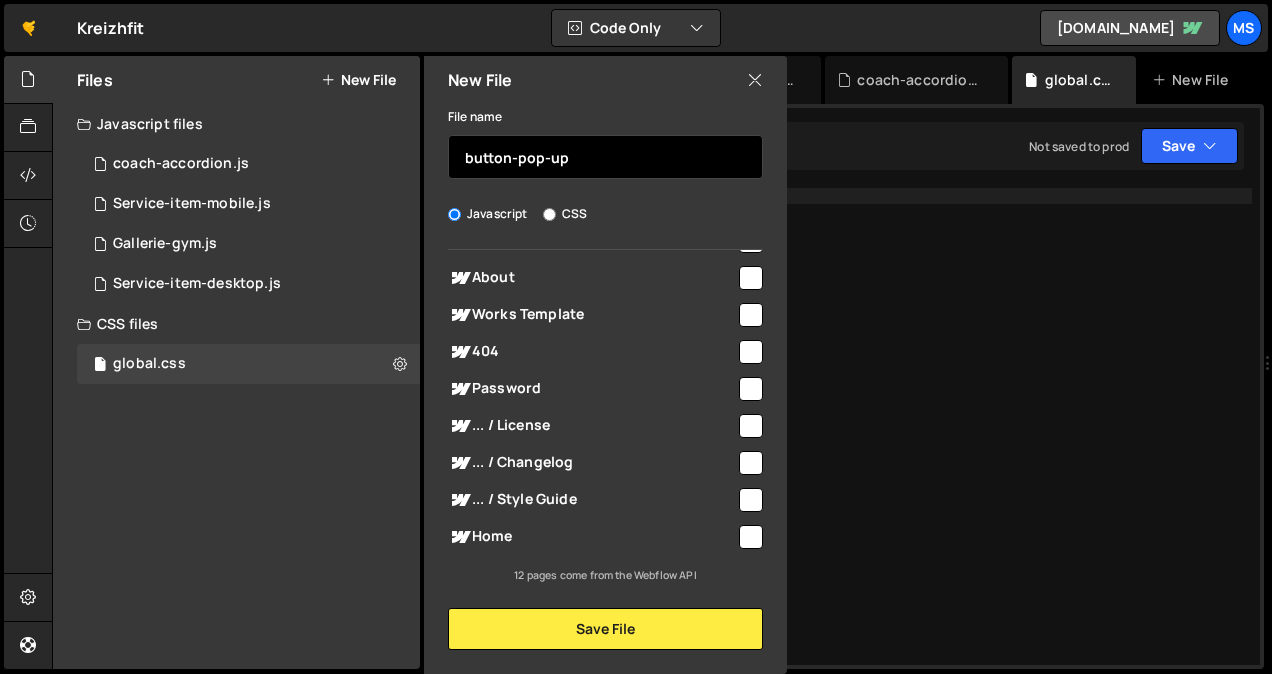 type on "button-pop-up" 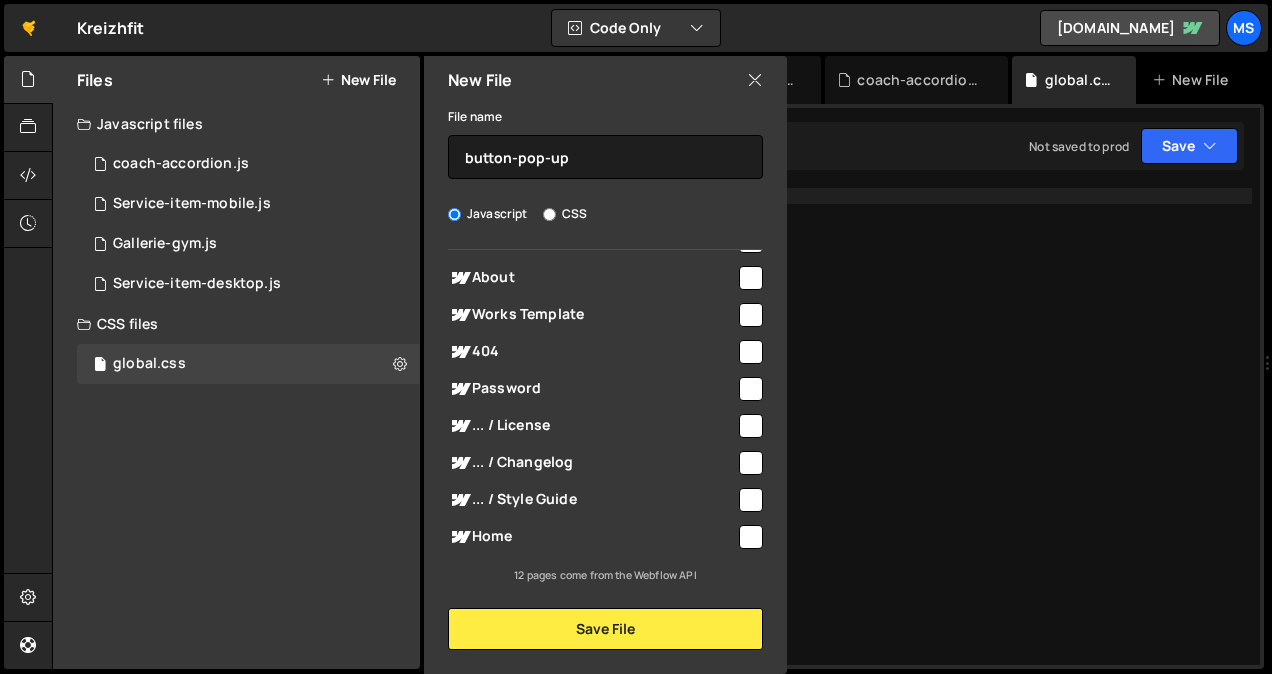 click at bounding box center [751, 537] 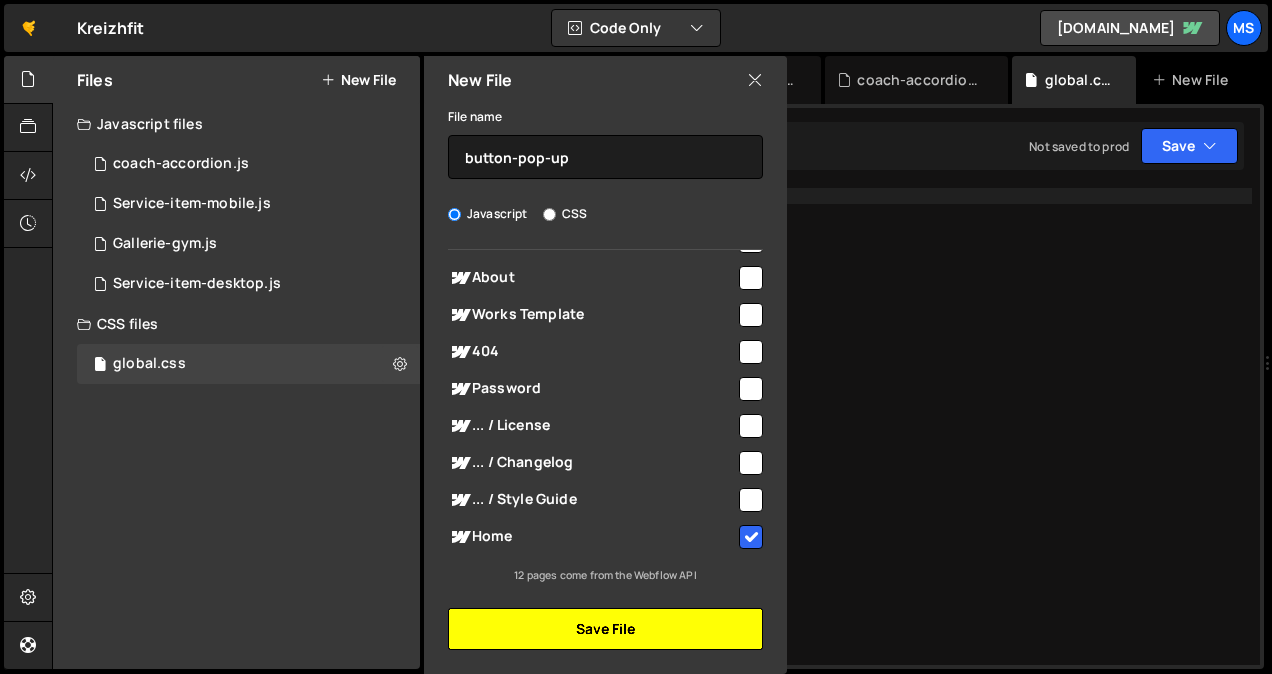 click on "Save File" at bounding box center (605, 629) 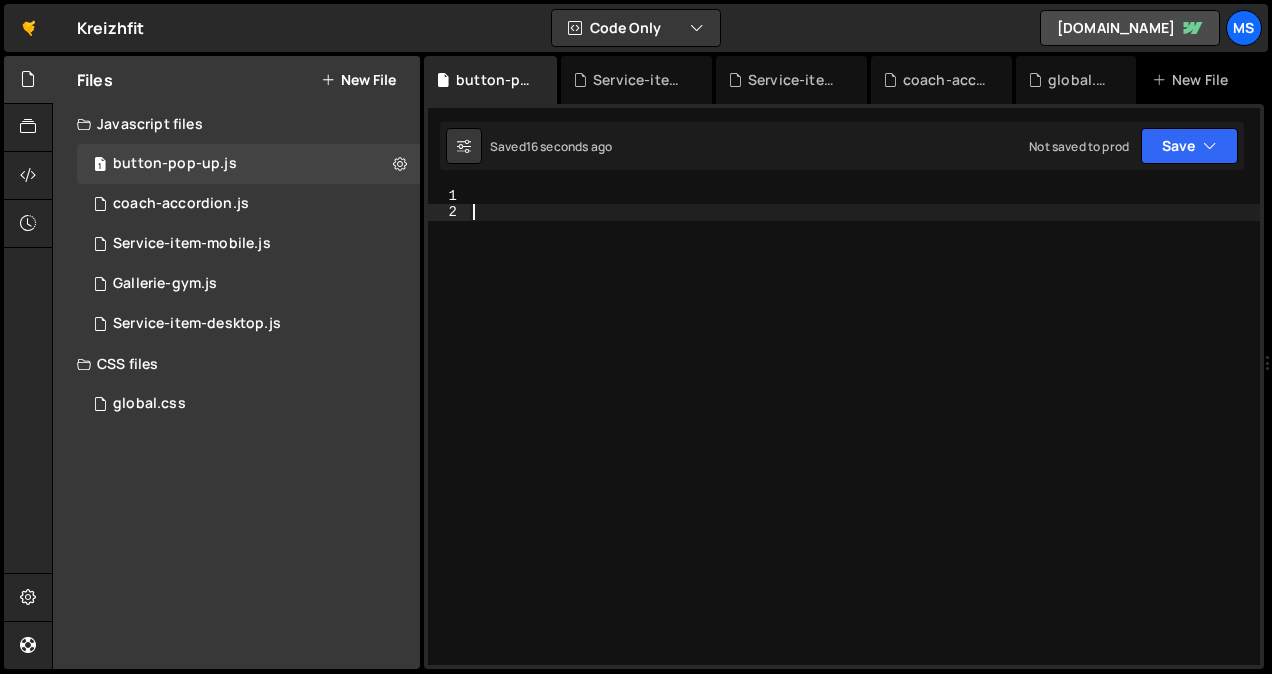 click at bounding box center [864, 443] 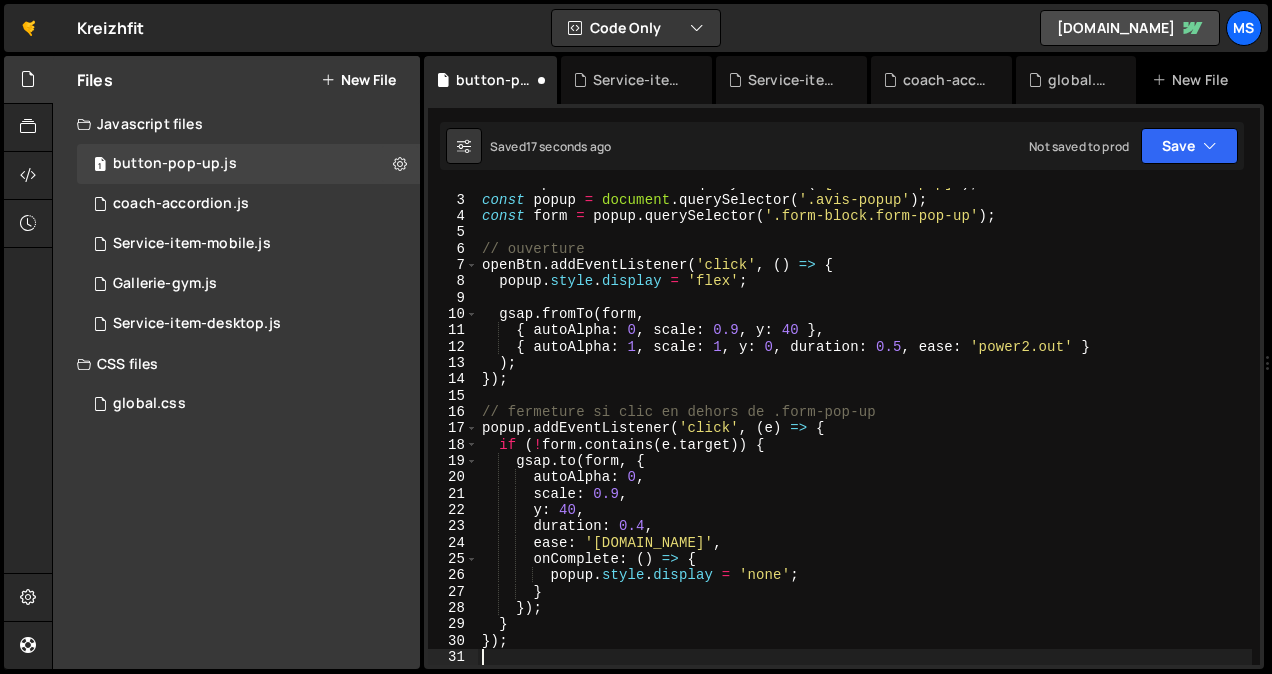 scroll, scrollTop: 29, scrollLeft: 0, axis: vertical 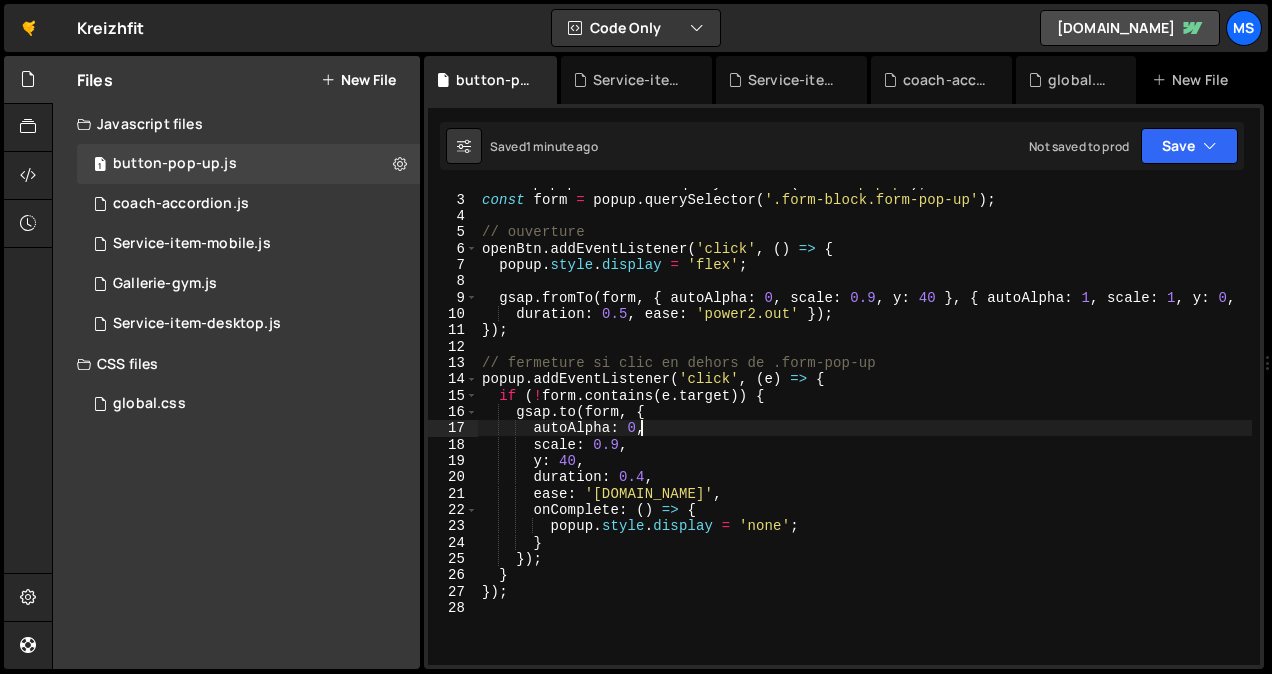 drag, startPoint x: 1039, startPoint y: 423, endPoint x: 1032, endPoint y: 414, distance: 11.401754 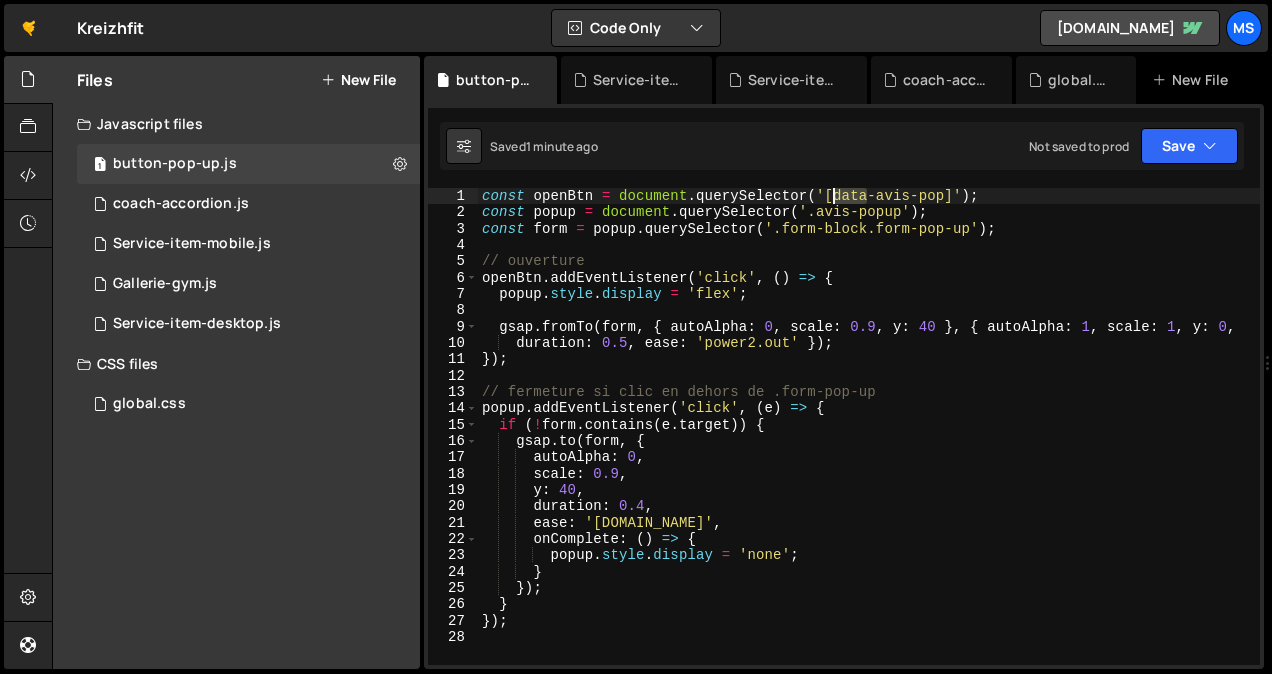 drag, startPoint x: 865, startPoint y: 192, endPoint x: 830, endPoint y: 197, distance: 35.35534 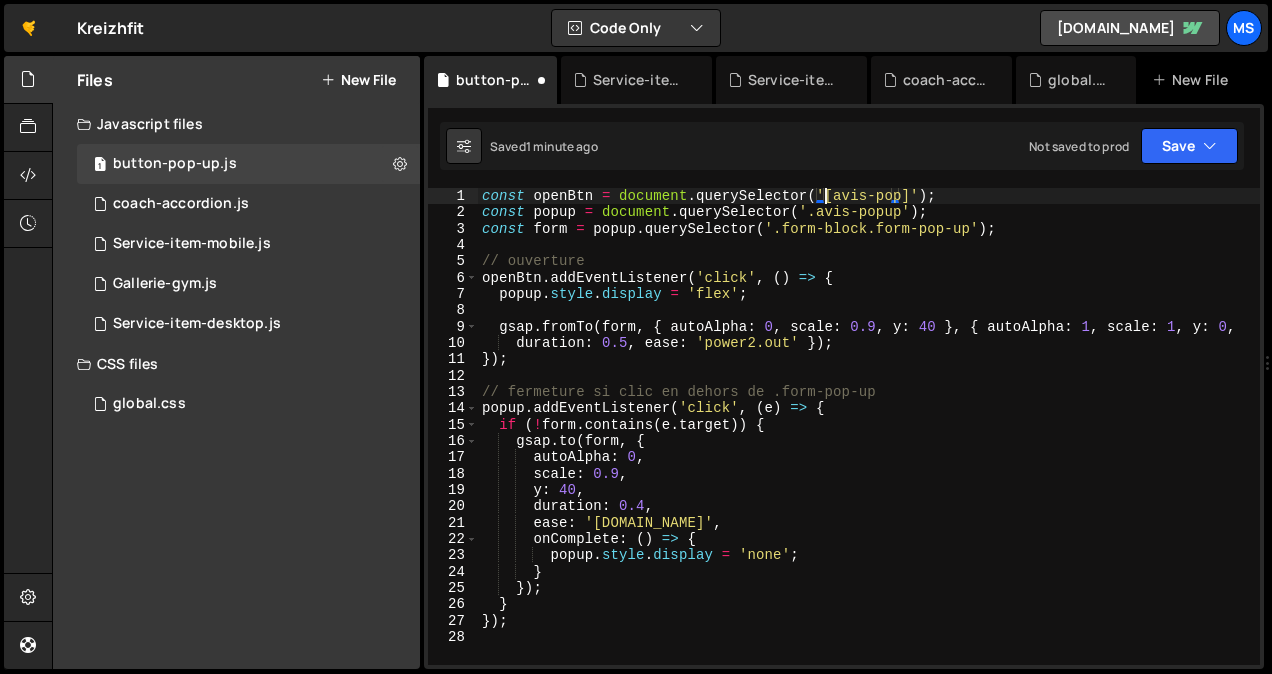 click on "const   openBtn   =   document . querySelector ( '[avis-pop]' ) ; const   popup   =   document . querySelector ( '.avis-popup' ) ; const   form   =   popup . querySelector ( '.form-block.form-pop-up' ) ; // ouverture openBtn . addEventListener ( 'click' ,   ( )   =>   {    popup . style . display   =   'flex' ;    gsap . fromTo ( form ,   {   autoAlpha :   0 ,   scale :   0.9 ,   y :   40   } ,   {   autoAlpha :   1 ,   scale :   1 ,   y :   0 ,       duration :   0.5 ,   ease :   'power2.out'   }) ; }) ; // fermeture si clic en dehors de .form-pop-up popup . addEventListener ( 'click' ,   ( e )   =>   {    if   ( ! form . contains ( e . target ))   {       gsap . to ( form ,   {          autoAlpha :   0 ,          scale :   0.9 ,          y :   40 ,          duration :   0.4 ,          ease :   'power2.in' ,          onComplete :   ( )   =>   {             popup . style . display   =   'none' ;          }       }) ;    } }) ;" at bounding box center [869, 443] 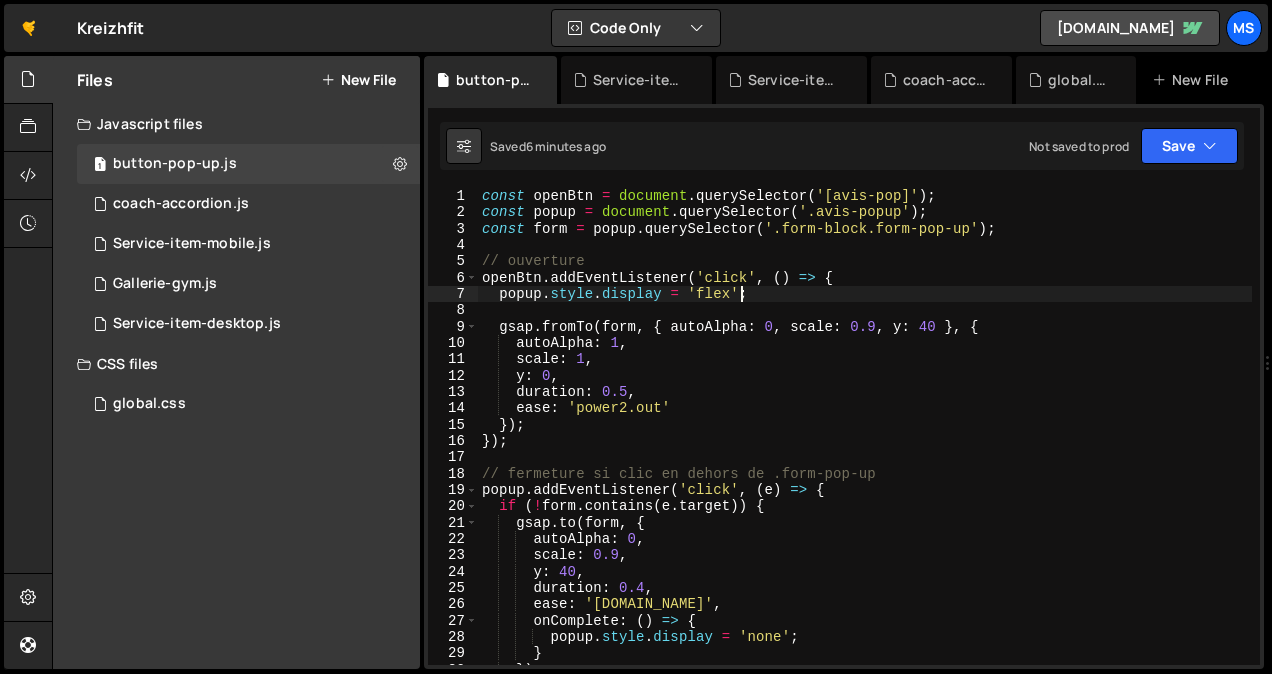 click on "const   openBtn   =   document . querySelector ( '[avis-pop]' ) ; const   popup   =   document . querySelector ( '.avis-popup' ) ; const   form   =   popup . querySelector ( '.form-block.form-pop-up' ) ; // ouverture openBtn . addEventListener ( 'click' ,   ( )   =>   {    popup . style . display   =   'flex' ;    gsap . fromTo ( form ,   {   autoAlpha :   0 ,   scale :   0.9 ,   y :   40   } ,   {       autoAlpha :   1 ,       scale :   1 ,       y :   0 ,       duration :   0.5 ,       ease :   'power2.out'    }) ; }) ; // fermeture si clic en dehors de .form-pop-up popup . addEventListener ( 'click' ,   ( e )   =>   {    if   ( ! form . contains ( e . target ))   {       gsap . to ( form ,   {          autoAlpha :   0 ,          scale :   0.9 ,          y :   40 ,          duration :   0.4 ,          ease :   'power2.in' ,          onComplete :   ( )   =>   {             popup . style . display   =   'none' ;          }       }) ;    }" at bounding box center (865, 443) 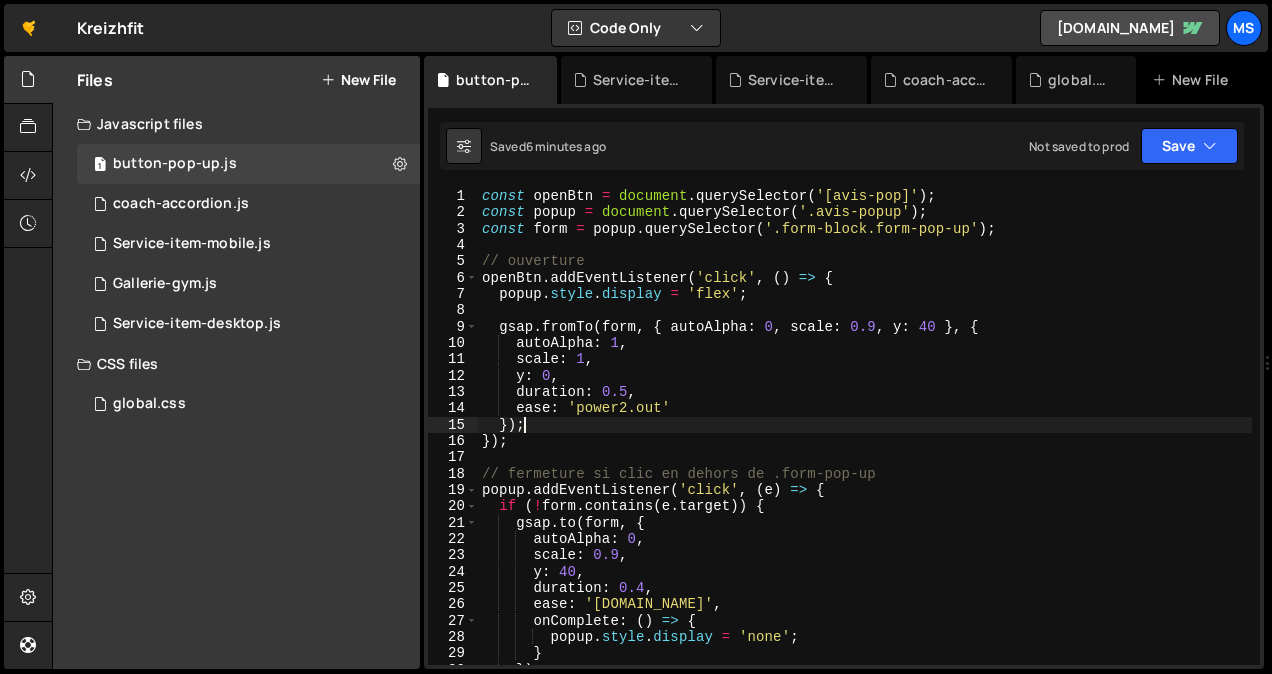 type on "});" 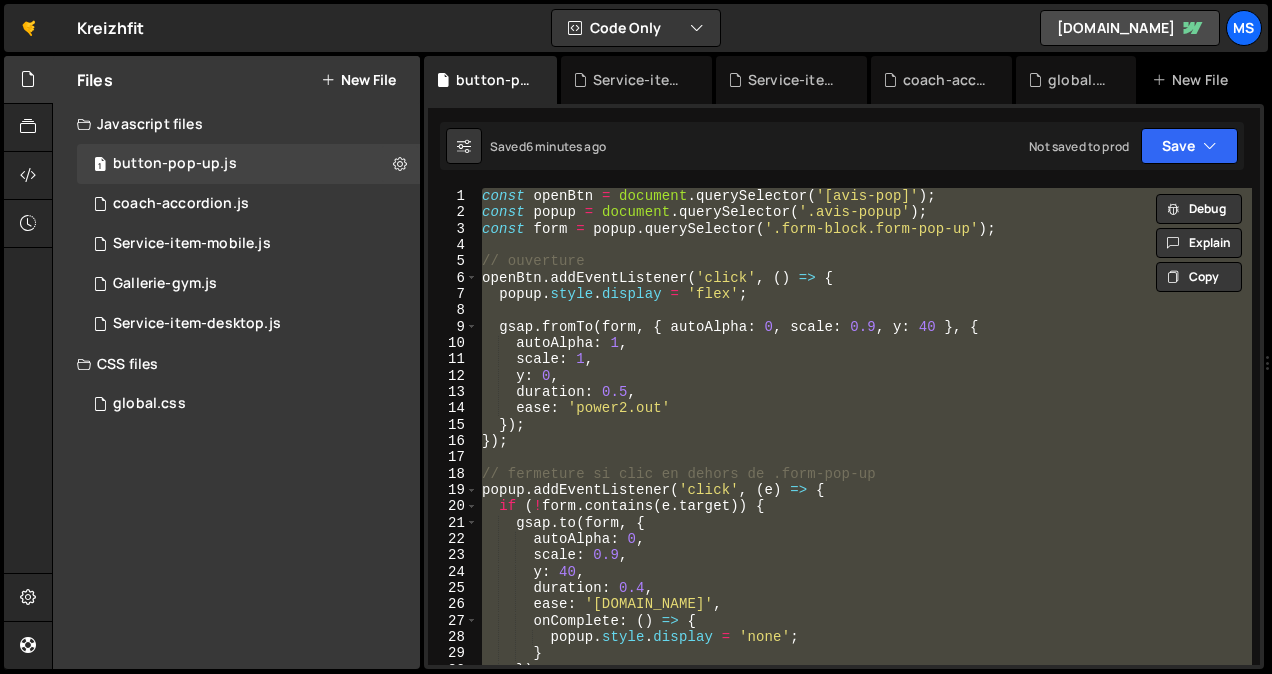 paste 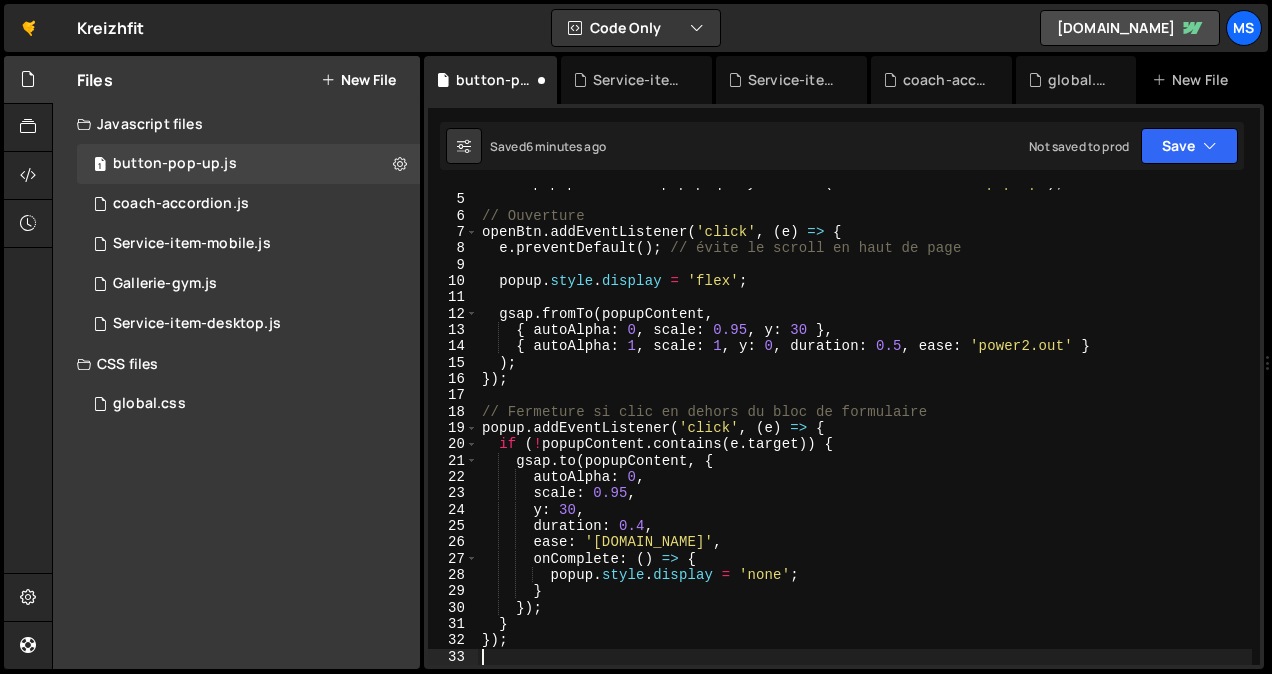 scroll, scrollTop: 62, scrollLeft: 0, axis: vertical 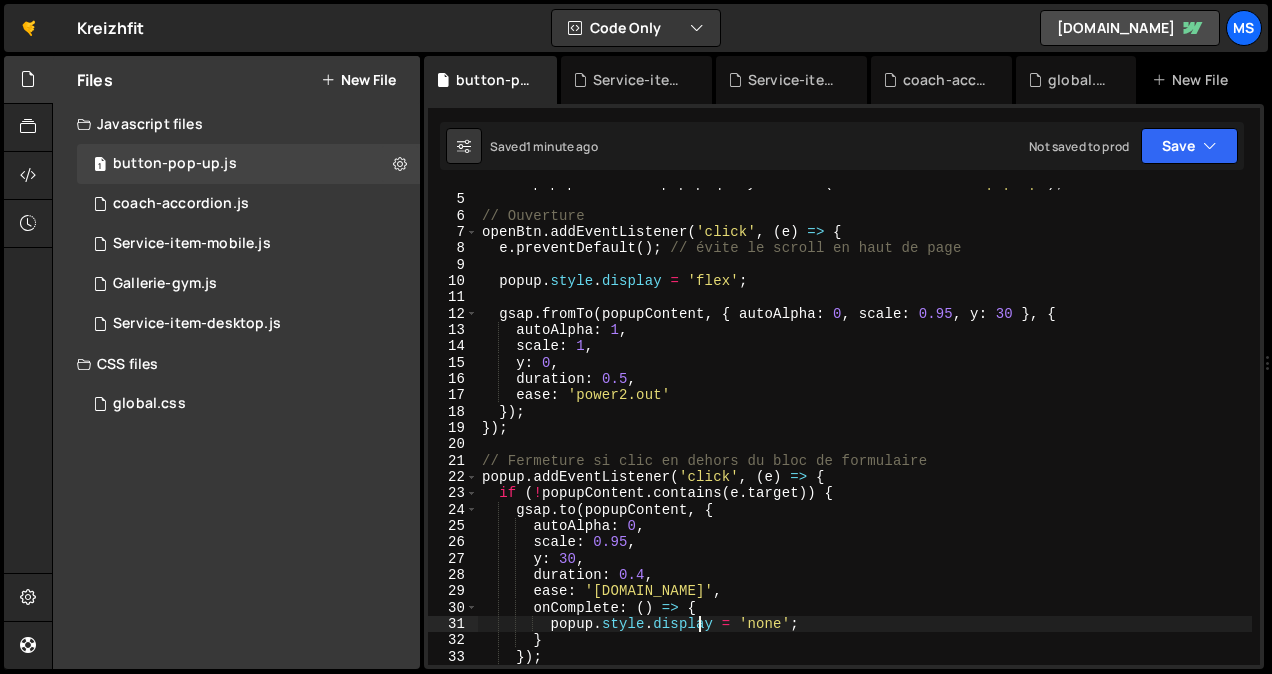 click on "const   popupContent   =   popup . querySelector ( '.form-block.form-pop-up' ) ; // Ouverture openBtn . addEventListener ( 'click' ,   ( e )   =>   {    e . preventDefault ( ) ;   // évite le scroll en haut de page    popup . style . display   =   'flex' ;    gsap . fromTo ( popupContent ,   {   autoAlpha :   0 ,   scale :   0.95 ,   y :   30   } ,   {       autoAlpha :   1 ,       scale :   1 ,       y :   0 ,       duration :   0.5 ,       ease :   'power2.out'    }) ; }) ; // Fermeture si clic en dehors du bloc de formulaire popup . addEventListener ( 'click' ,   ( e )   =>   {    if   ( ! popupContent . contains ( e . target ))   {       gsap . to ( popupContent ,   {          autoAlpha :   0 ,          scale :   0.95 ,          y :   30 ,          duration :   0.4 ,          ease :   'power2.in' ,          onComplete :   ( )   =>   {             popup . style . display   =   'none' ;          }       }) ;    }" at bounding box center (865, 430) 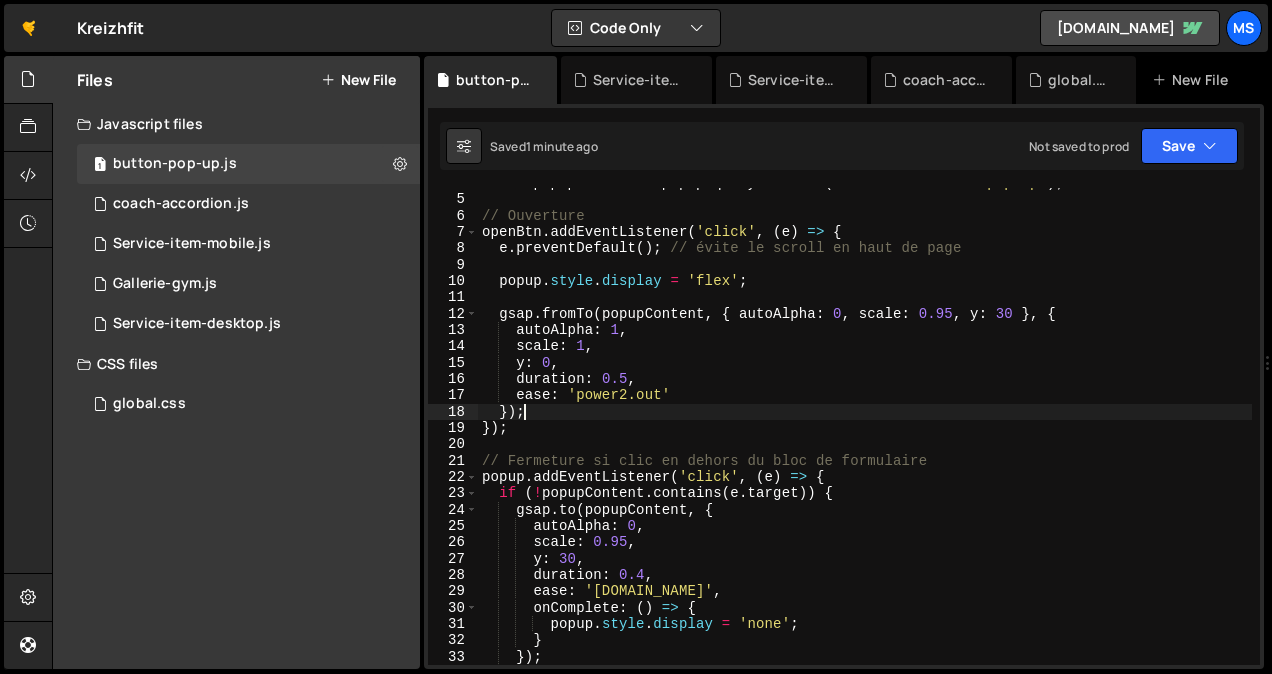 type on "console.log("button pop up")" 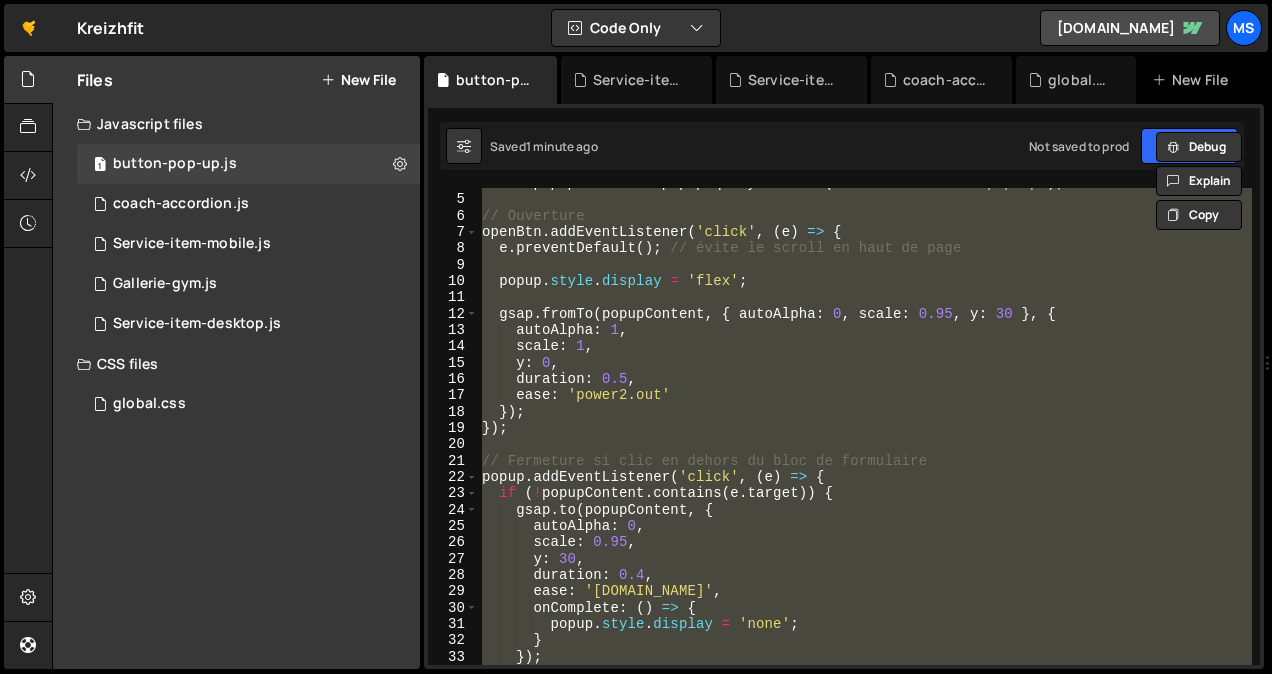 paste 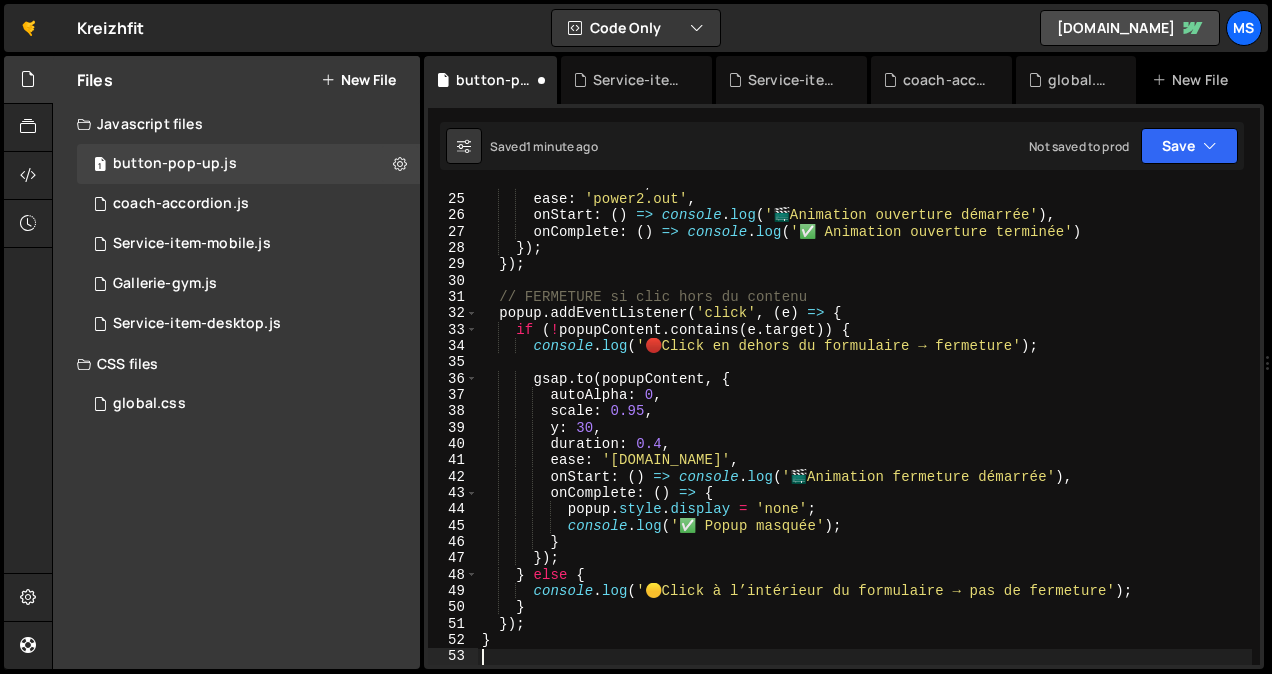 scroll, scrollTop: 388, scrollLeft: 0, axis: vertical 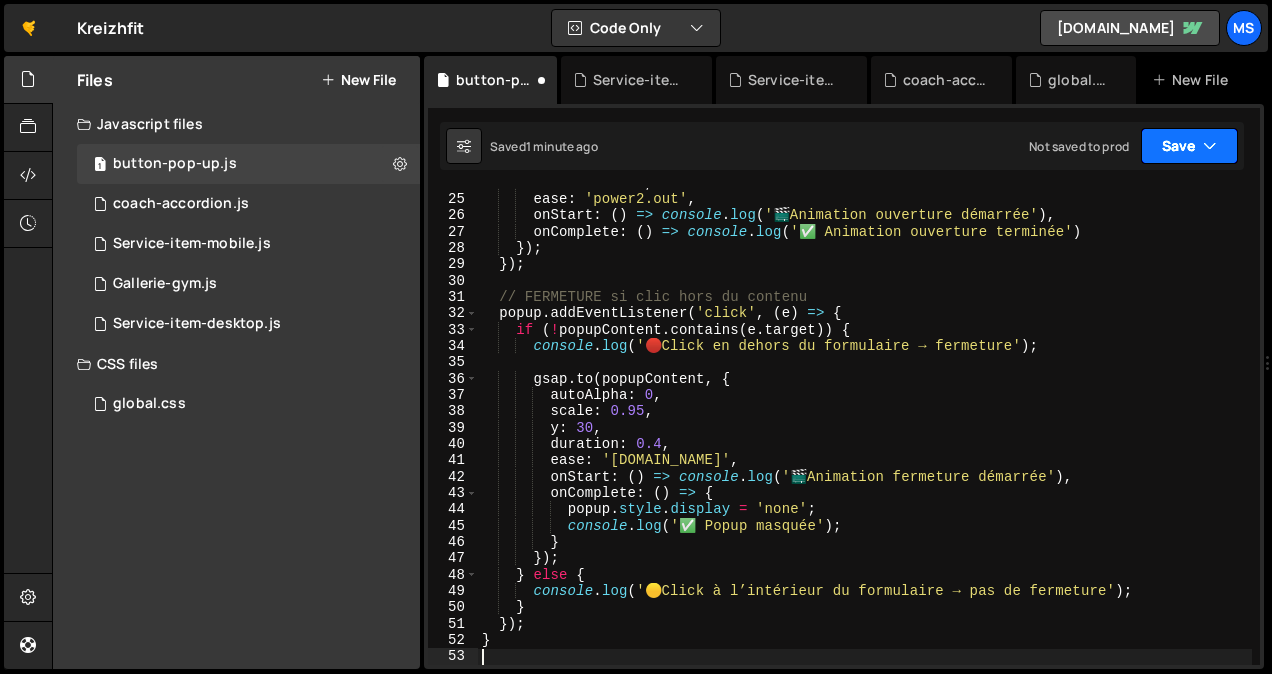 click on "Save" at bounding box center [1189, 146] 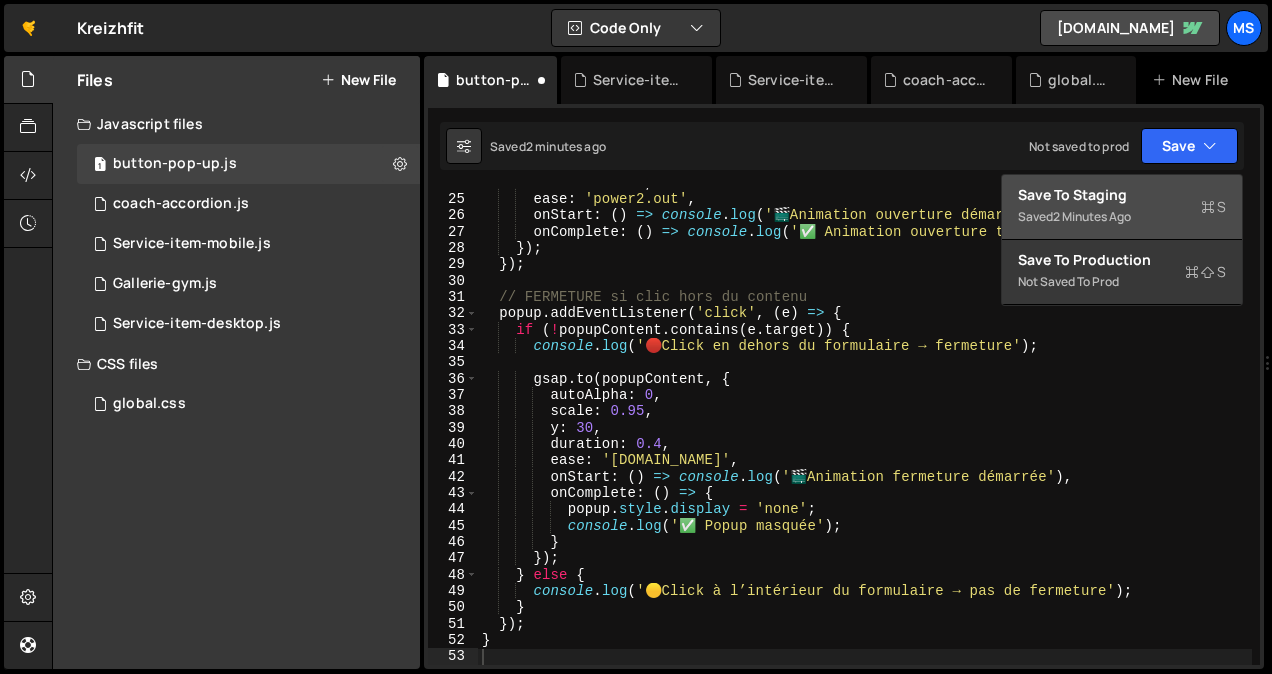 click on "Save to Staging
S" at bounding box center [1122, 195] 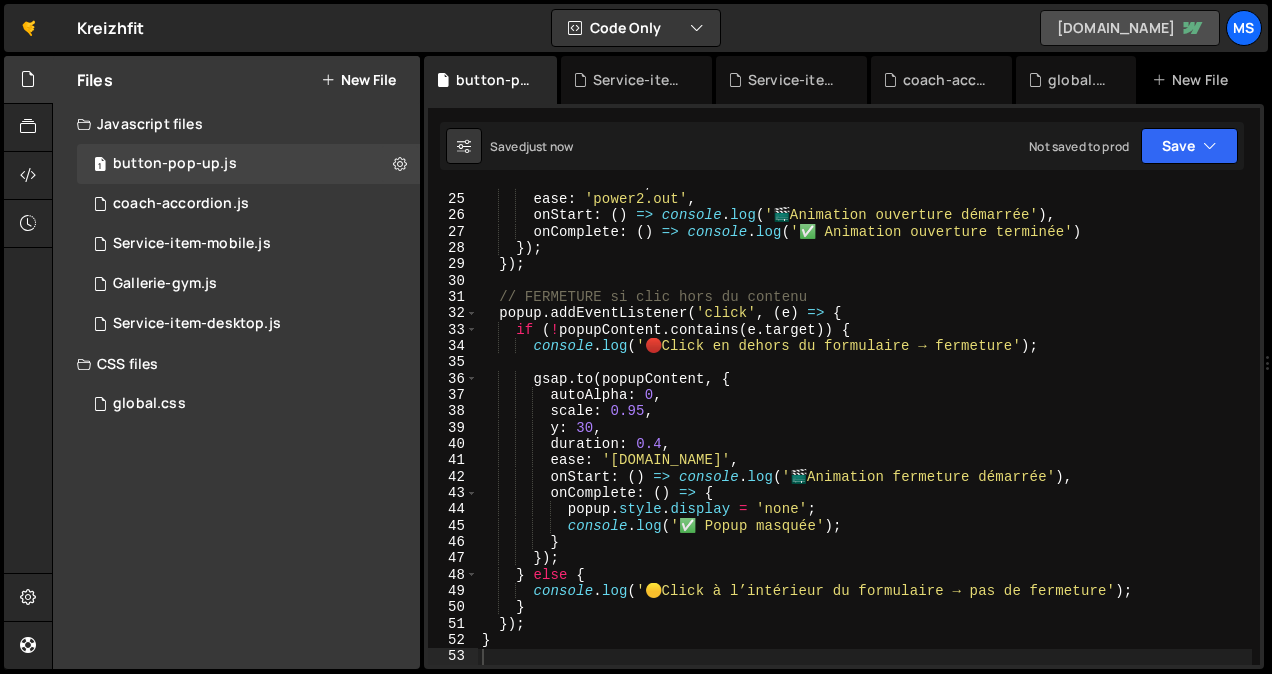 click on "kreizhfit.webflow.io" at bounding box center (1130, 28) 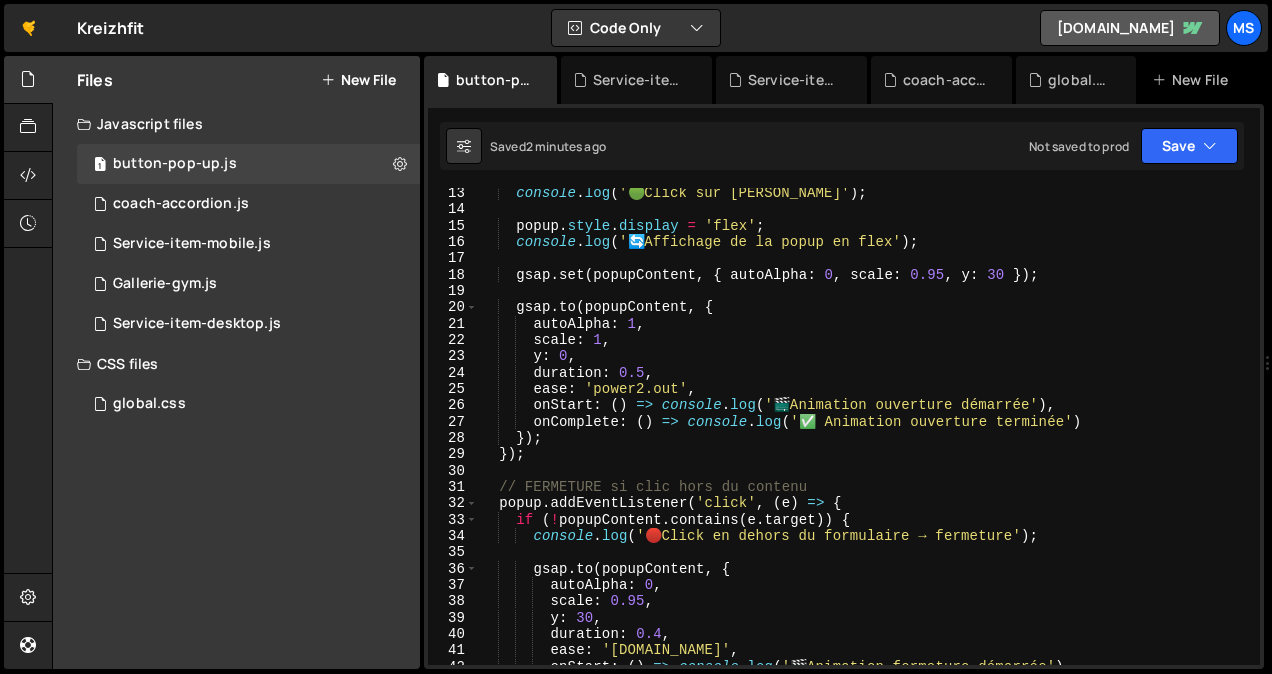 scroll, scrollTop: 0, scrollLeft: 0, axis: both 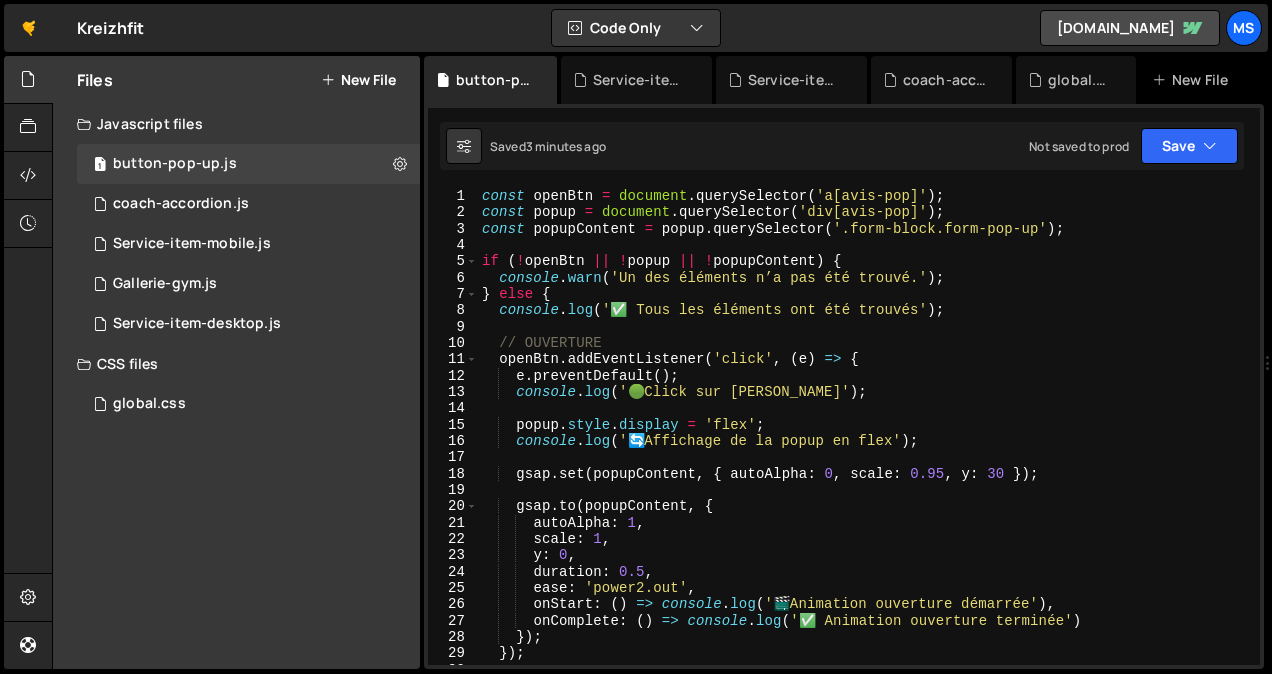click on "const   openBtn   =   document . querySelector ( 'a[avis-pop]' ) ; const   popup   =   document . querySelector ( 'div[avis-pop]' ) ; const   popupContent   =   popup . querySelector ( '.form-block.form-pop-up' ) ; if   ( ! openBtn   ||   ! popup   ||   ! popupContent )   {    console . warn ( 'Un des éléments n’a pas été trouvé.' ) ; }   else   {    console . log ( '✅ Tous les éléments ont été trouvés' ) ;    // OUVERTURE    openBtn . addEventListener ( 'click' ,   ( e )   =>   {       e . preventDefault ( ) ;       console . log ( ' 🟢  Click sur le bouton' ) ;       popup . style . display   =   'flex' ;       console . log ( ' 🔄  Affichage de la popup en flex' ) ;       gsap . set ( popupContent ,   {   autoAlpha :   0 ,   scale :   0.95 ,   y :   30   }) ;       gsap . to ( popupContent ,   {          autoAlpha :   1 ,          scale :   1 ,          y :   0 ,          duration :   0.5 ,          ease :   'power2.out' ,          onStart :   ( )   =>   console . log ( ' 🎬 ) ,       :" at bounding box center (865, 443) 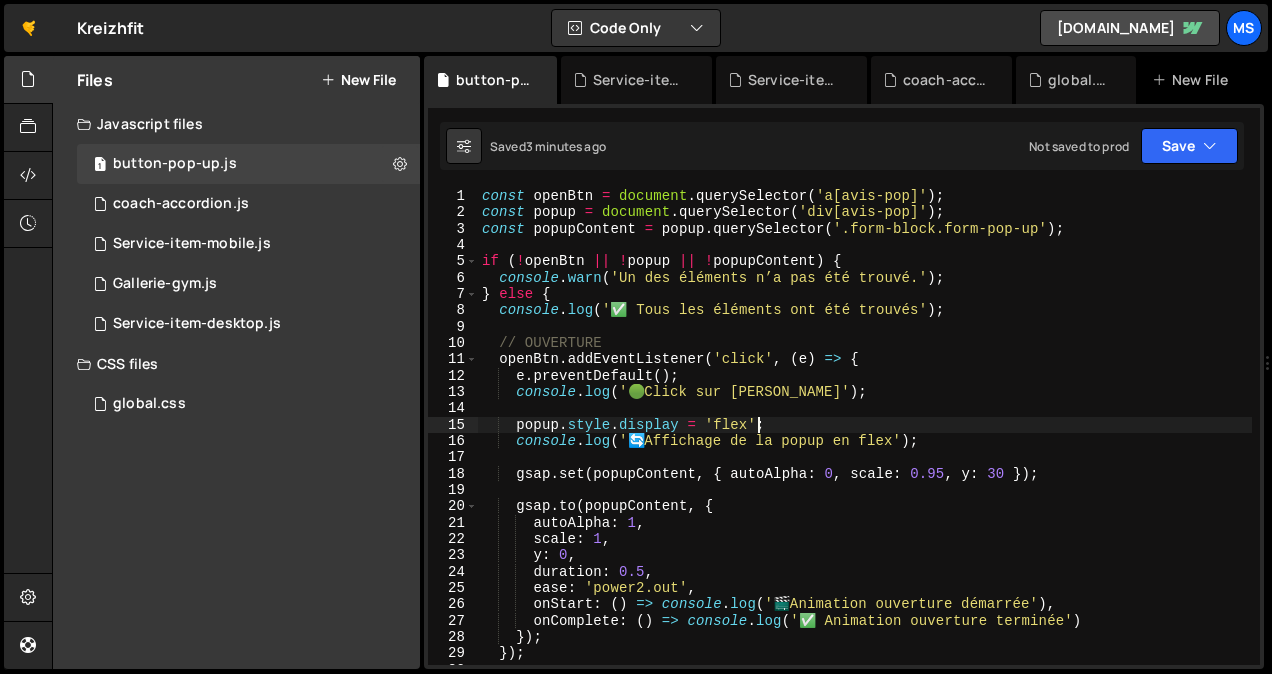 type on "}" 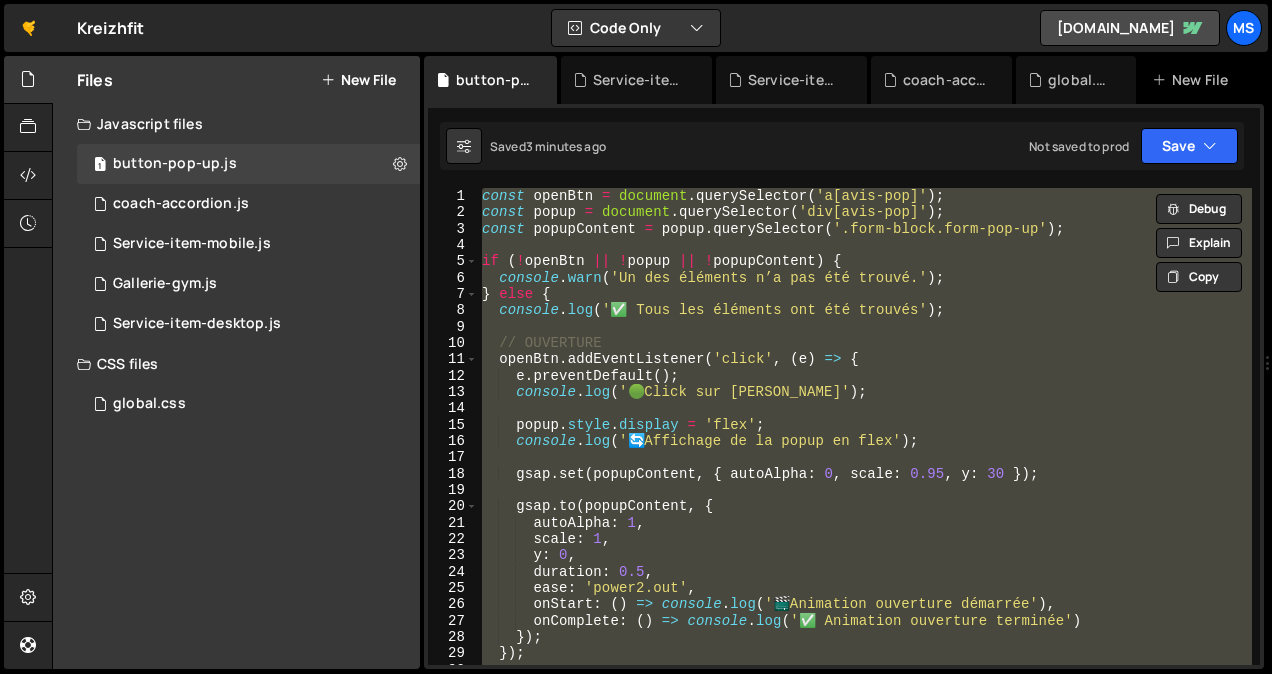 paste 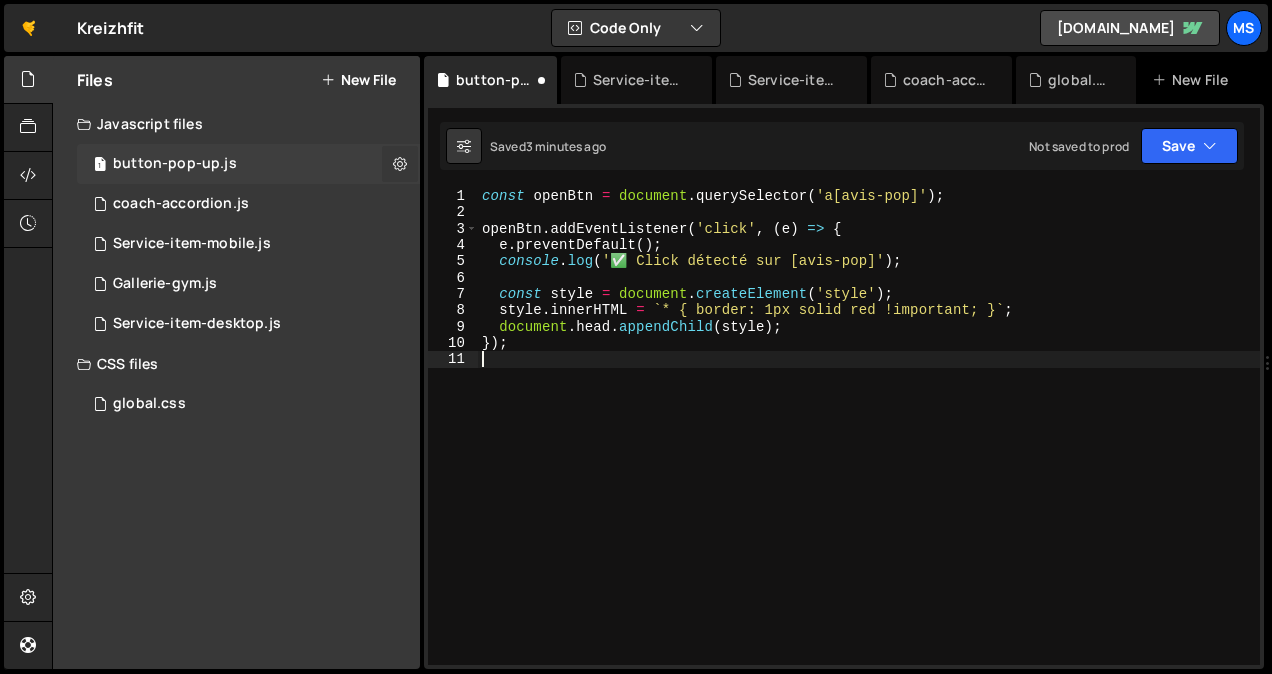 click at bounding box center (400, 163) 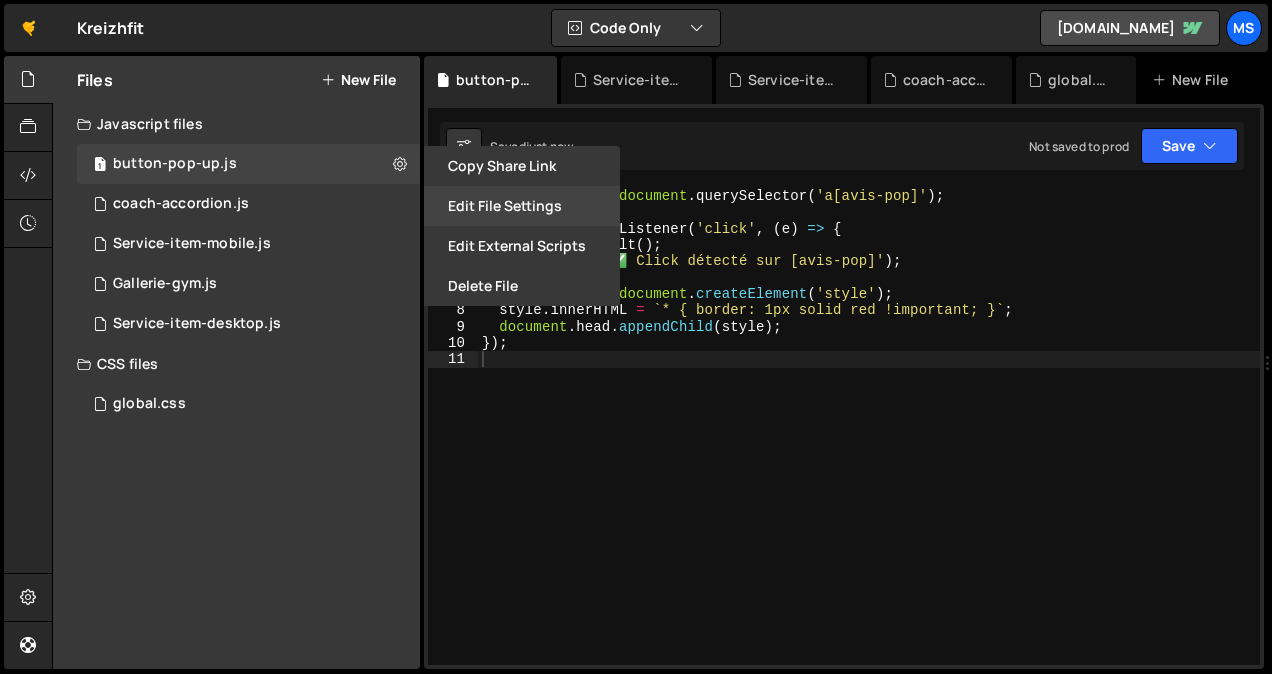 click on "Edit File Settings" at bounding box center (522, 206) 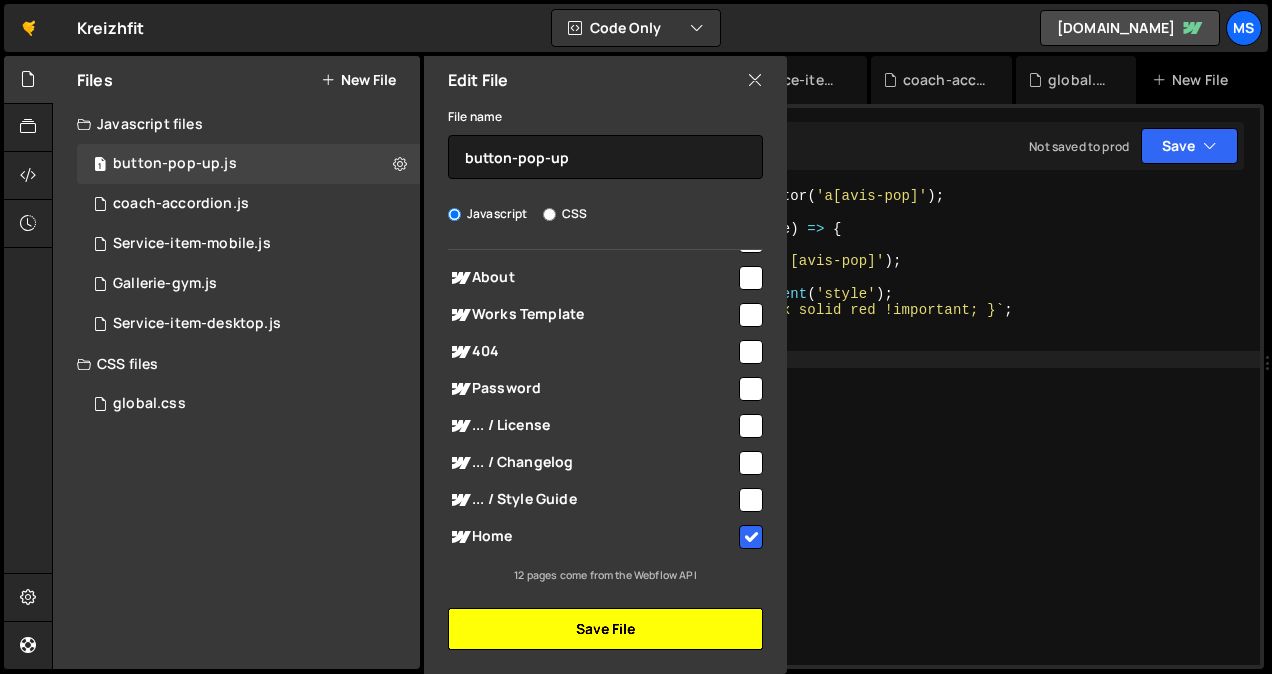 click on "Save File" at bounding box center [605, 629] 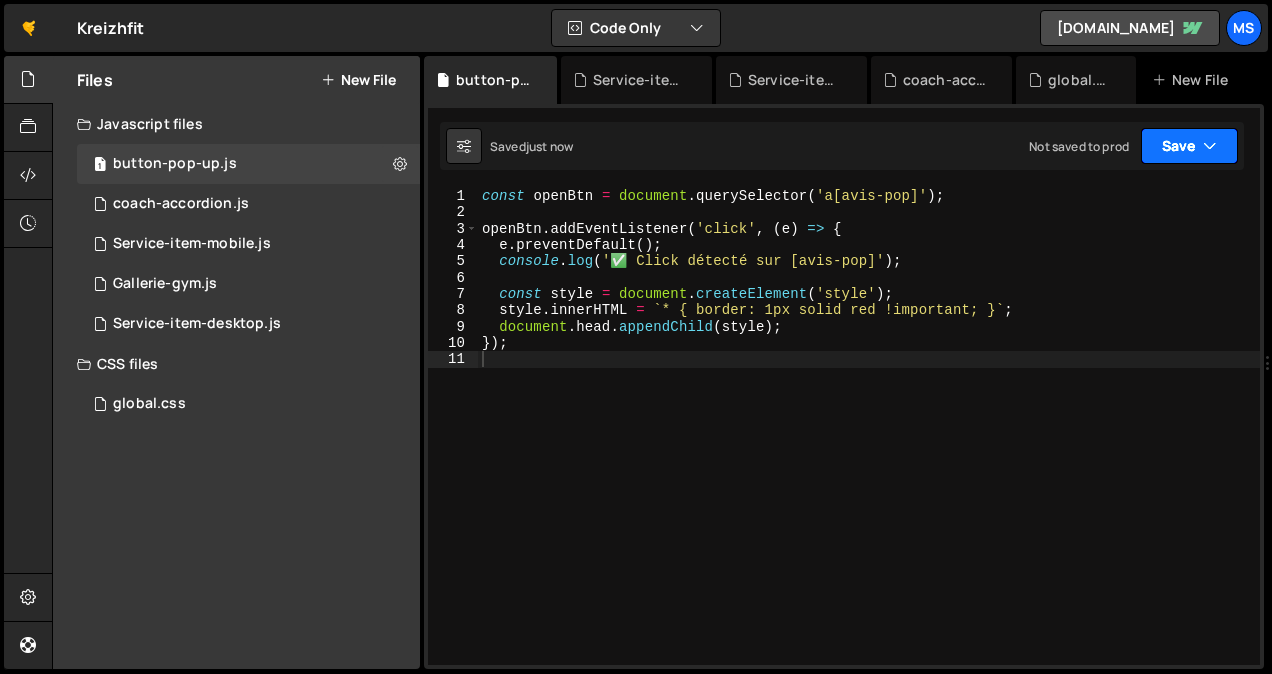 click on "Save" at bounding box center [1189, 146] 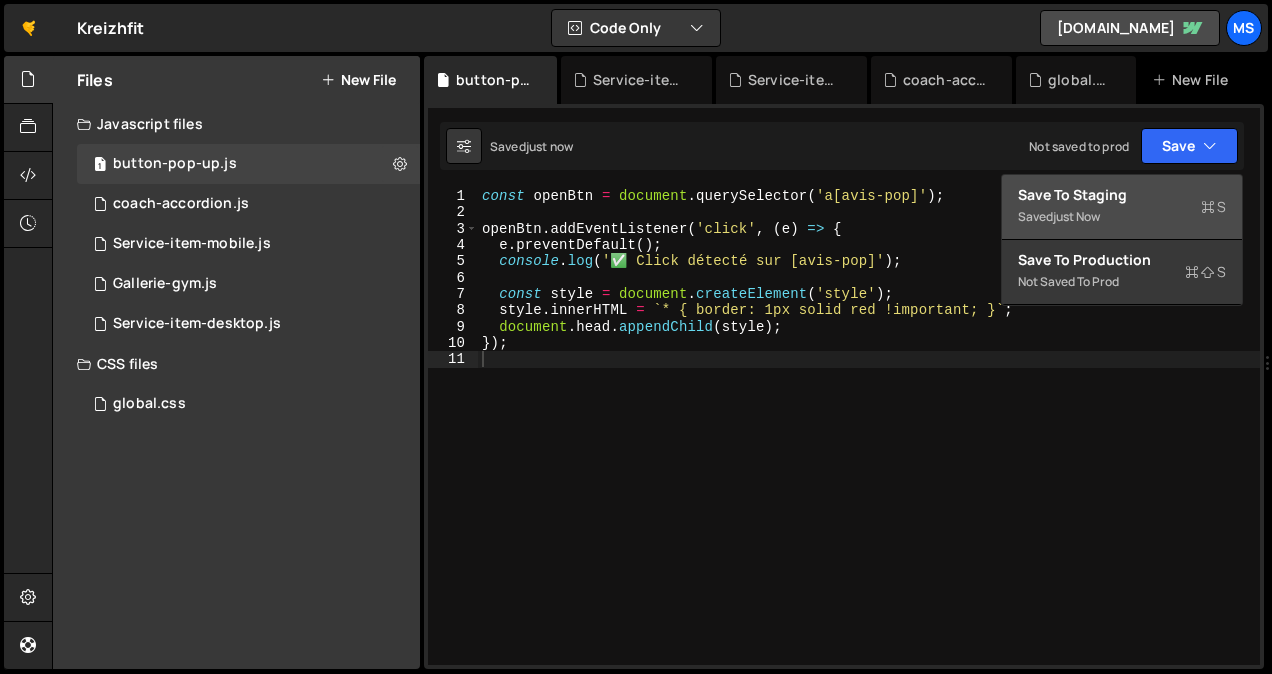 click on "Save to Staging
S" at bounding box center (1122, 195) 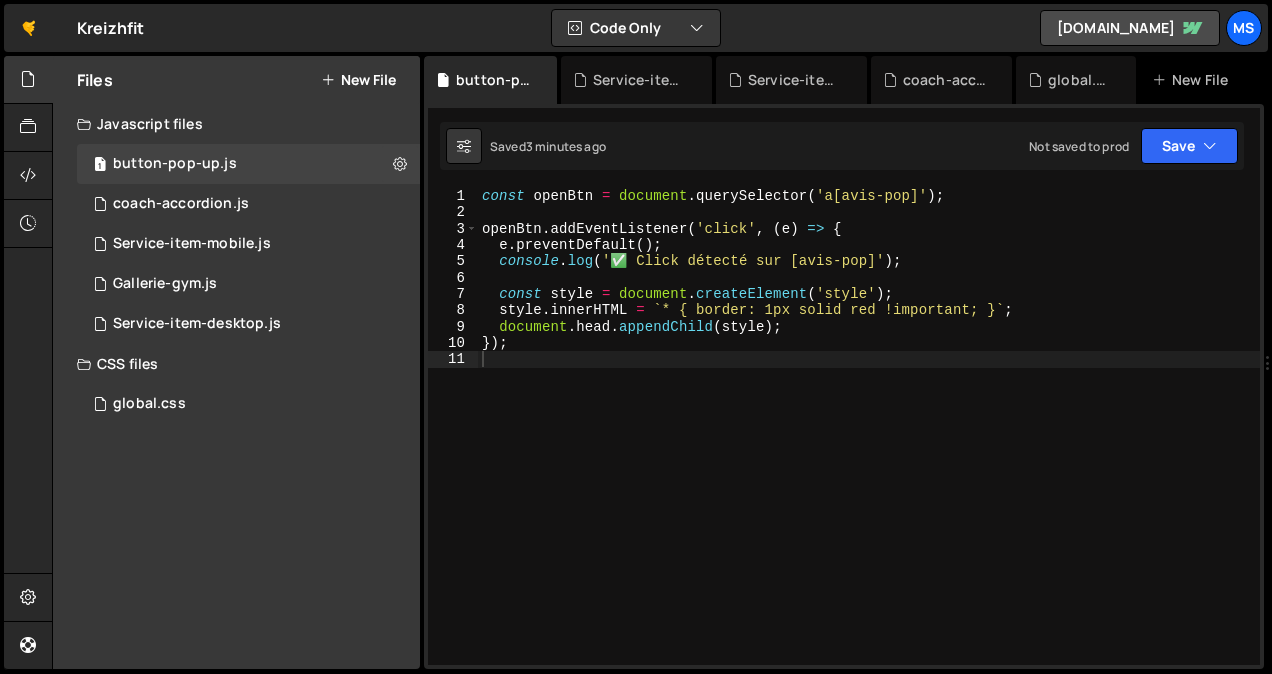 click on "const   openBtn   =   document . querySelector ( 'a[avis-pop]' ) ; openBtn . addEventListener ( 'click' ,   ( e )   =>   {    e . preventDefault ( ) ;    console . log ( '✅ Click détecté sur [avis-pop]' ) ;    const   style   =   document . createElement ( 'style' ) ;    style . innerHTML   =   ` * { border: 1px solid red !important; } ` ;    document . head . appendChild ( style ) ; }) ;" at bounding box center (869, 443) 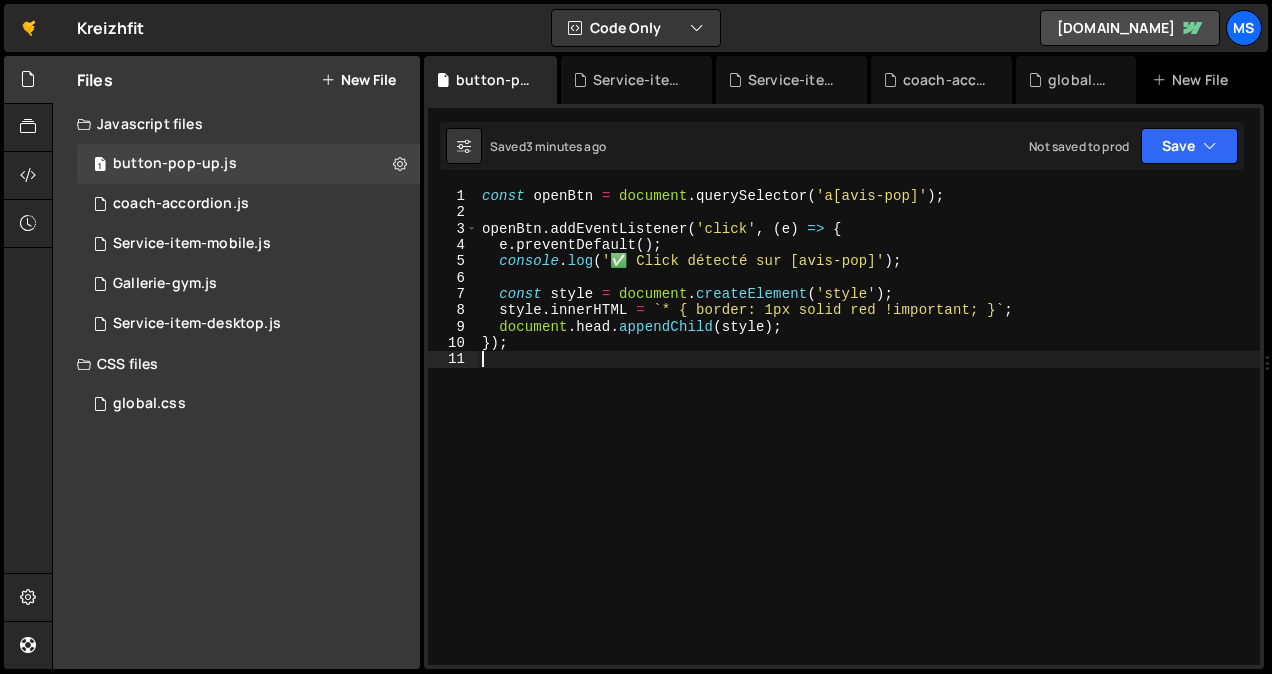 type on "});" 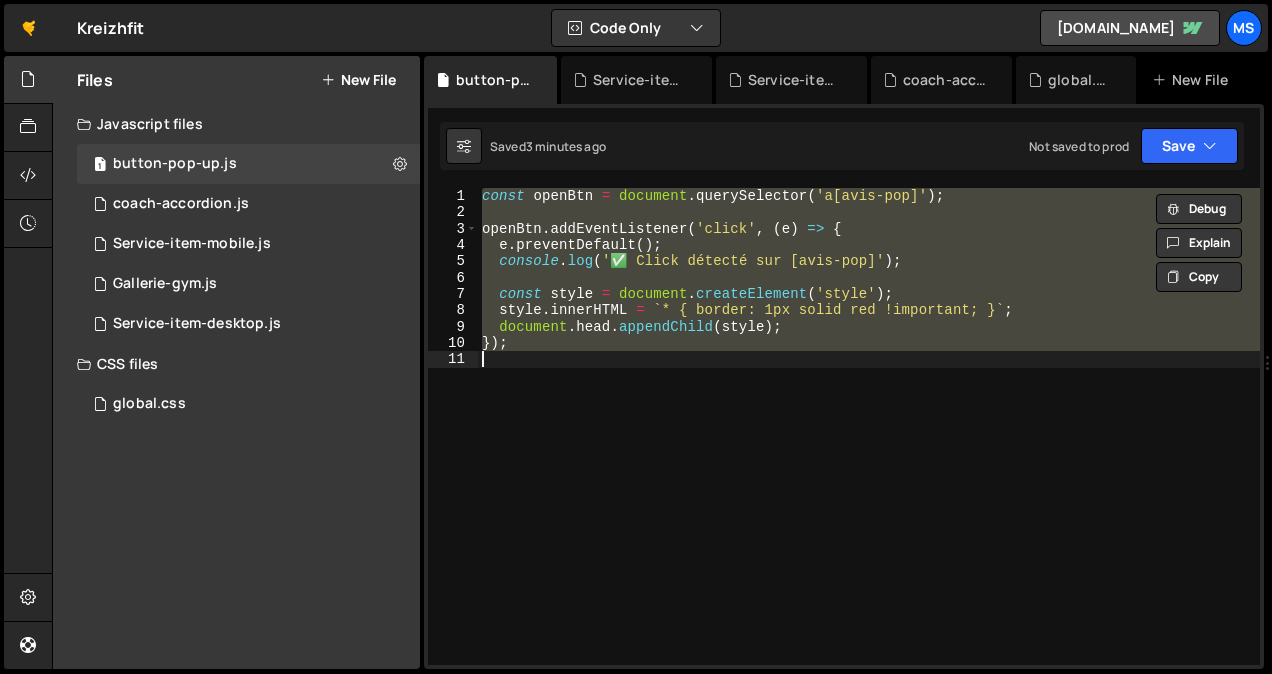 paste 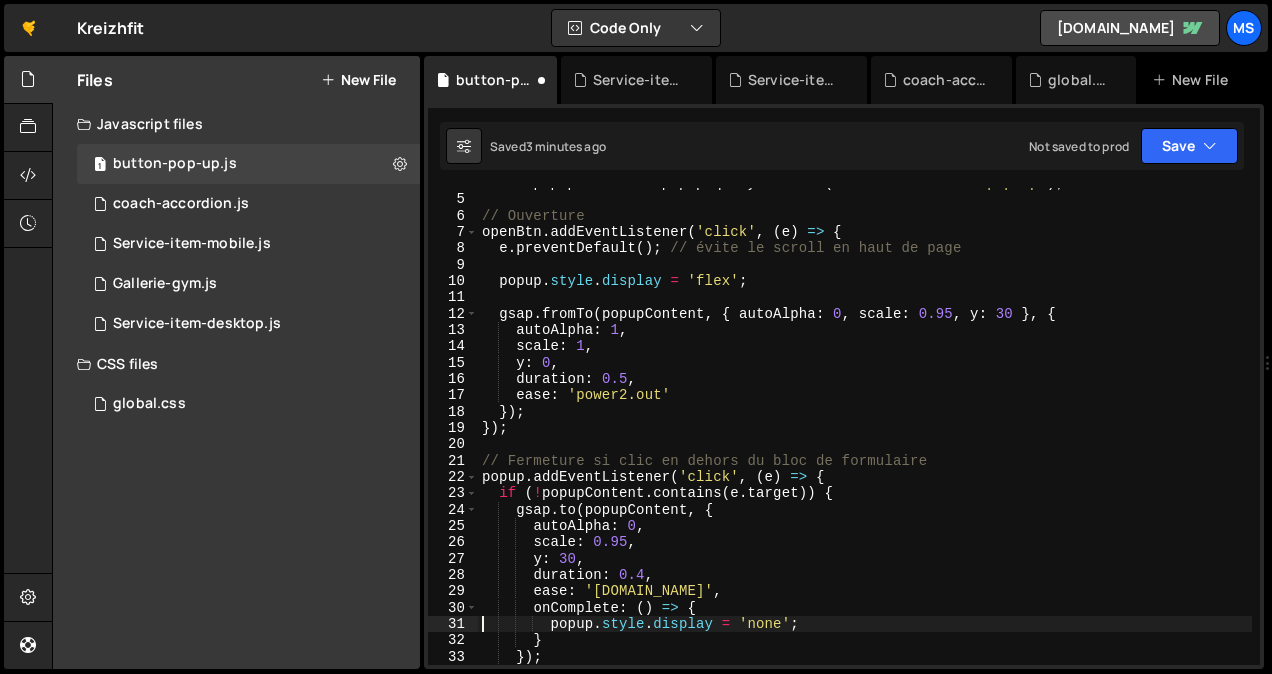 click on "const   popupContent   =   popup . querySelector ( '.form-block.form-pop-up' ) ; // Ouverture openBtn . addEventListener ( 'click' ,   ( e )   =>   {    e . preventDefault ( ) ;   // évite le scroll en haut de page    popup . style . display   =   'flex' ;    gsap . fromTo ( popupContent ,   {   autoAlpha :   0 ,   scale :   0.95 ,   y :   30   } ,   {       autoAlpha :   1 ,       scale :   1 ,       y :   0 ,       duration :   0.5 ,       ease :   'power2.out'    }) ; }) ; // Fermeture si clic en dehors du bloc de formulaire popup . addEventListener ( 'click' ,   ( e )   =>   {    if   ( ! popupContent . contains ( e . target ))   {       gsap . to ( popupContent ,   {          autoAlpha :   0 ,          scale :   0.95 ,          y :   30 ,          duration :   0.4 ,          ease :   'power2.in' ,          onComplete :   ( )   =>   {             popup . style . display   =   'none' ;          }       }) ;    }" at bounding box center (865, 430) 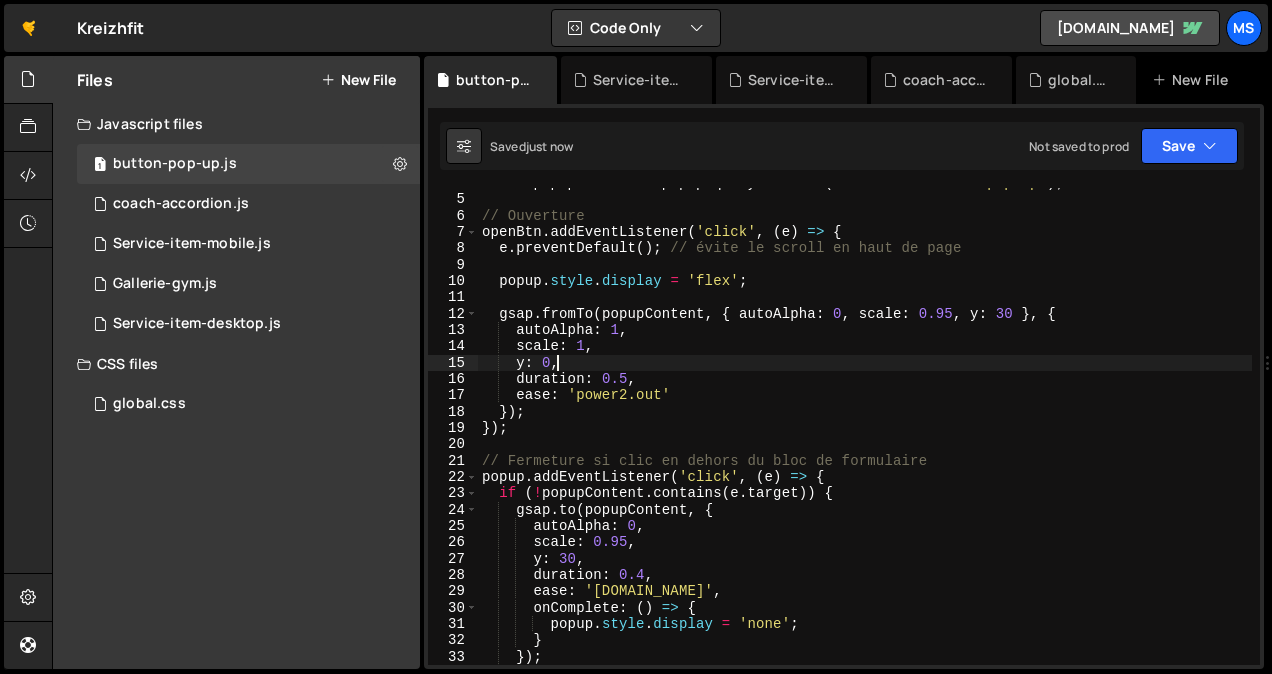 scroll, scrollTop: 122, scrollLeft: 0, axis: vertical 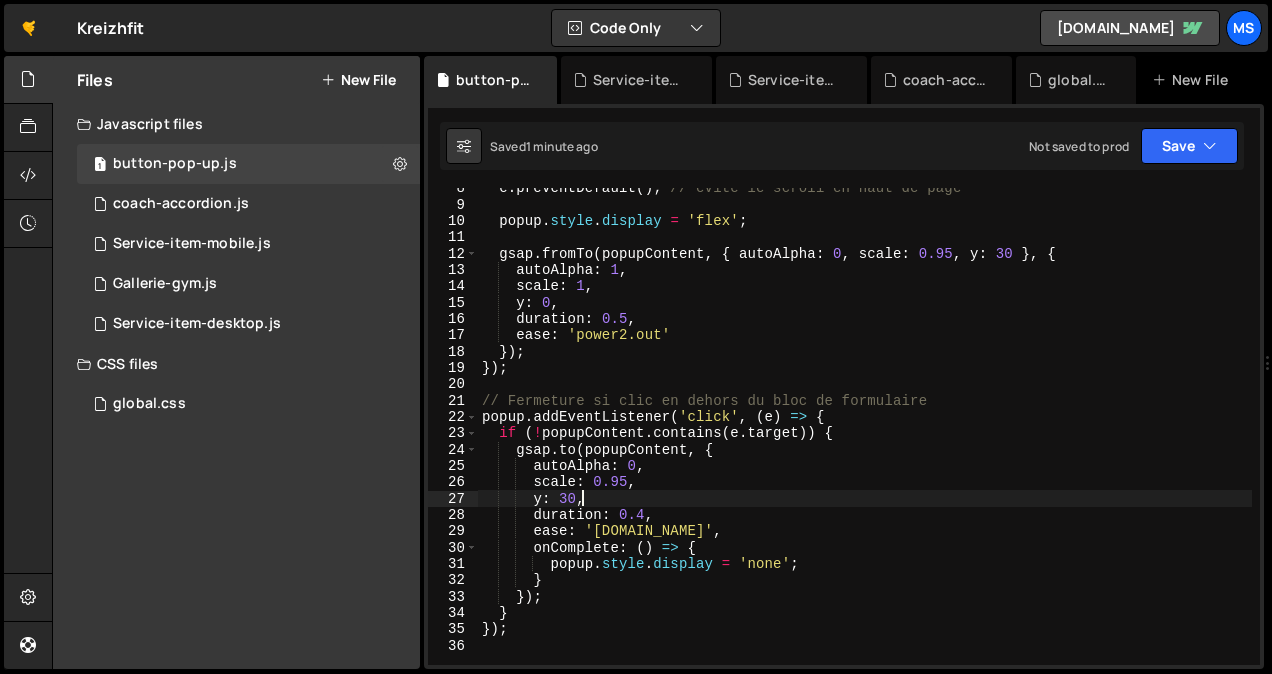 click on "e . preventDefault ( ) ;   // évite le scroll en haut de page    popup . style . display   =   'flex' ;    gsap . fromTo ( popupContent ,   {   autoAlpha :   0 ,   scale :   0.95 ,   y :   30   } ,   {       autoAlpha :   1 ,       scale :   1 ,       y :   0 ,       duration :   0.5 ,       ease :   'power2.out'    }) ; }) ; // Fermeture si clic en dehors du bloc de formulaire popup . addEventListener ( 'click' ,   ( e )   =>   {    if   ( ! popupContent . contains ( e . target ))   {       gsap . to ( popupContent ,   {          autoAlpha :   0 ,          scale :   0.95 ,          y :   30 ,          duration :   0.4 ,          ease :   'power2.in' ,          onComplete :   ( )   =>   {             popup . style . display   =   'none' ;          }       }) ;    } }) ;" at bounding box center [865, 435] 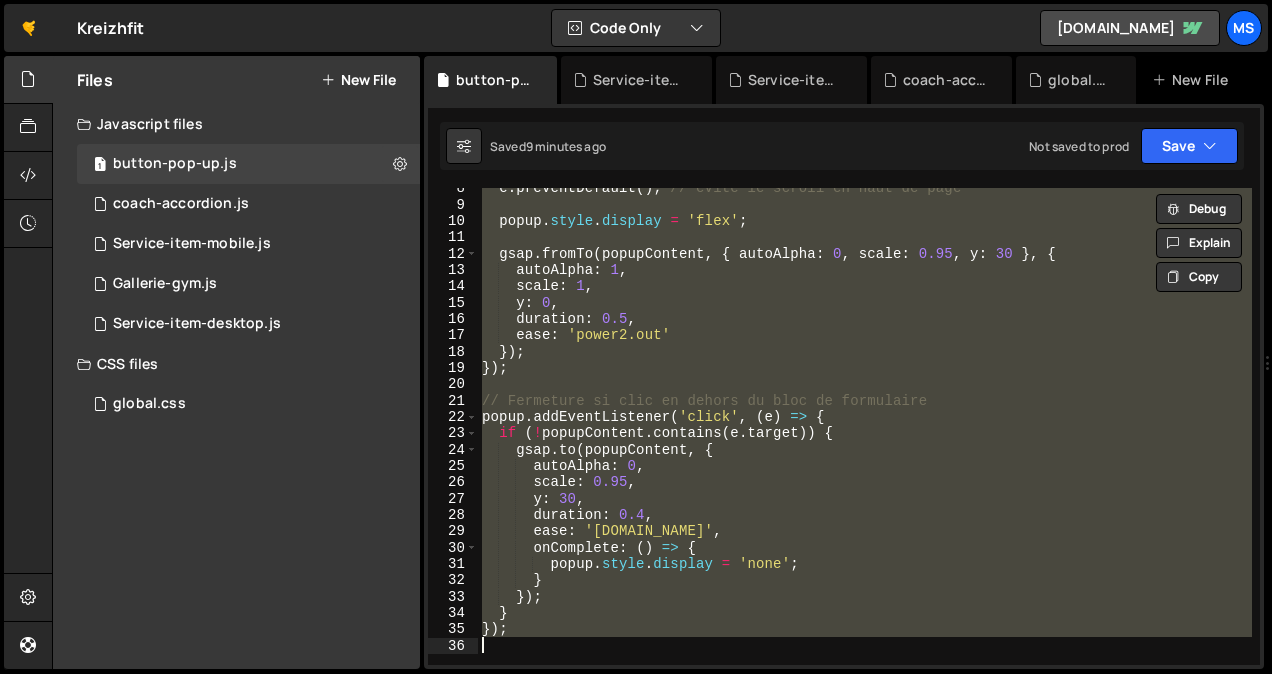 click on "e . preventDefault ( ) ;   // évite le scroll en haut de page    popup . style . display   =   'flex' ;    gsap . fromTo ( popupContent ,   {   autoAlpha :   0 ,   scale :   0.95 ,   y :   30   } ,   {       autoAlpha :   1 ,       scale :   1 ,       y :   0 ,       duration :   0.5 ,       ease :   'power2.out'    }) ; }) ; // Fermeture si clic en dehors du bloc de formulaire popup . addEventListener ( 'click' ,   ( e )   =>   {    if   ( ! popupContent . contains ( e . target ))   {       gsap . to ( popupContent ,   {          autoAlpha :   0 ,          scale :   0.95 ,          y :   30 ,          duration :   0.4 ,          ease :   'power2.in' ,          onComplete :   ( )   =>   {             popup . style . display   =   'none' ;          }       }) ;    } }) ;" at bounding box center [865, 426] 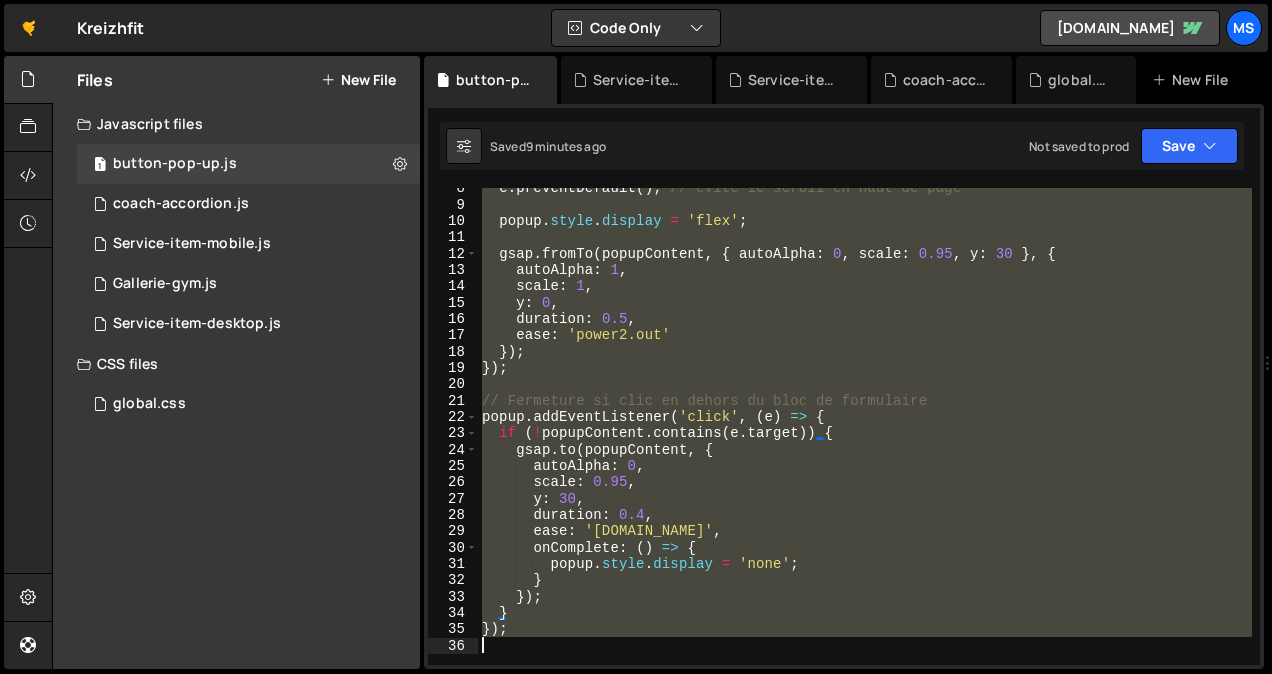 type on "});" 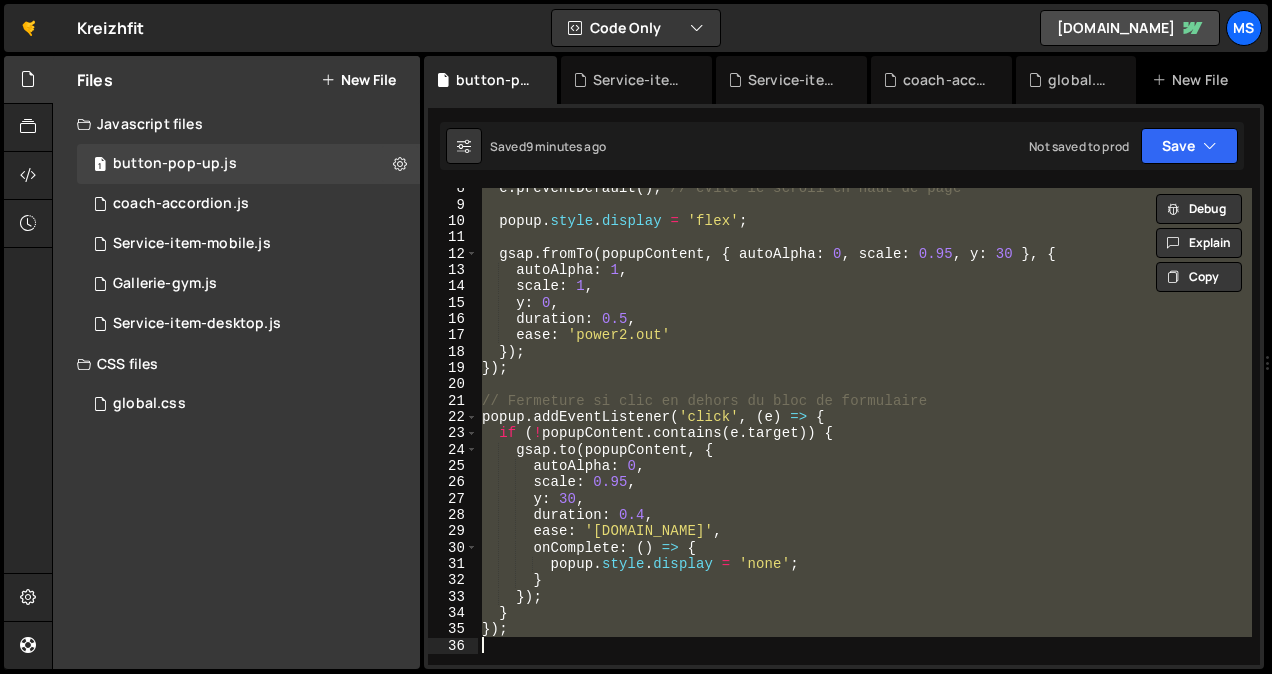 paste 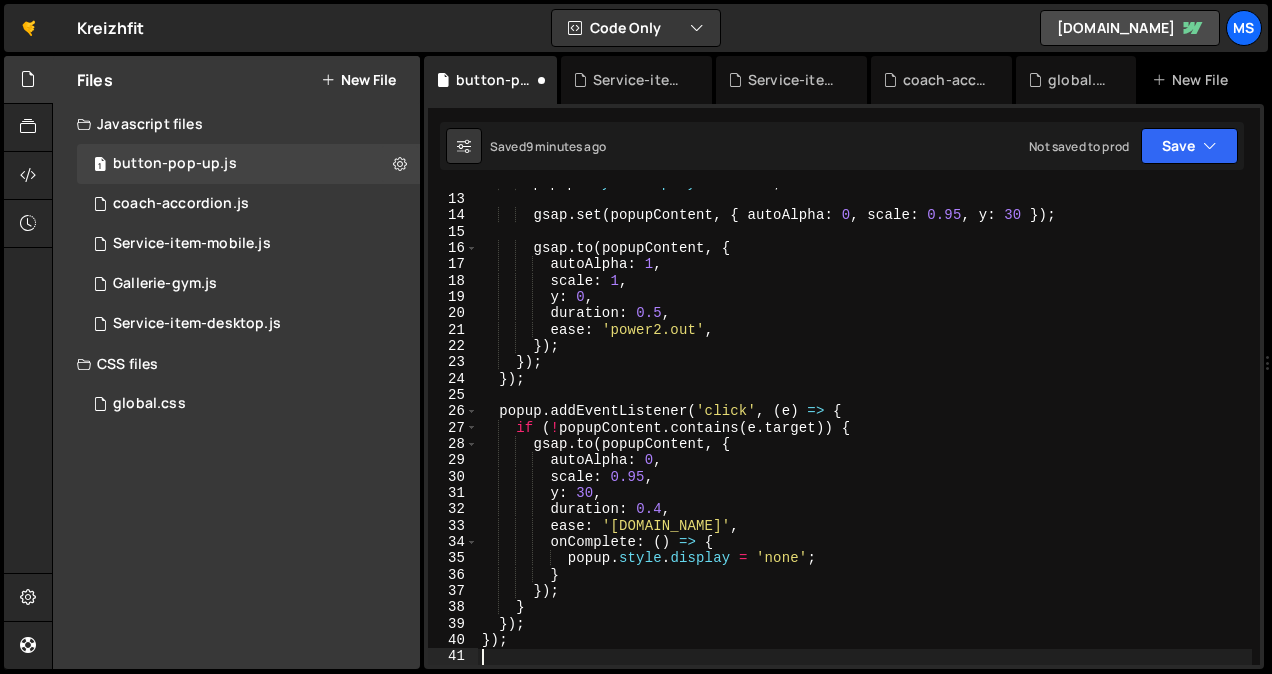 scroll, scrollTop: 192, scrollLeft: 0, axis: vertical 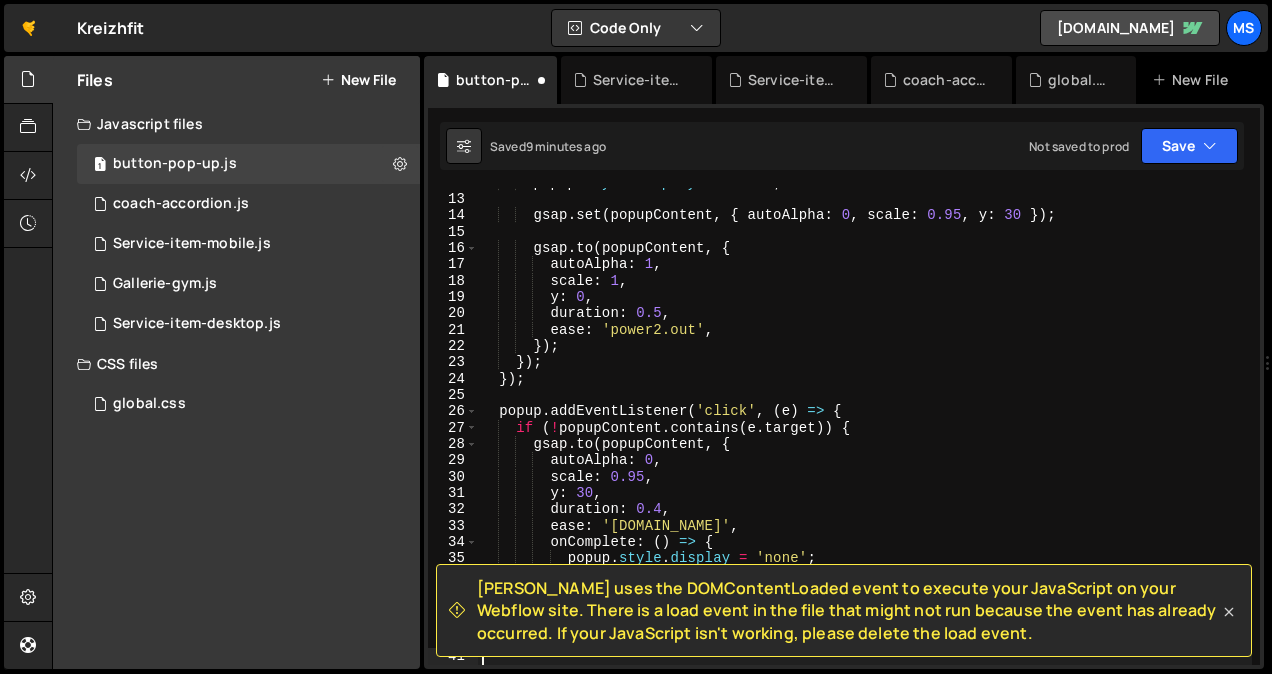 click 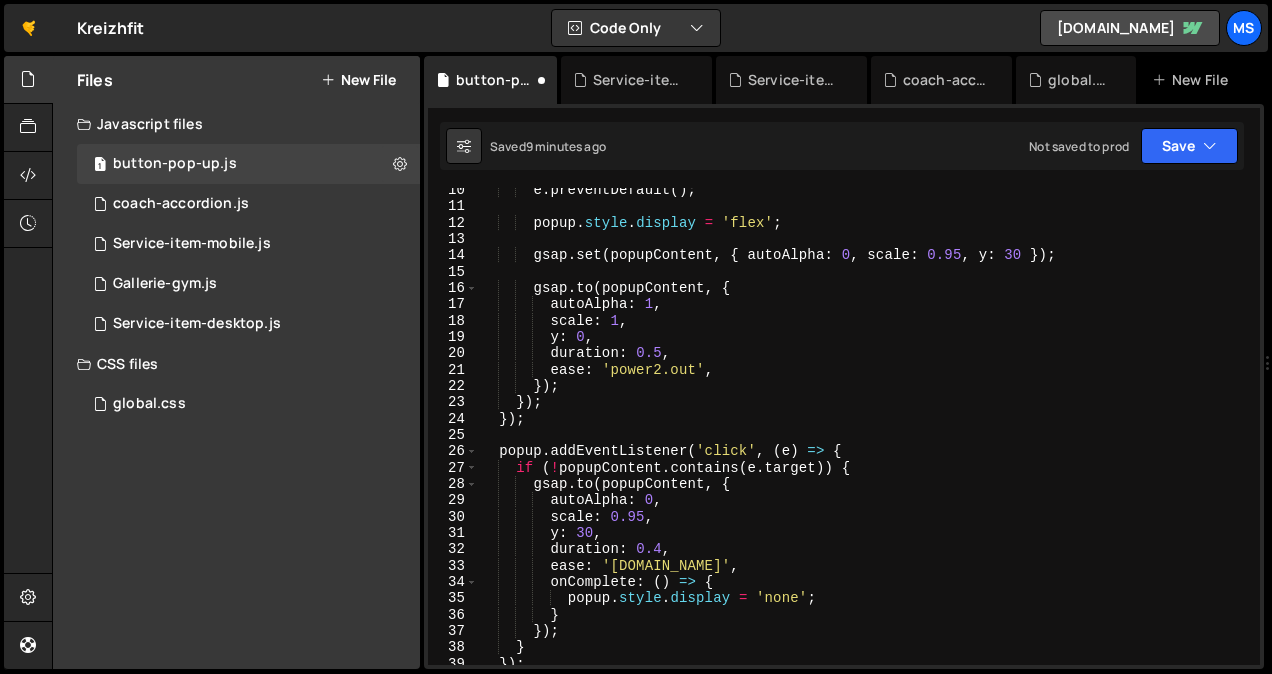 scroll, scrollTop: 0, scrollLeft: 0, axis: both 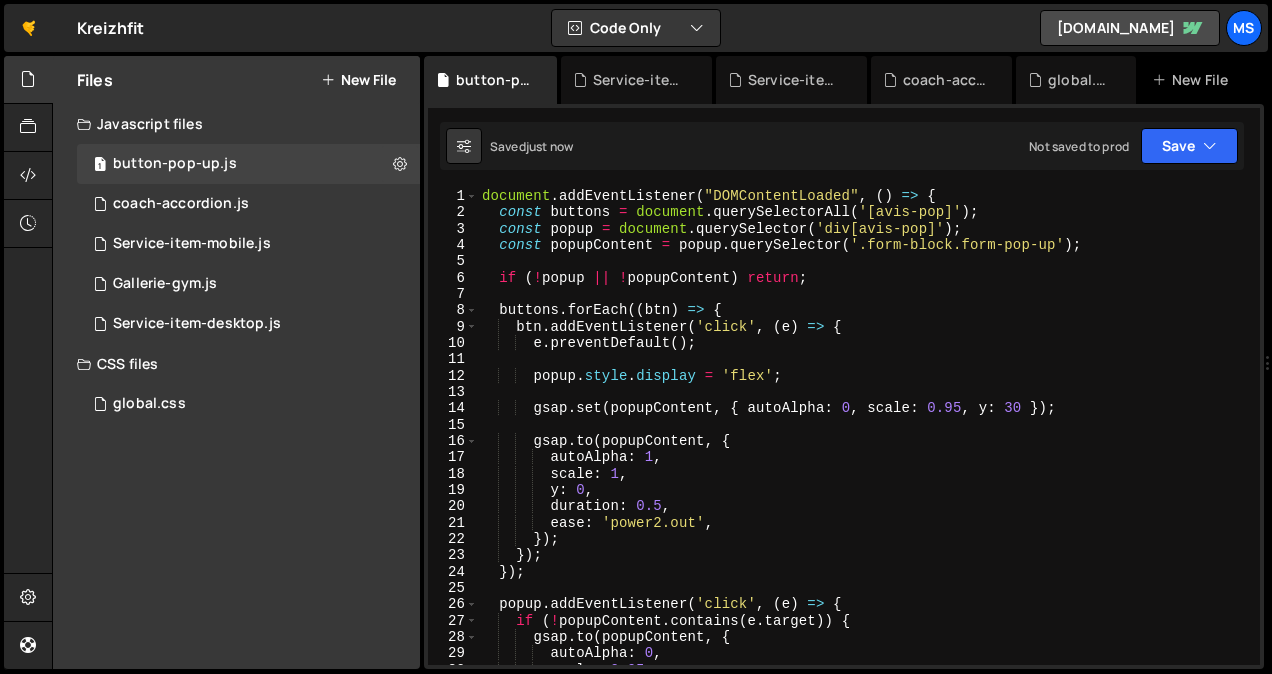 type on "document.addEventListener("DOMContentLoaded", () => {" 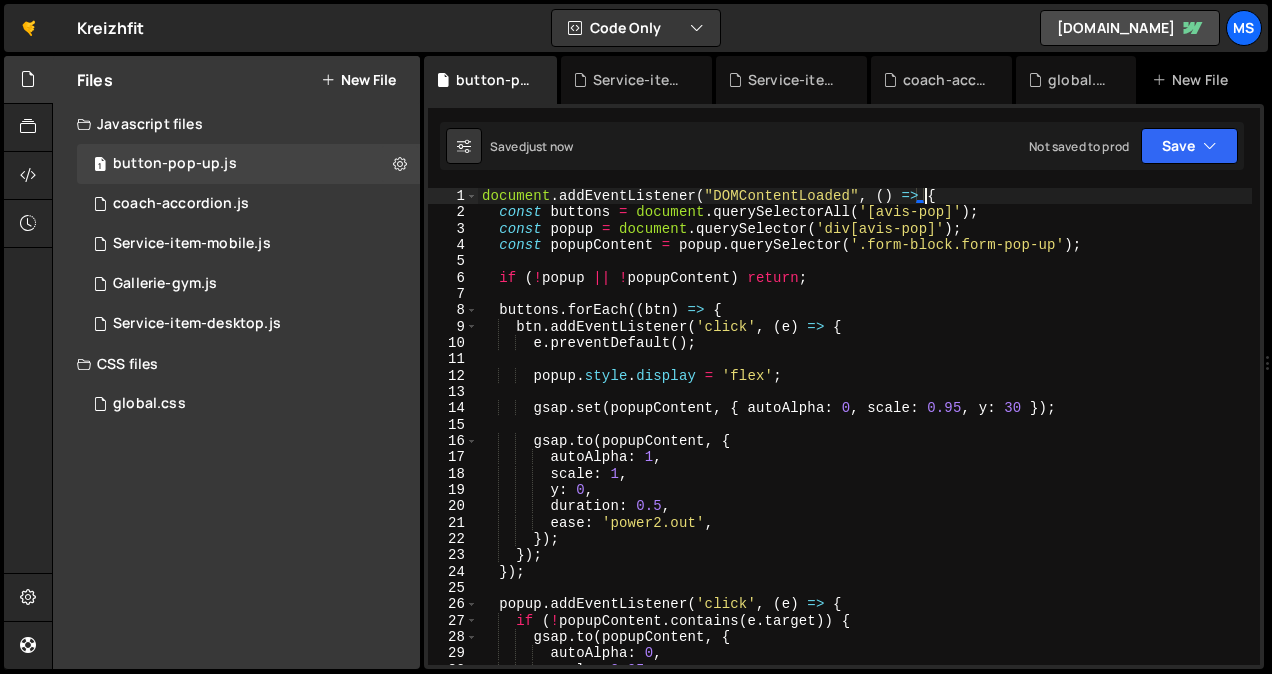 click on "document . addEventListener ( "DOMContentLoaded" ,   ( )   =>   {    const   buttons   =   document . querySelectorAll ( '[avis-pop]' ) ;    const   popup   =   document . querySelector ( 'div[avis-pop]' ) ;    const   popupContent   =   popup . querySelector ( '.form-block.form-pop-up' ) ;    if   ( ! popup   ||   ! popupContent )   return ;    buttons . forEach (( btn )   =>   {       btn . addEventListener ( 'click' ,   ( e )   =>   {          e . preventDefault ( ) ;          popup . style . display   =   'flex' ;          gsap . set ( popupContent ,   {   autoAlpha :   0 ,   scale :   0.95 ,   y :   30   }) ;          gsap . to ( popupContent ,   {             autoAlpha :   1 ,             scale :   1 ,             y :   0 ,             duration :   0.5 ,             ease :   'power2.out' ,          }) ;       }) ;    }) ;    popup . addEventListener ( 'click' ,   ( e )   =>   {       if   ( ! popupContent . contains ( e . target ))   {          gsap . to ( popupContent ,   {             autoAlpha :   0" at bounding box center (865, 443) 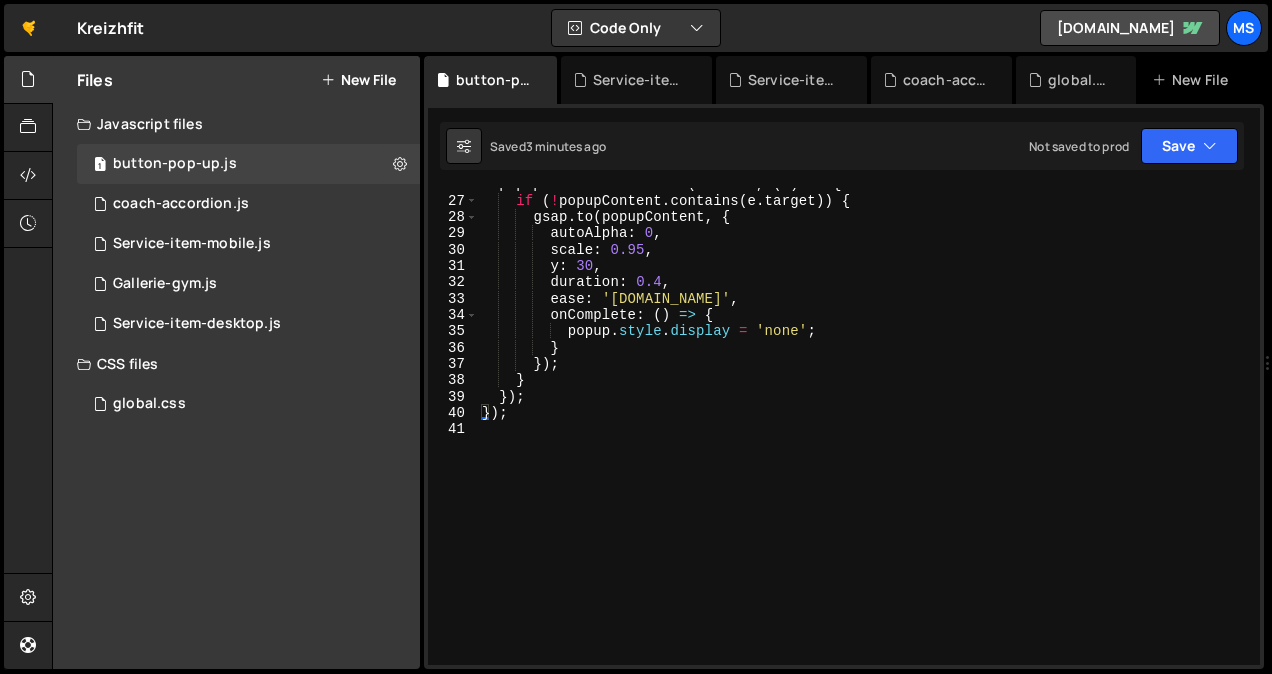 scroll, scrollTop: 420, scrollLeft: 0, axis: vertical 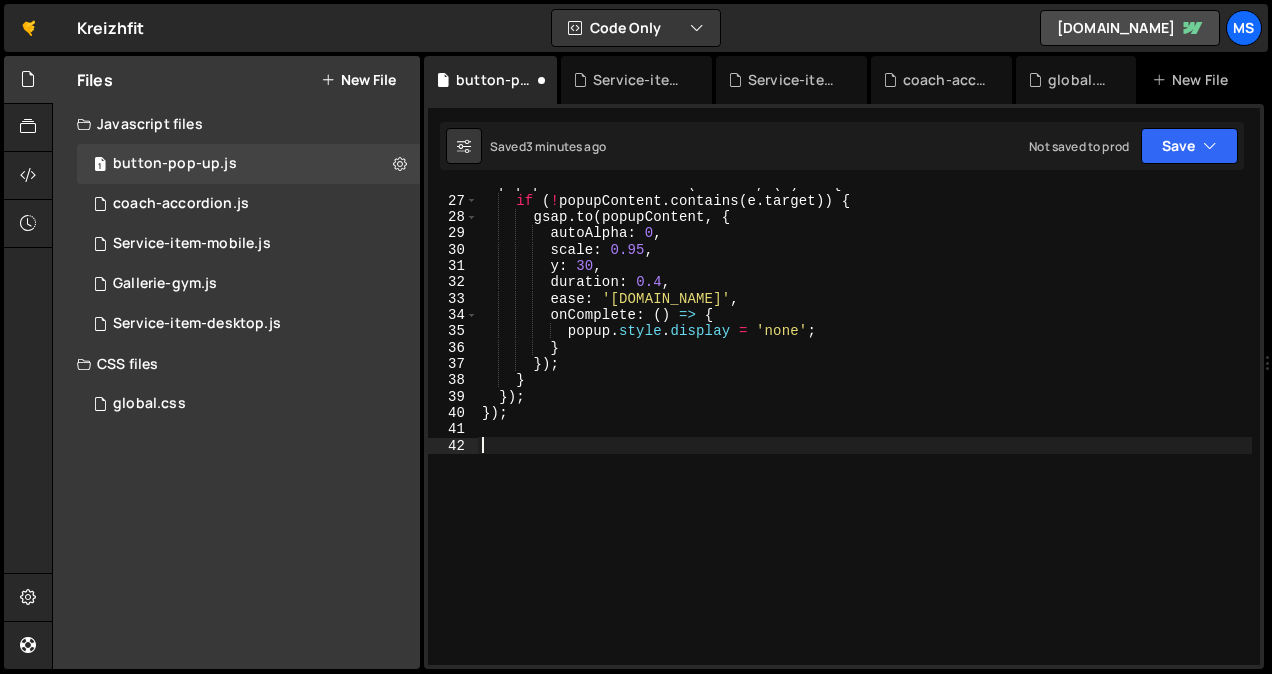 paste on "setupPopup('abonnement-pop');" 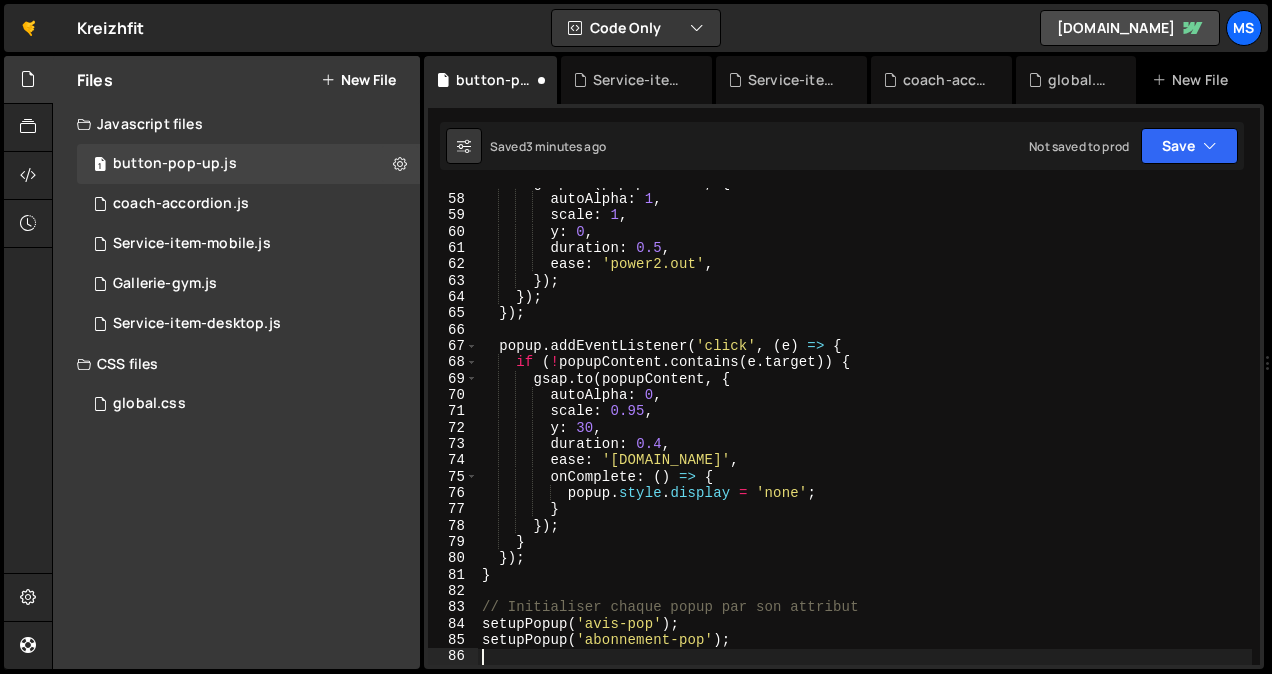 scroll, scrollTop: 927, scrollLeft: 0, axis: vertical 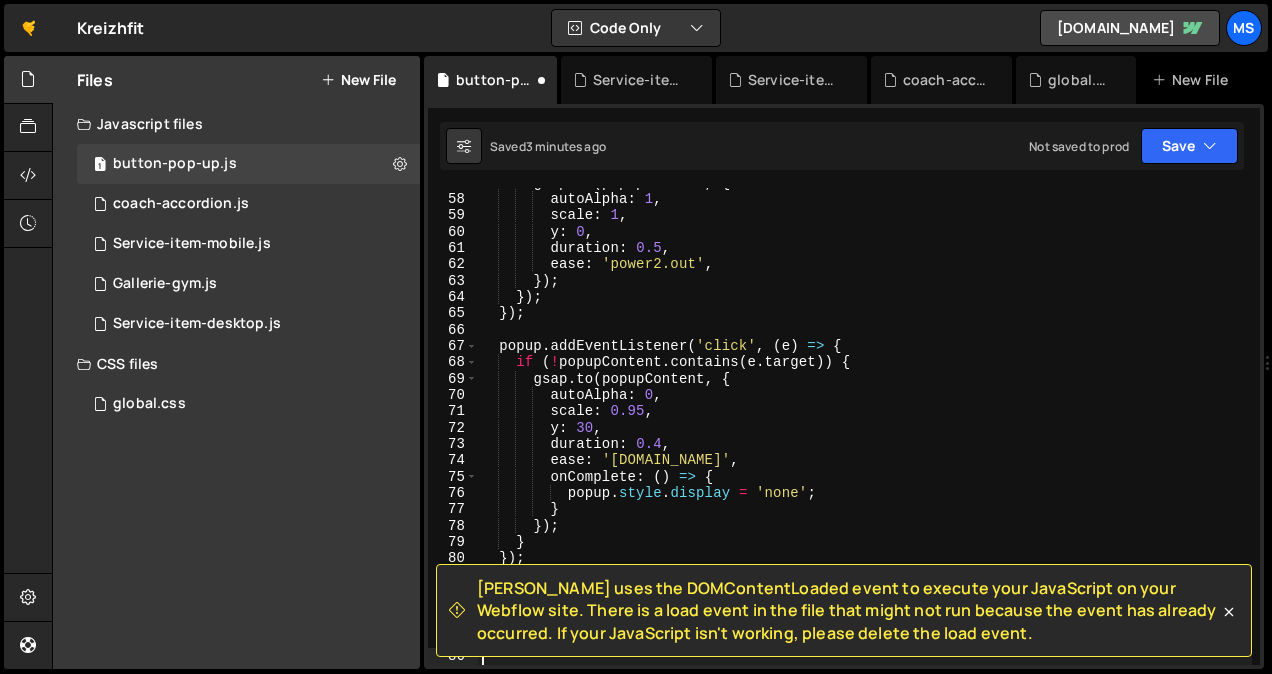 type on "setupPopup('abonnement-pop');" 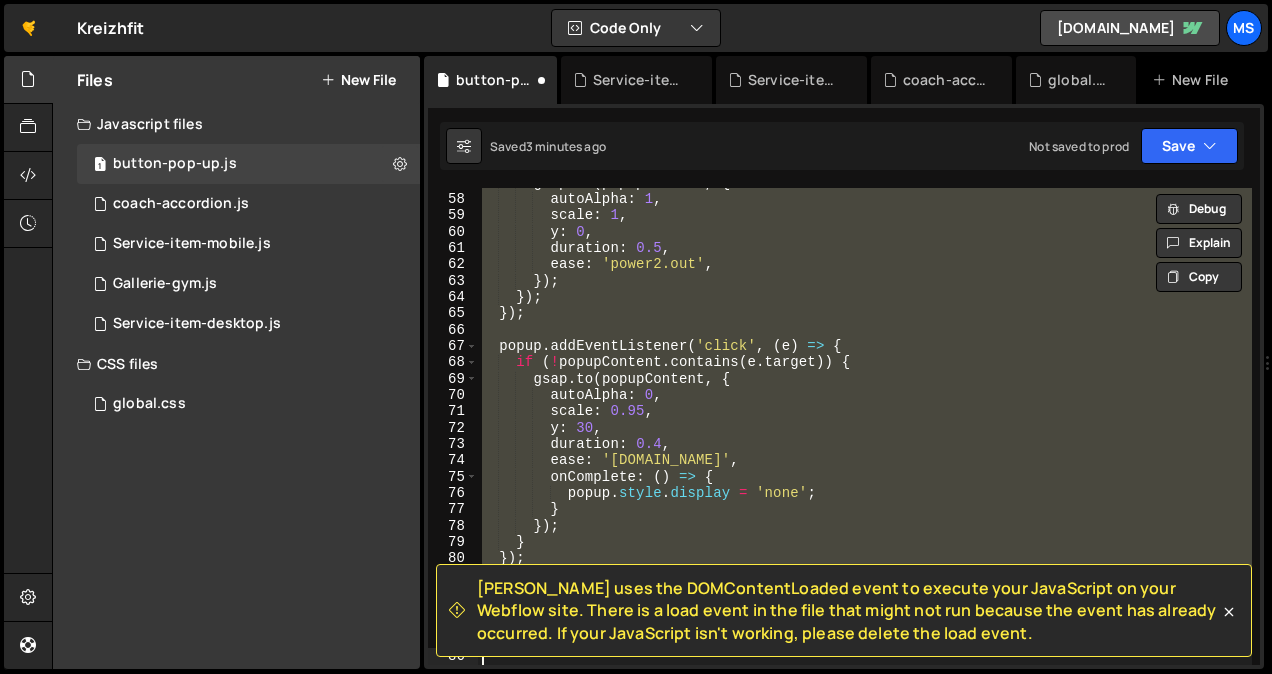 scroll, scrollTop: 431, scrollLeft: 0, axis: vertical 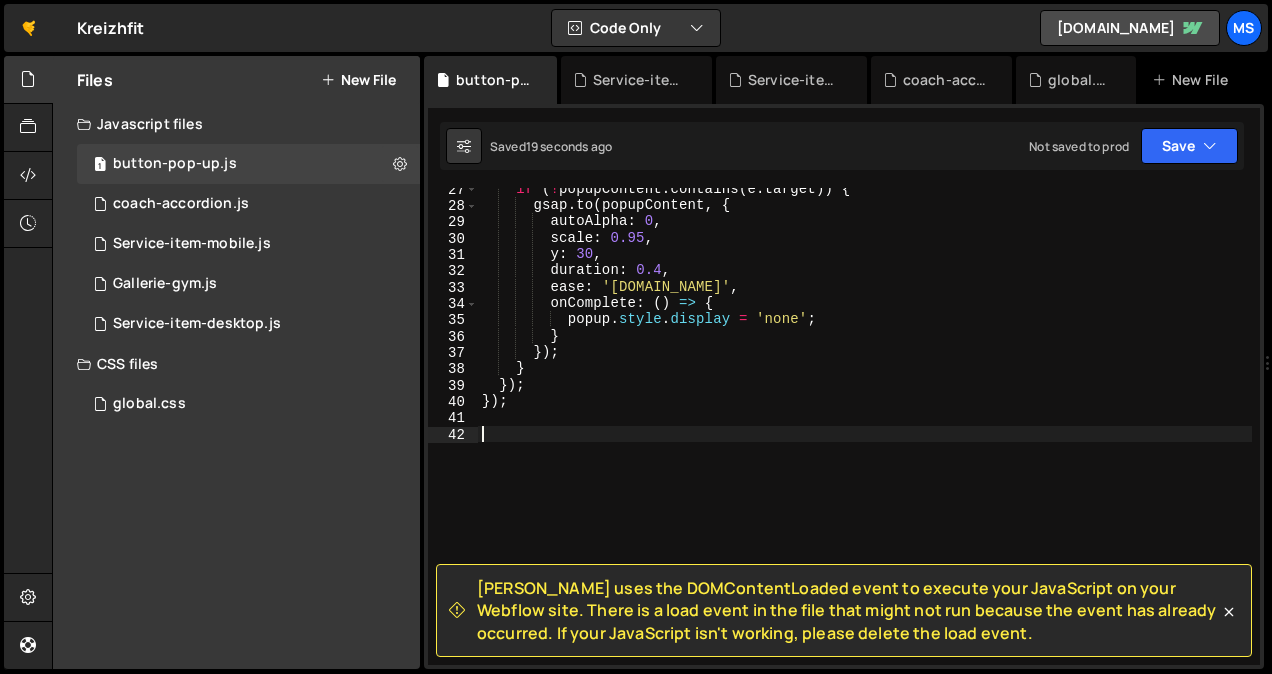 click on "if   ( ! popupContent . contains ( e . target ))   {          gsap . to ( popupContent ,   {             autoAlpha :   0 ,             scale :   0.95 ,             y :   30 ,             duration :   0.4 ,             ease :   'power2.in' ,             onComplete :   ( )   =>   {                popup . style . display   =   'none' ;             }          }) ;       }    }) ; }) ;" at bounding box center [865, 436] 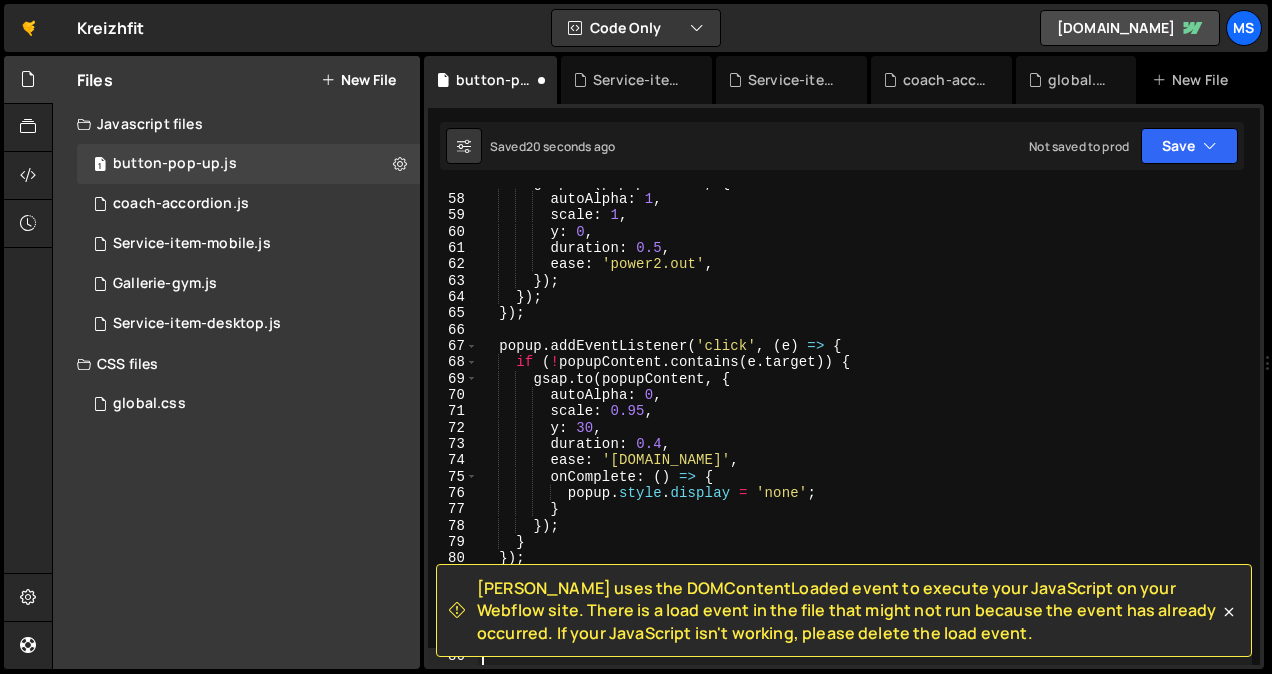 scroll, scrollTop: 927, scrollLeft: 0, axis: vertical 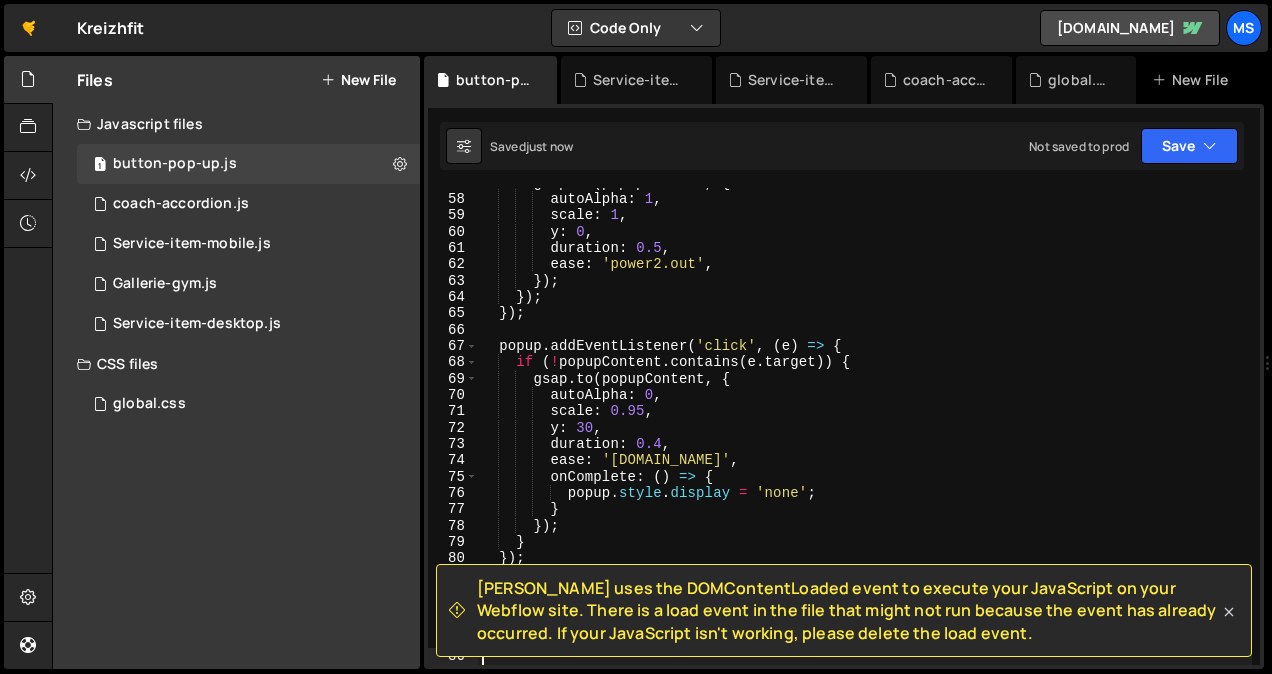 click 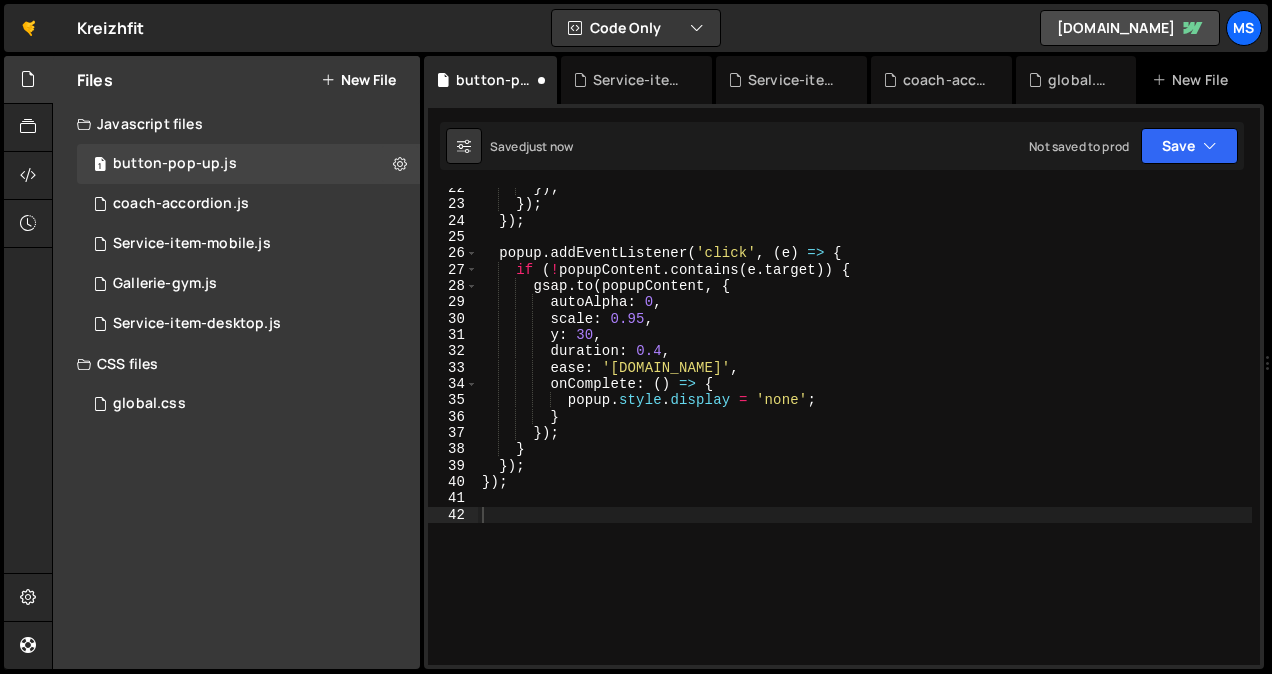 scroll, scrollTop: 431, scrollLeft: 0, axis: vertical 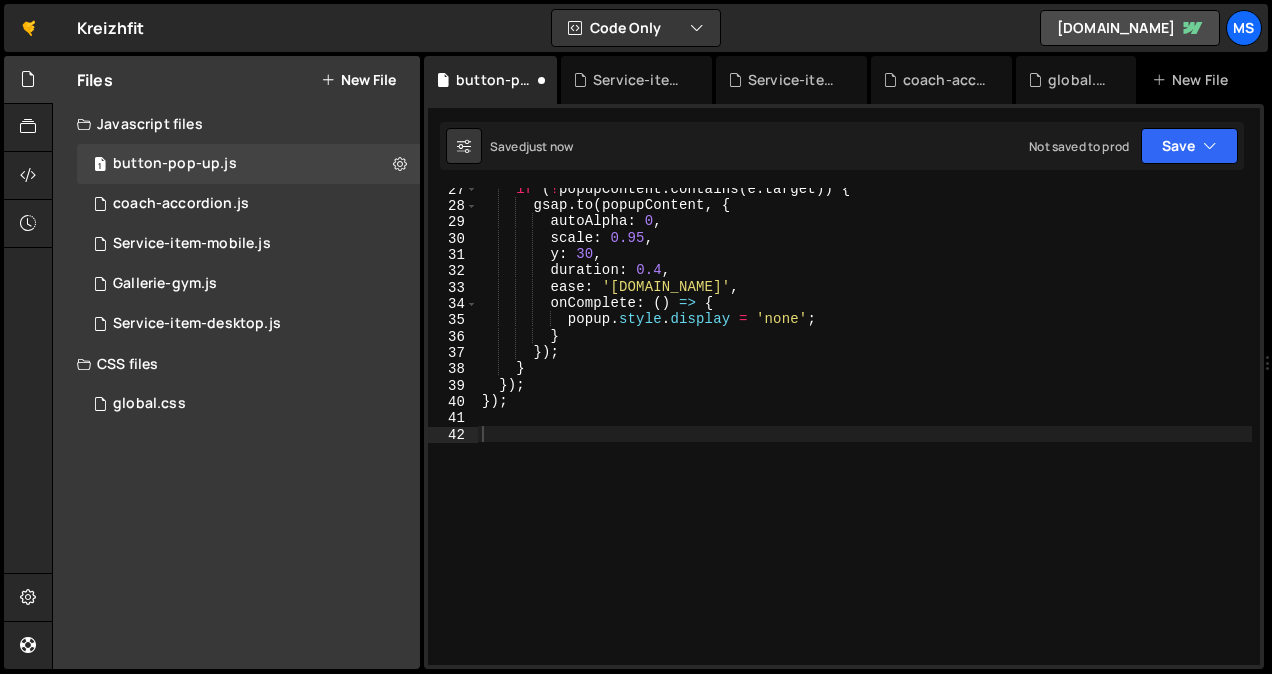 click on "if   ( ! popupContent . contains ( e . target ))   {          gsap . to ( popupContent ,   {             autoAlpha :   0 ,             scale :   0.95 ,             y :   30 ,             duration :   0.4 ,             ease :   'power2.in' ,             onComplete :   ( )   =>   {                popup . style . display   =   'none' ;             }          }) ;       }    }) ; }) ;" at bounding box center [865, 436] 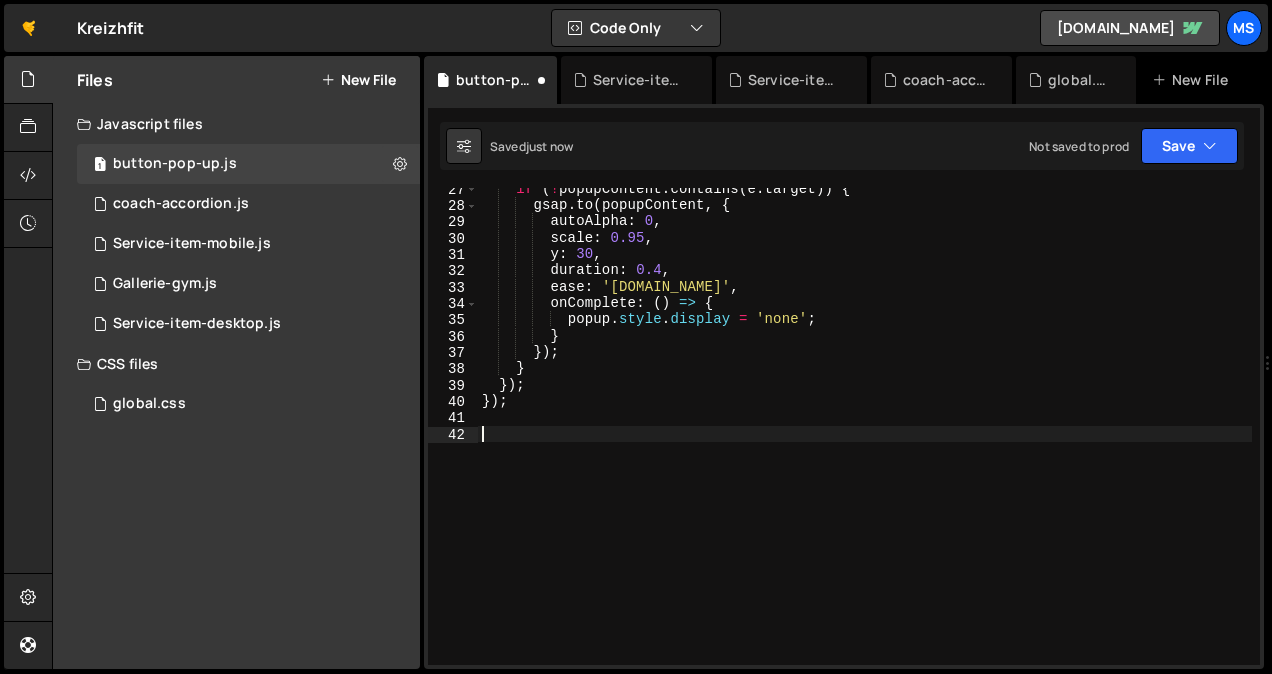 paste on "setupPopup('abonnement-pop');" 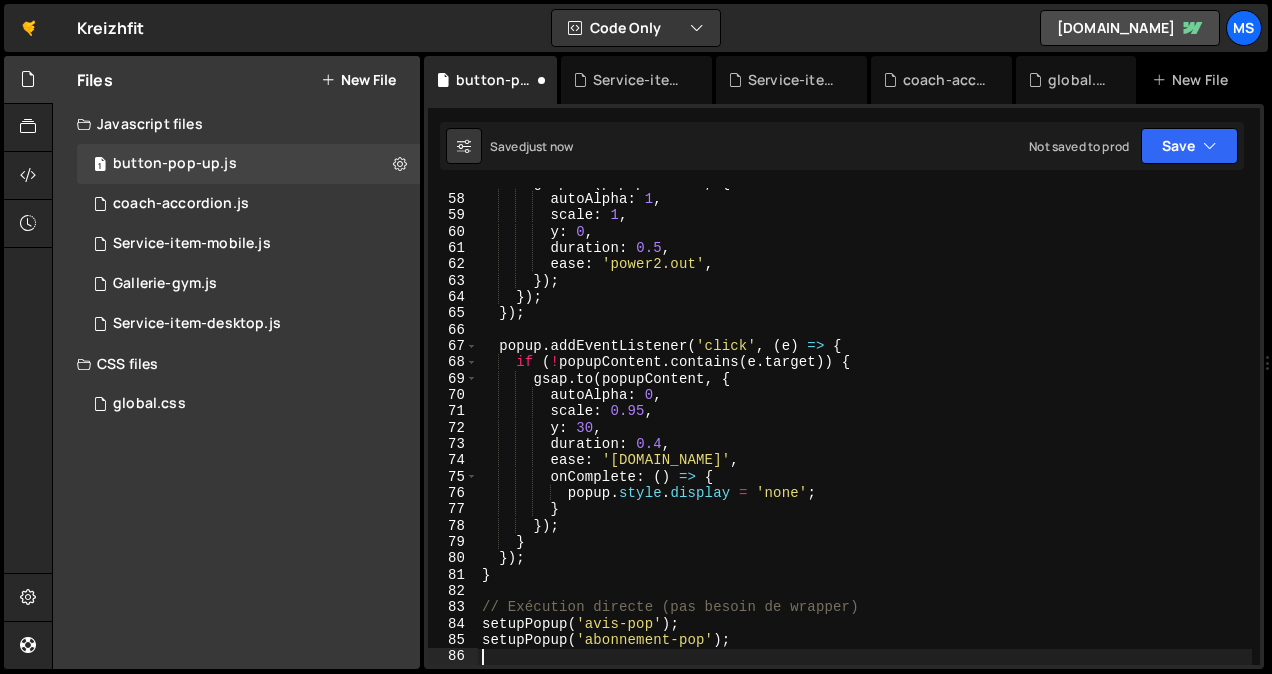 scroll, scrollTop: 927, scrollLeft: 0, axis: vertical 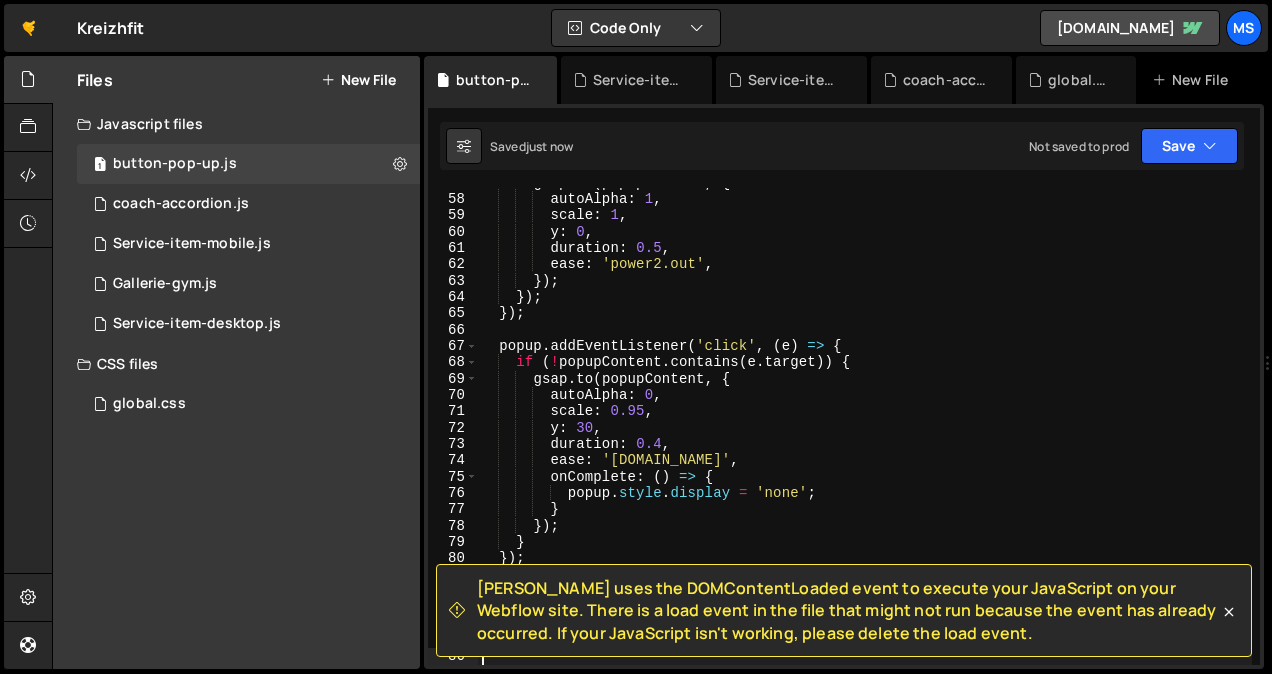 type on "setupPopup('abonnement-pop');" 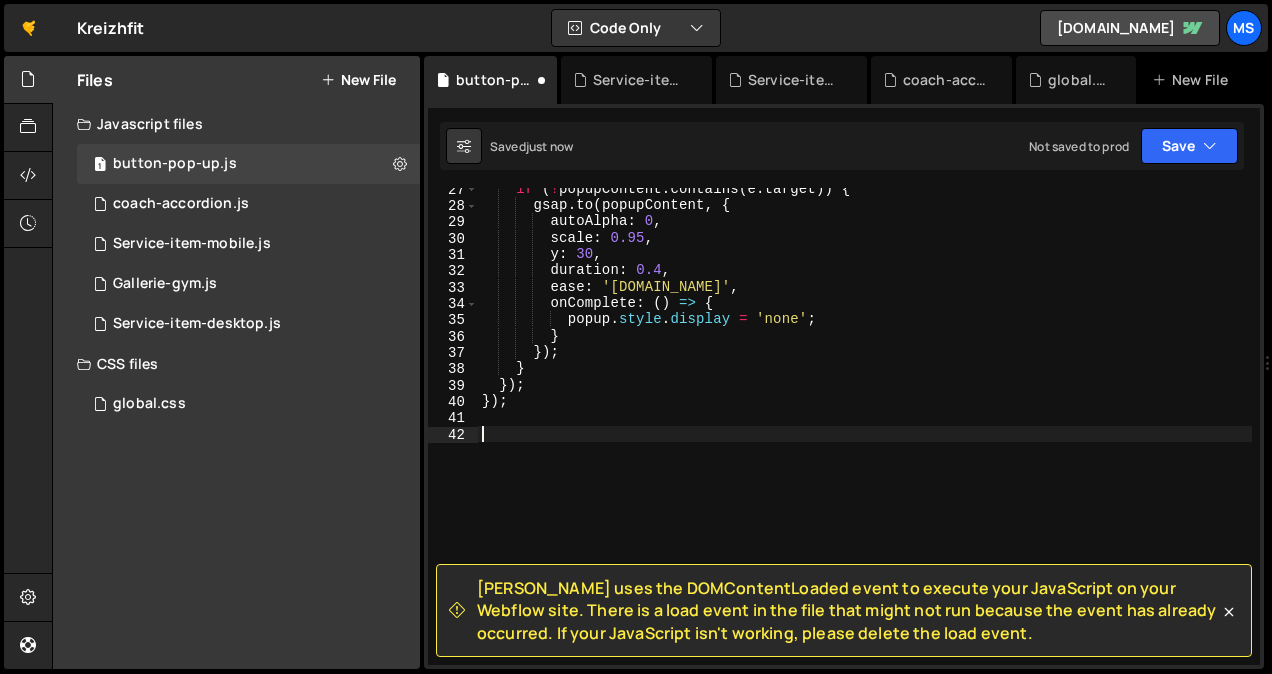 scroll, scrollTop: 431, scrollLeft: 0, axis: vertical 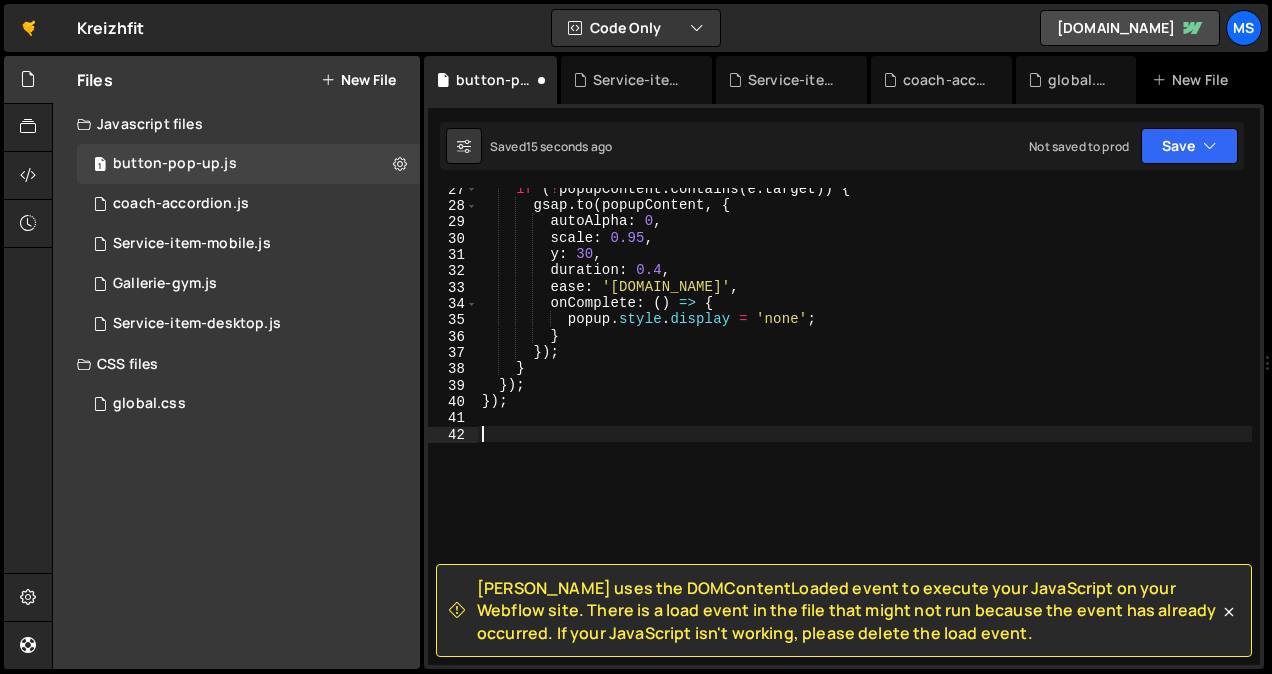 paste on "setupPopup('abonnement-pop');" 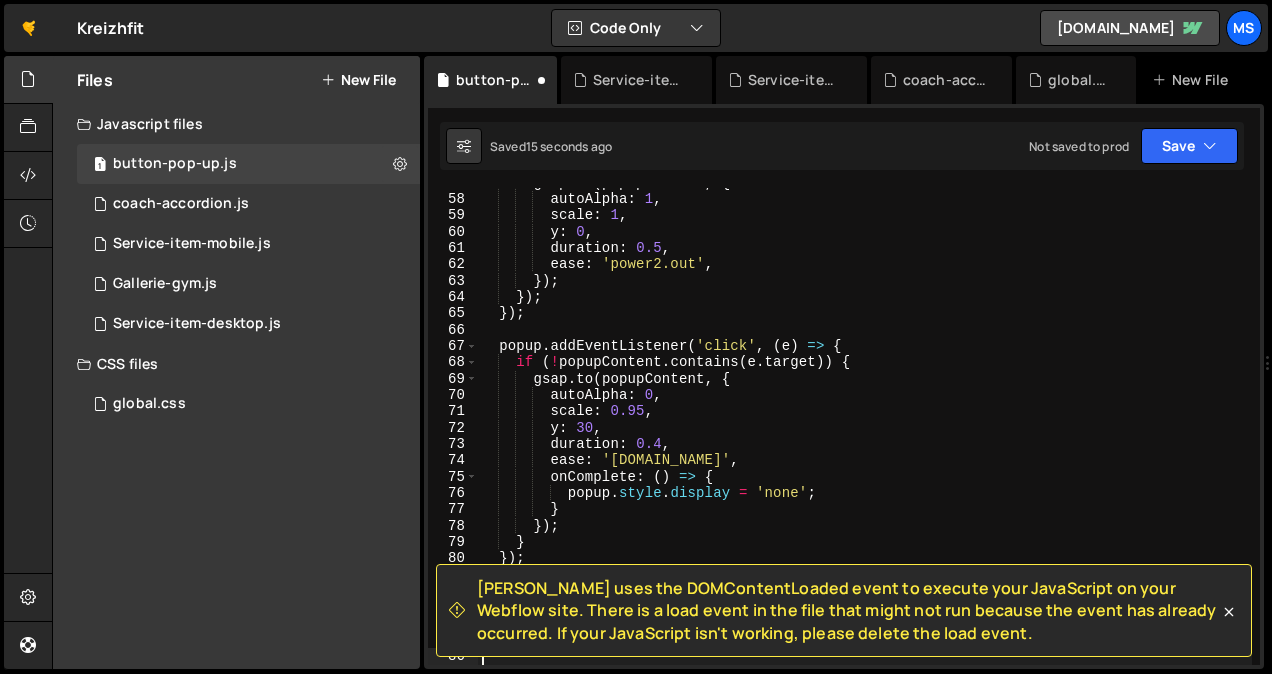 scroll, scrollTop: 927, scrollLeft: 0, axis: vertical 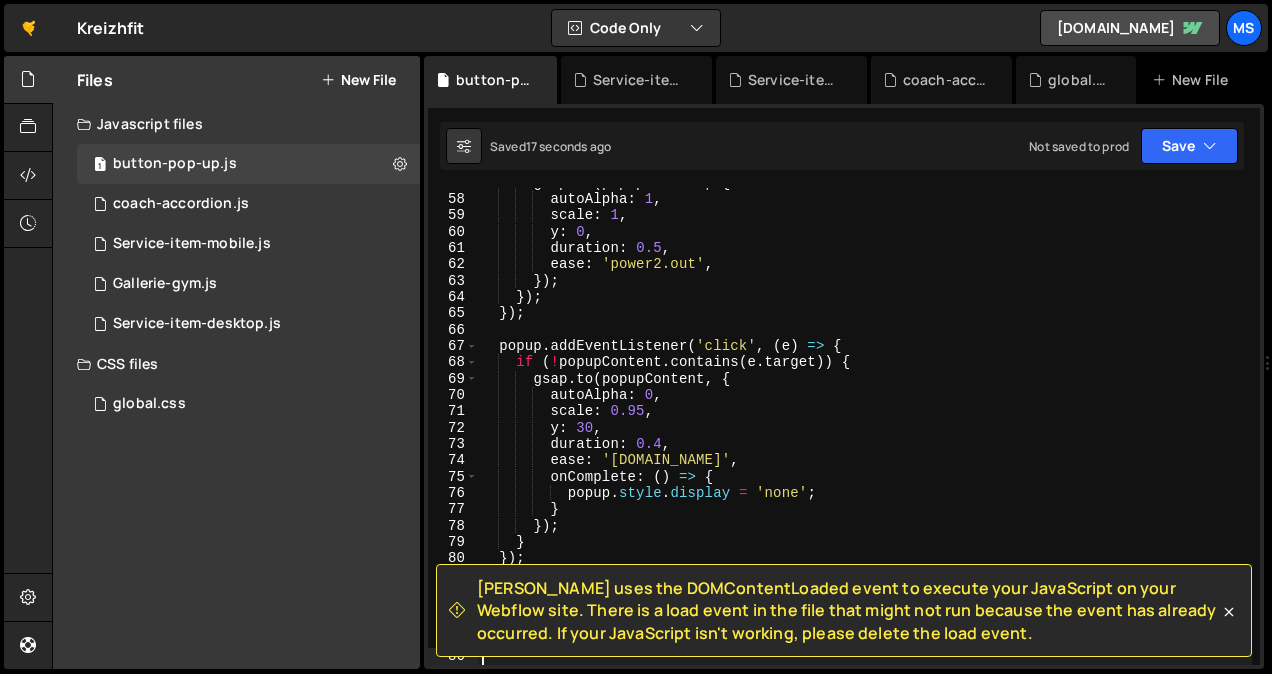 type on "setupPopup('abonnement-pop');" 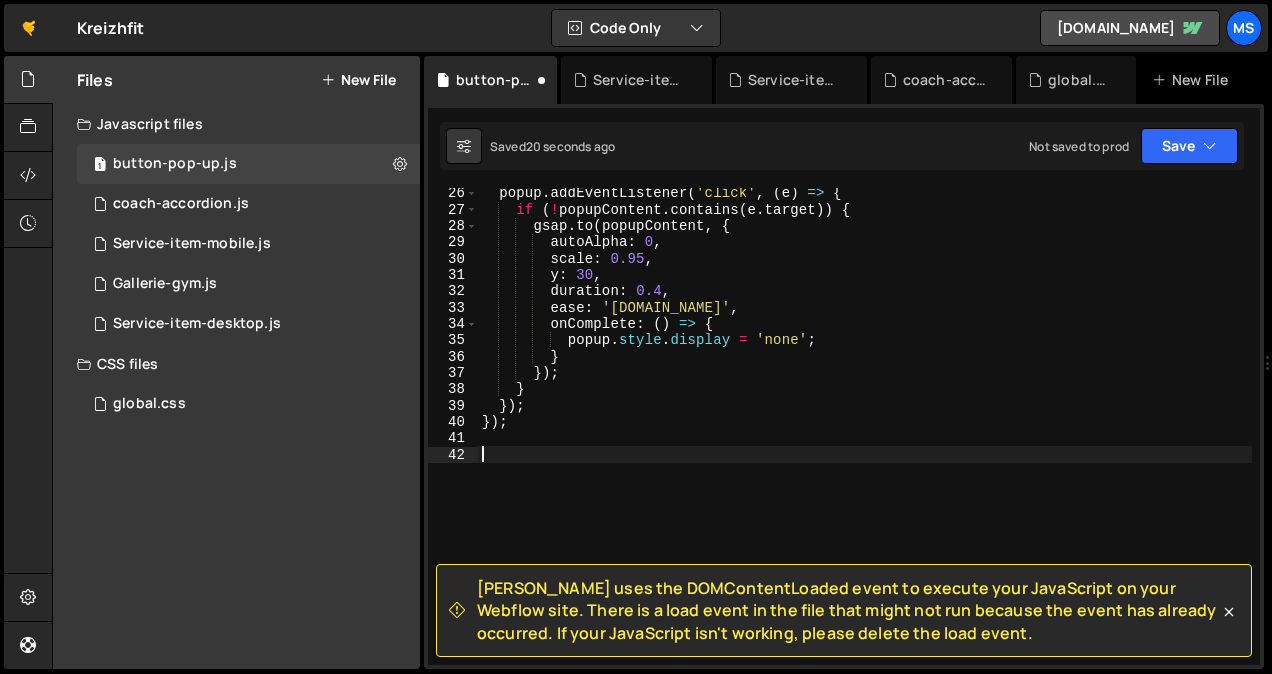 scroll, scrollTop: 411, scrollLeft: 0, axis: vertical 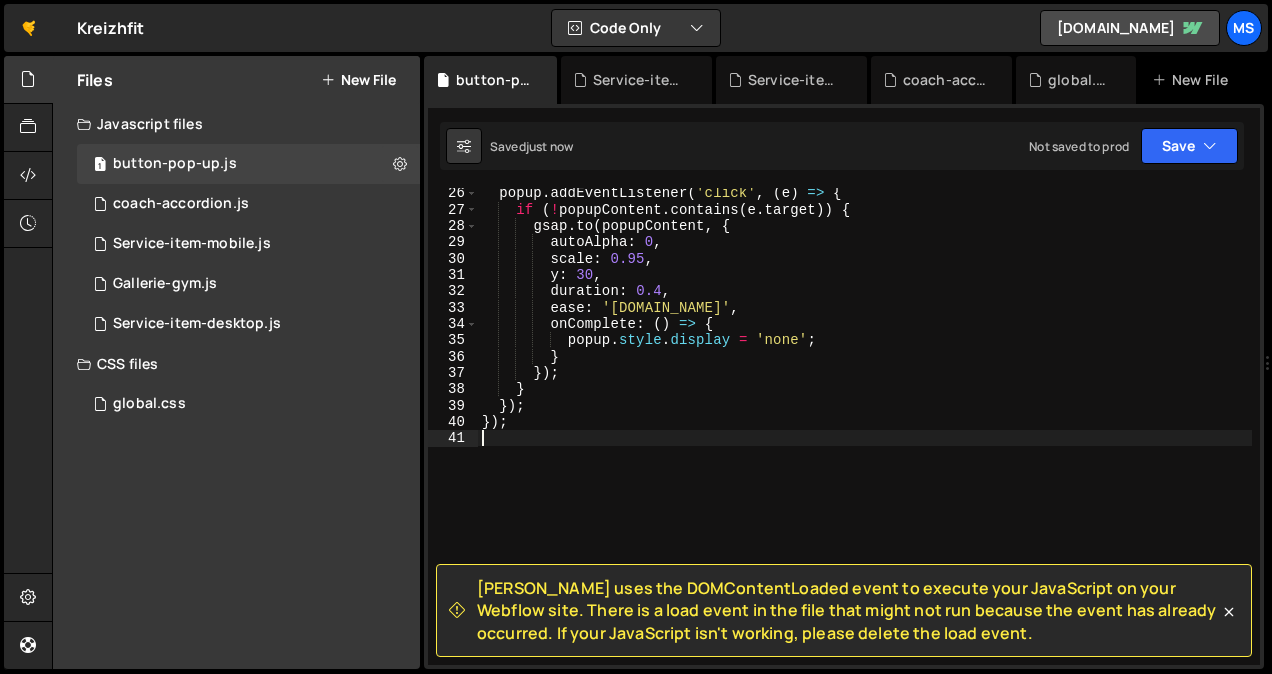 click 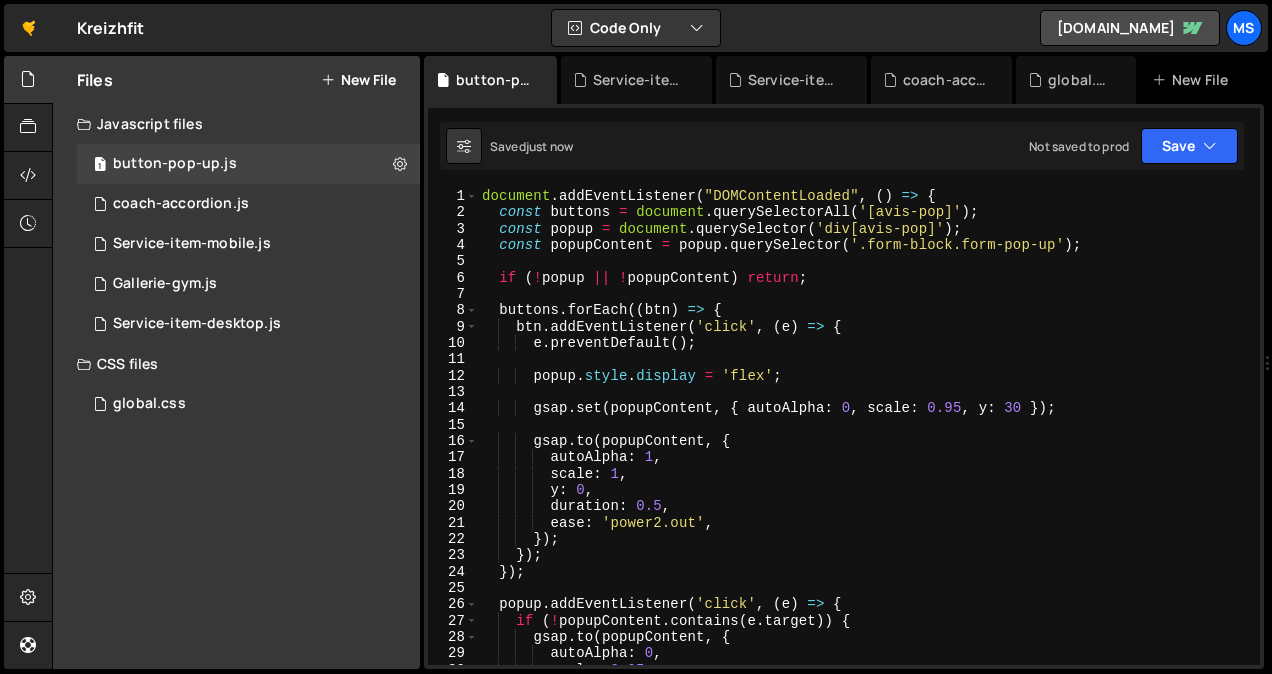 scroll, scrollTop: 0, scrollLeft: 0, axis: both 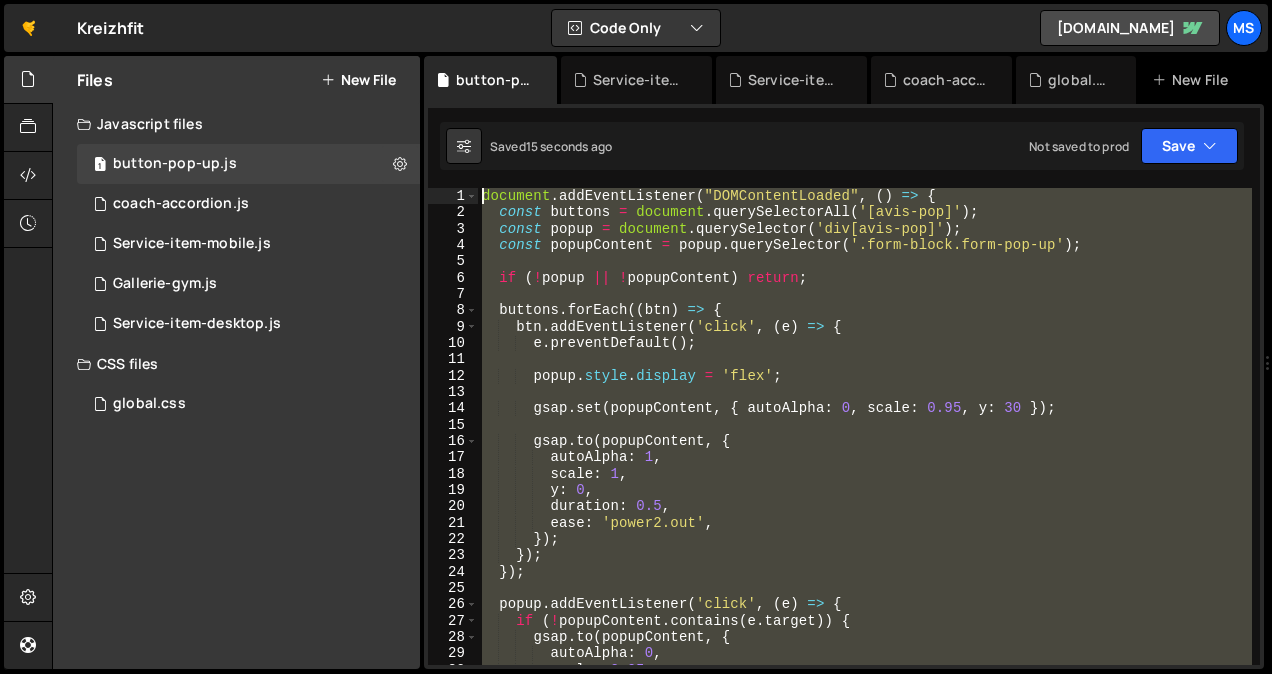 drag, startPoint x: 585, startPoint y: 579, endPoint x: 435, endPoint y: 112, distance: 490.49872 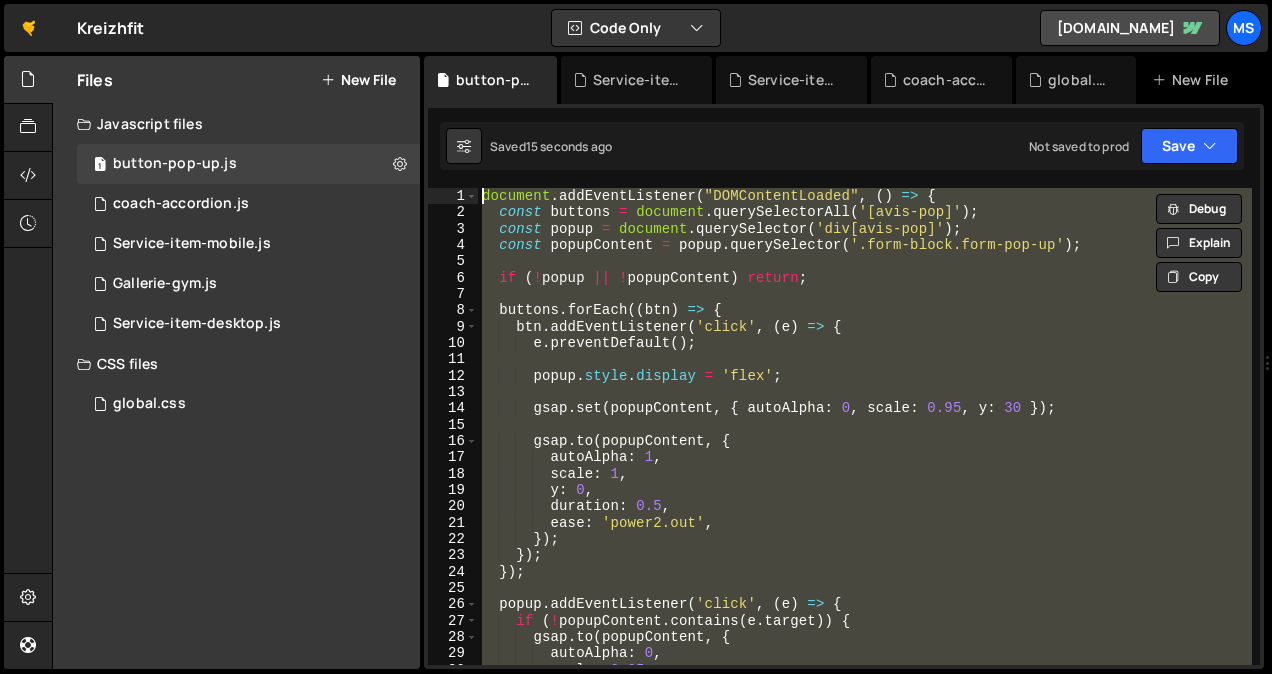 paste 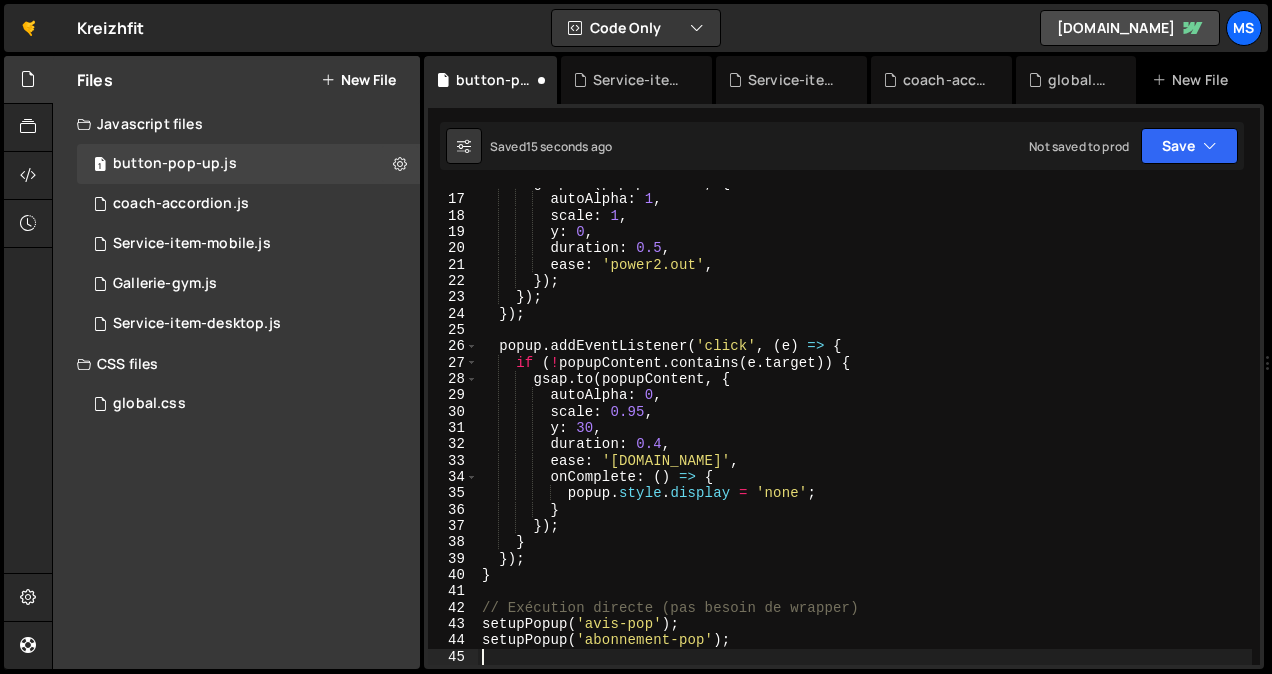 scroll, scrollTop: 258, scrollLeft: 0, axis: vertical 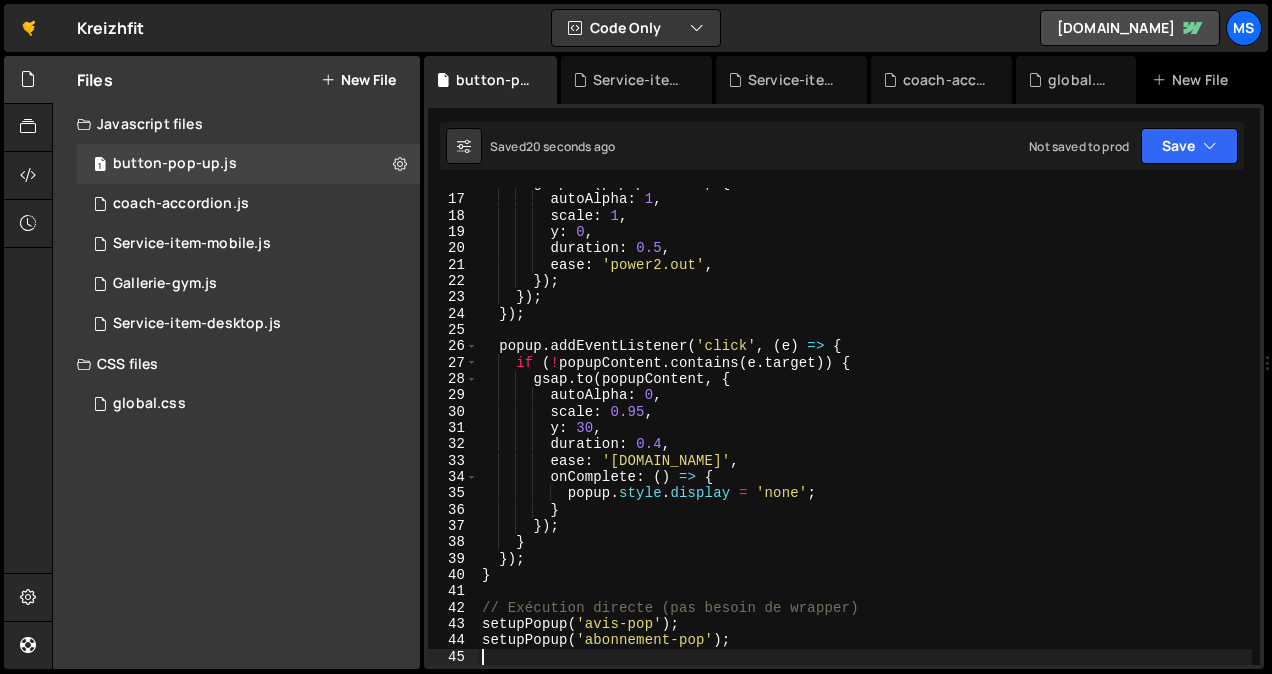 type on "setupPopup('abonnement-pop');" 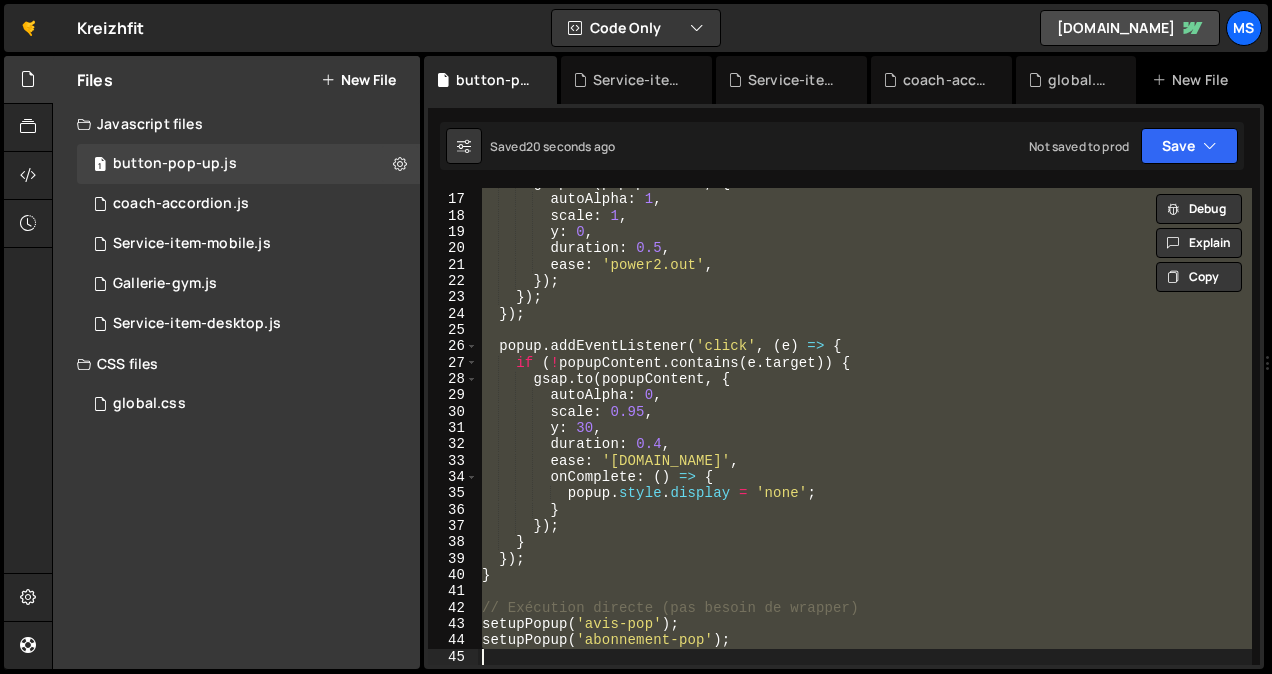 paste 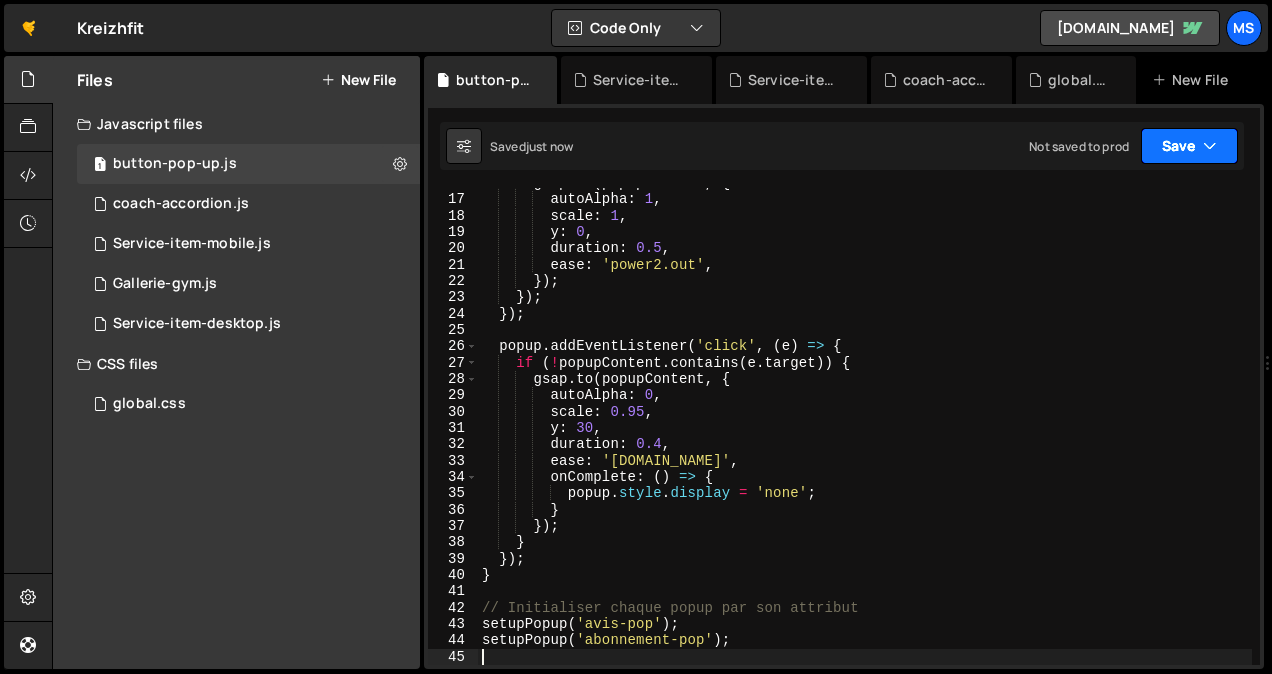 click at bounding box center (1210, 146) 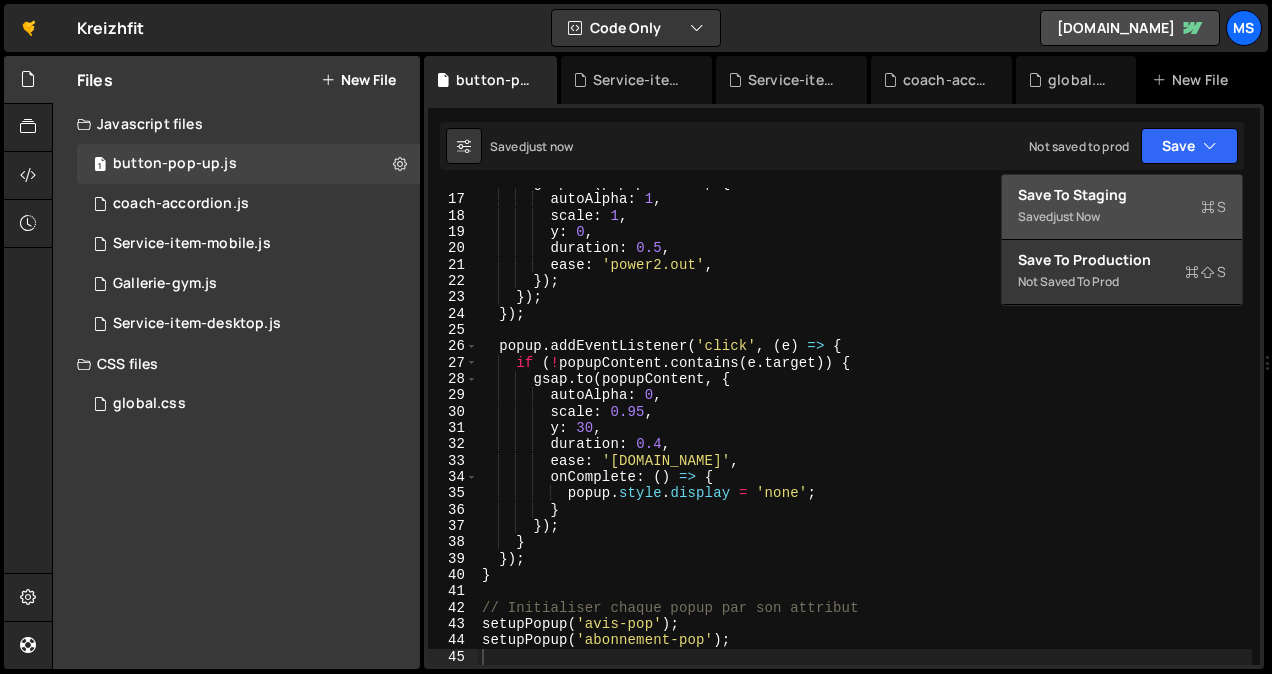 click on "Save to Staging
S" at bounding box center (1122, 195) 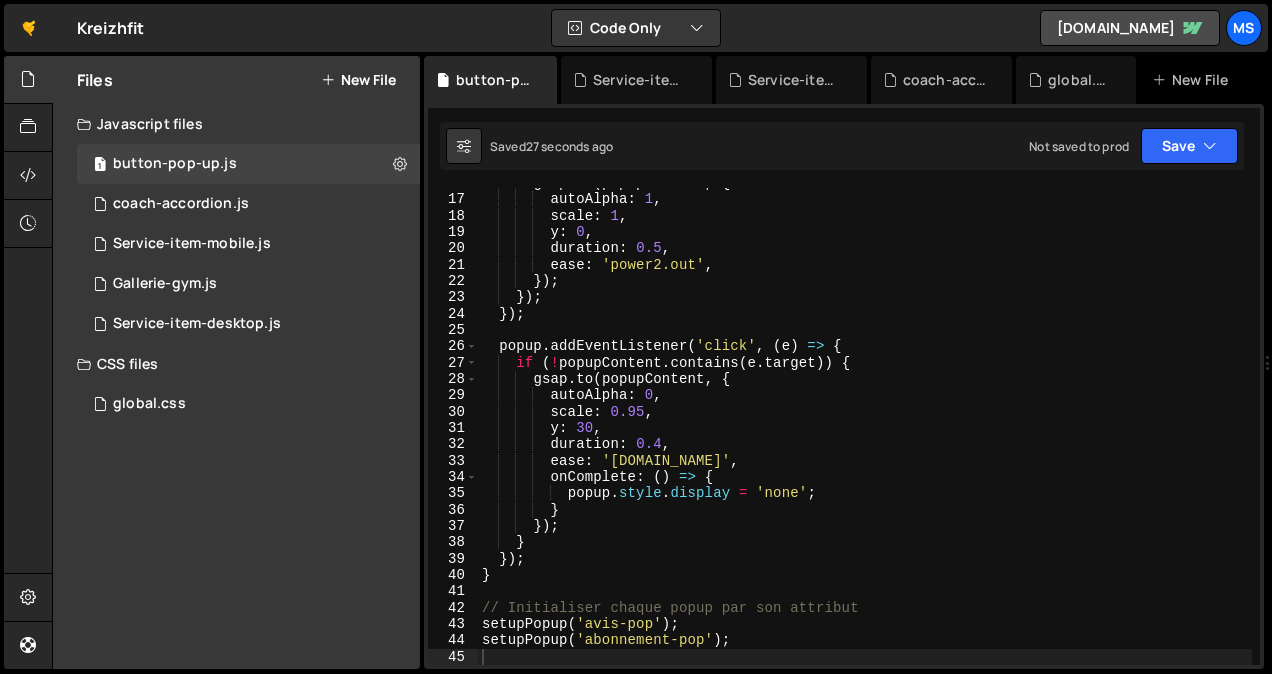 click on "gsap . to ( popupContent ,   {             autoAlpha :   1 ,             scale :   1 ,             y :   0 ,             duration :   0.5 ,             ease :   'power2.out' ,          }) ;       }) ;    }) ;    popup . addEventListener ( 'click' ,   ( e )   =>   {       if   ( ! popupContent . contains ( e . target ))   {          gsap . to ( popupContent ,   {             autoAlpha :   0 ,             scale :   0.95 ,             y :   30 ,             duration :   0.4 ,             ease :   'power2.in' ,             onComplete :   ( )   =>   {                popup . style . display   =   'none' ;             }          }) ;       }    }) ; } // Initialiser chaque popup par son attribut setupPopup ( 'avis-pop' ) ; setupPopup ( 'abonnement-pop' ) ;" at bounding box center [865, 430] 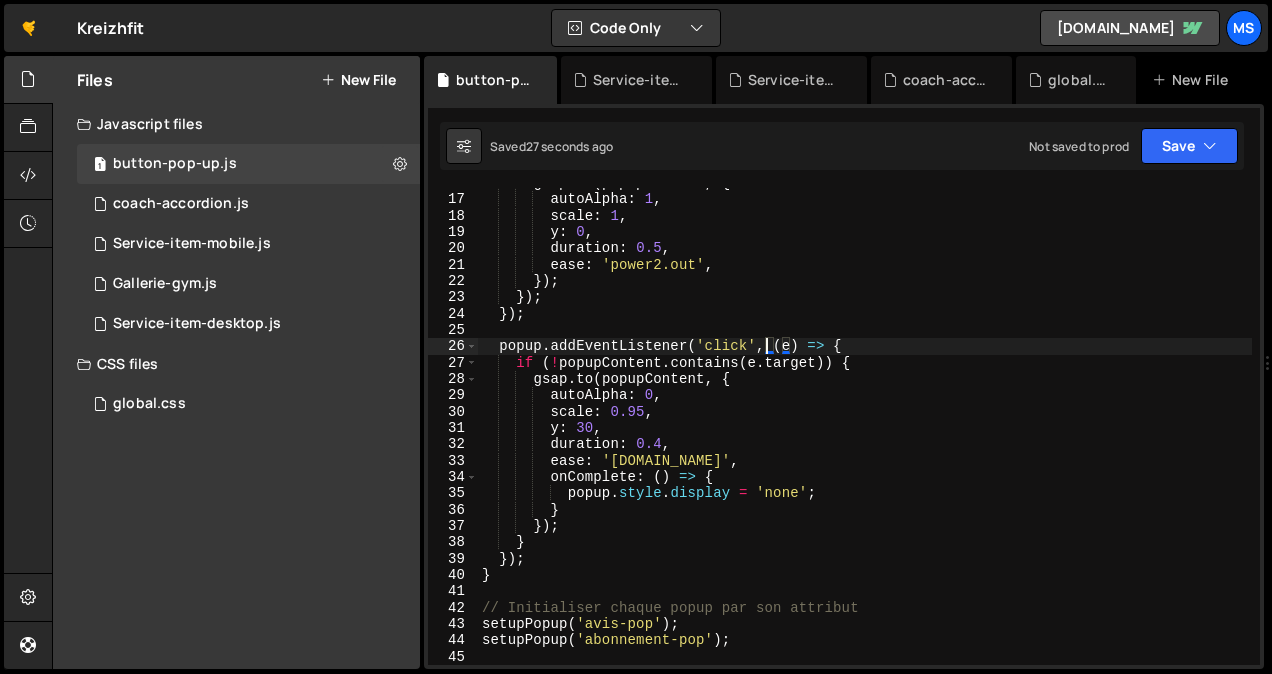 type on "setupPopup('abonnement-pop');" 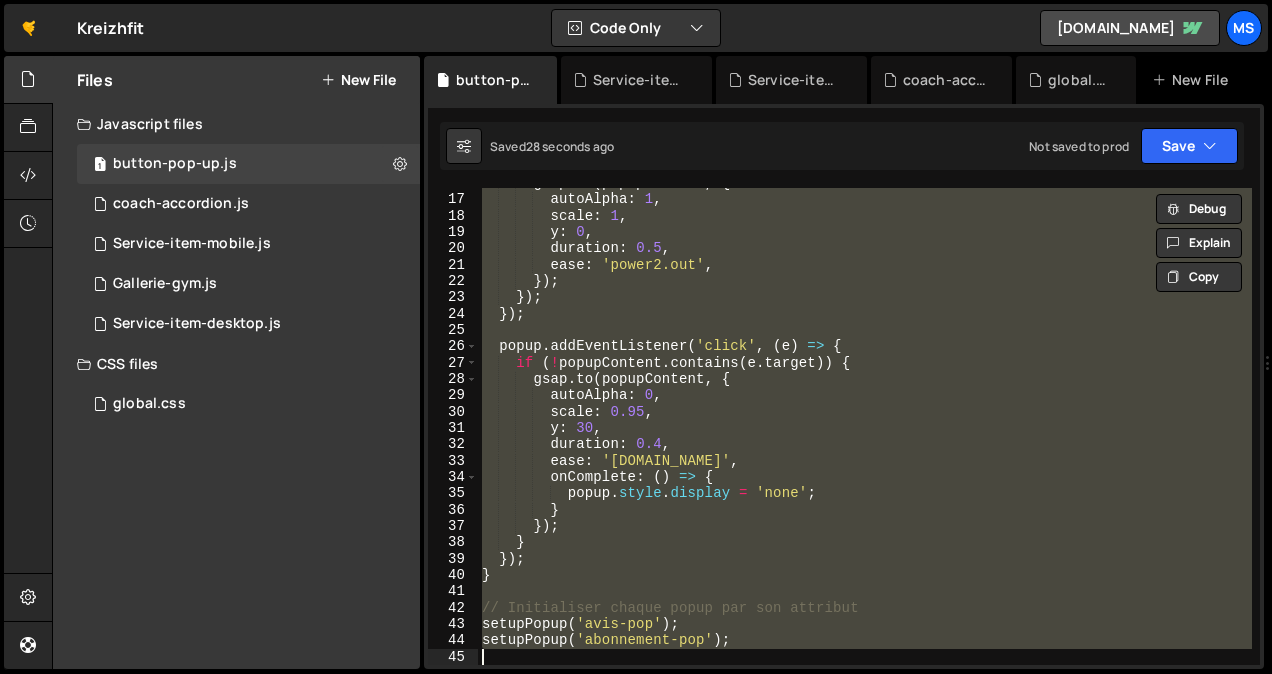 paste 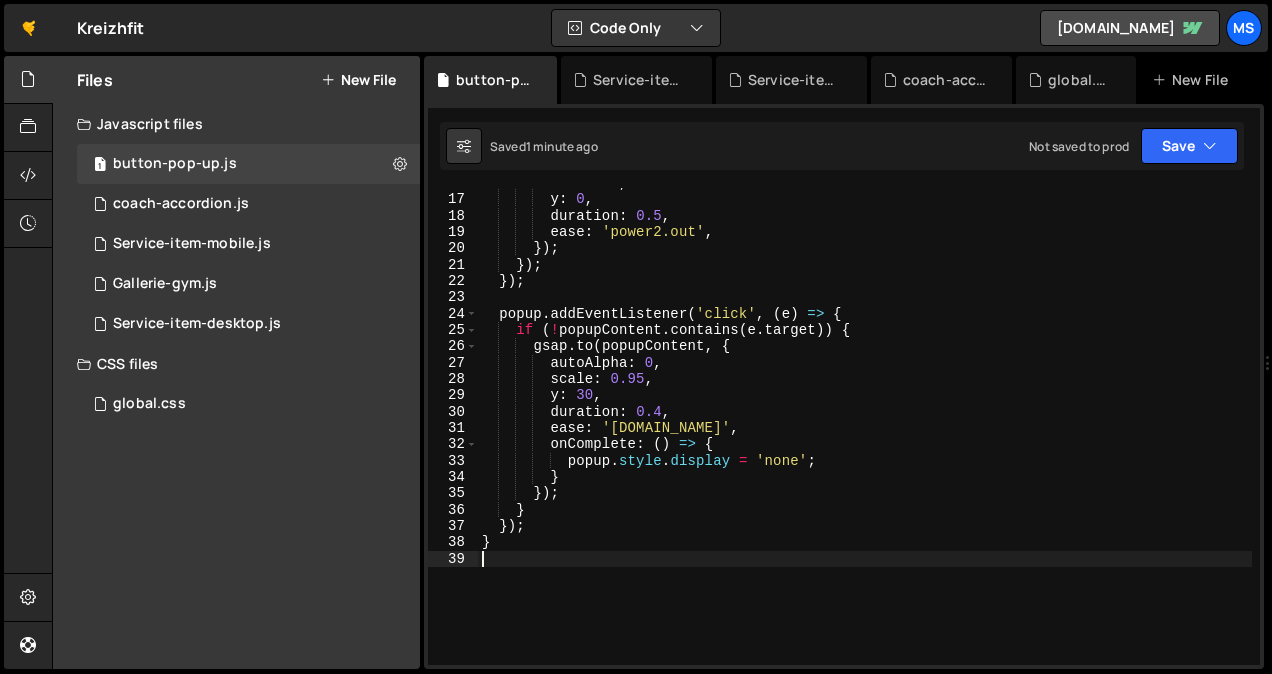 click on "scale :   1 ,             y :   0 ,             duration :   0.5 ,             ease :   'power2.out' ,          }) ;       }) ;    }) ;    popup . addEventListener ( 'click' ,   ( e )   =>   {       if   ( ! popupContent . contains ( e . target ))   {          gsap . to ( popupContent ,   {             autoAlpha :   0 ,             scale :   0.95 ,             y :   30 ,             duration :   0.4 ,             ease :   'power2.in' ,             onComplete :   ( )   =>   {                popup . style . display   =   'none' ;             }          }) ;       }    }) ; }" at bounding box center (865, 430) 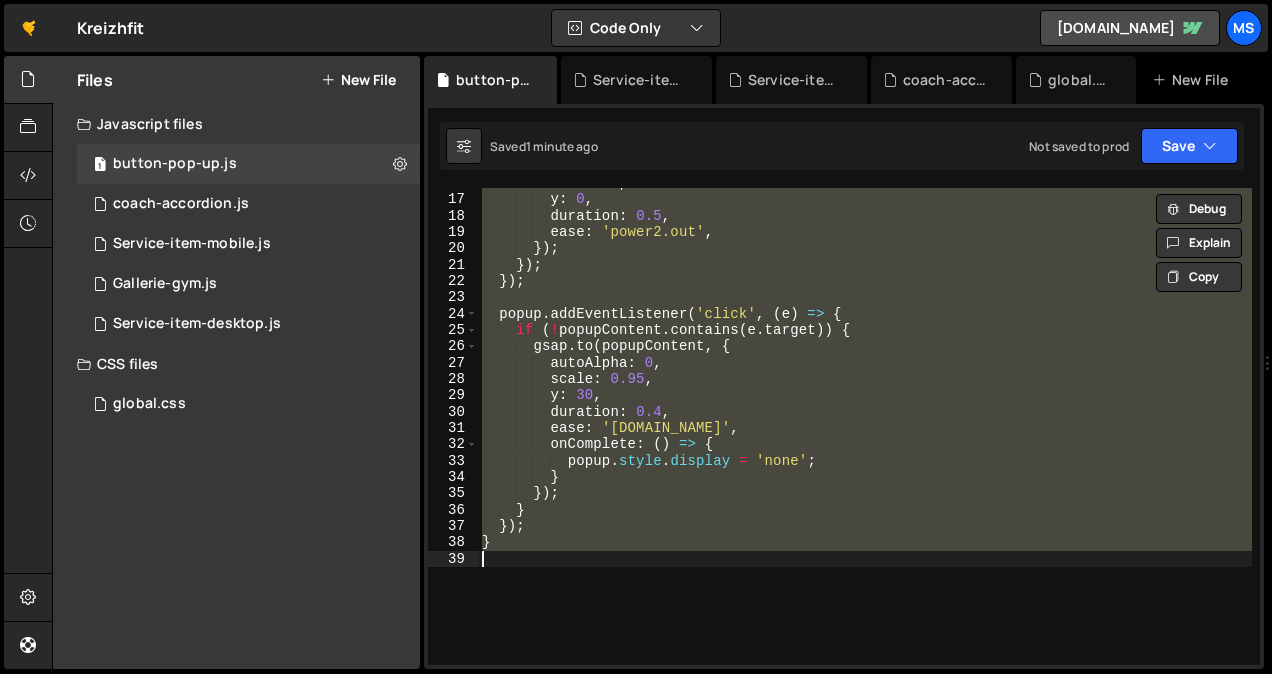 paste 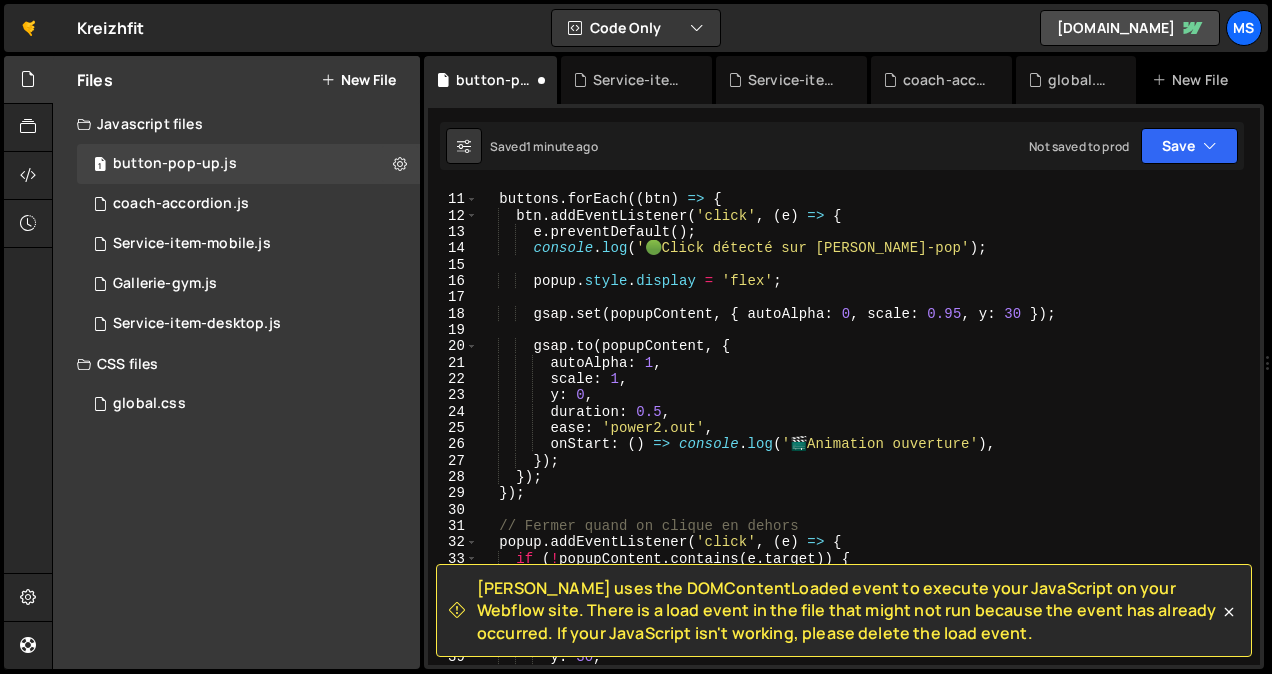 scroll, scrollTop: 0, scrollLeft: 0, axis: both 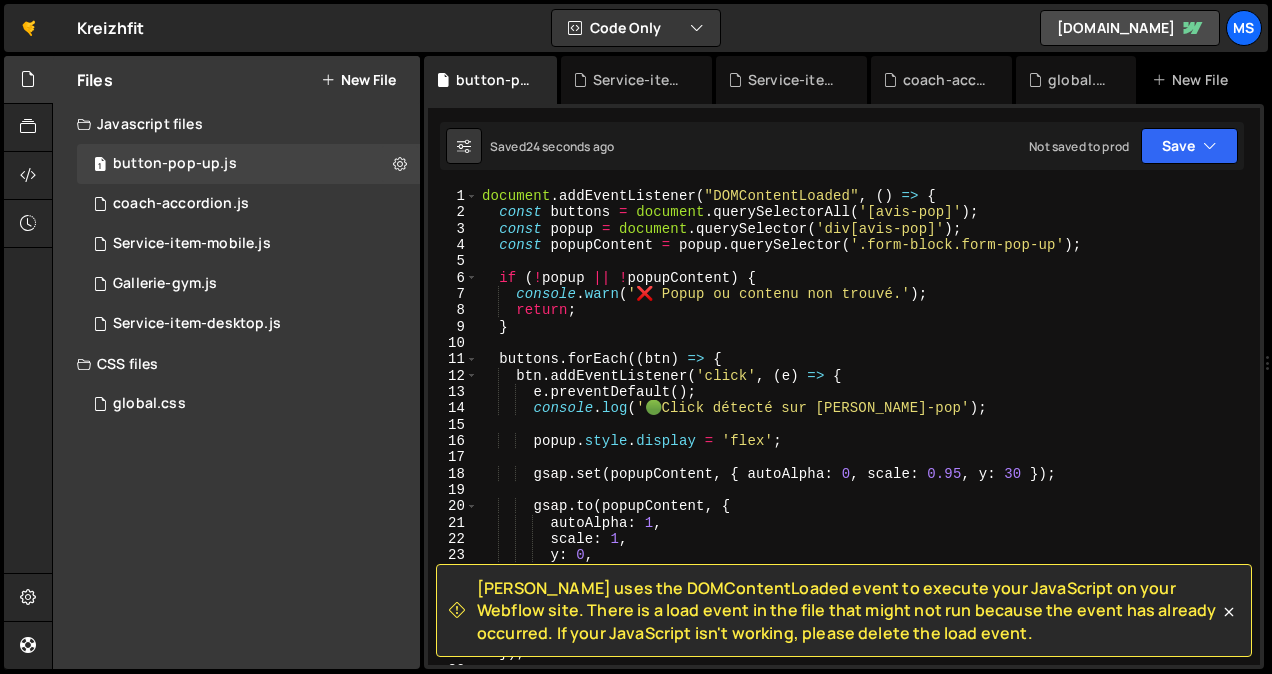 click on "document . addEventListener ( "DOMContentLoaded" ,   ( )   =>   {    const   buttons   =   document . querySelectorAll ( '[avis-pop]' ) ;    const   popup   =   document . querySelector ( 'div[avis-pop]' ) ;    const   popupContent   =   popup . querySelector ( '.form-block.form-pop-up' ) ;    if   ( ! popup   ||   ! popupContent )   {       console . warn ( '❌ Popup ou contenu non trouvé.' ) ;       return ;    }    buttons . forEach (( btn )   =>   {       btn . addEventListener ( 'click' ,   ( e )   =>   {          e . preventDefault ( ) ;          console . log ( ' 🟢  Click détecté sur bouton avis-pop' ) ;          popup . style . display   =   'flex' ;          gsap . set ( popupContent ,   {   autoAlpha :   0 ,   scale :   0.95 ,   y :   30   }) ;          gsap . to ( popupContent ,   {             autoAlpha :   1 ,             scale :   1 ,             y :   0 ,             duration :   0.5 ,             ease :   'power2.out' ,             onStart :   ( )   =>   console . log ( ' 🎬 ) ," at bounding box center [865, 443] 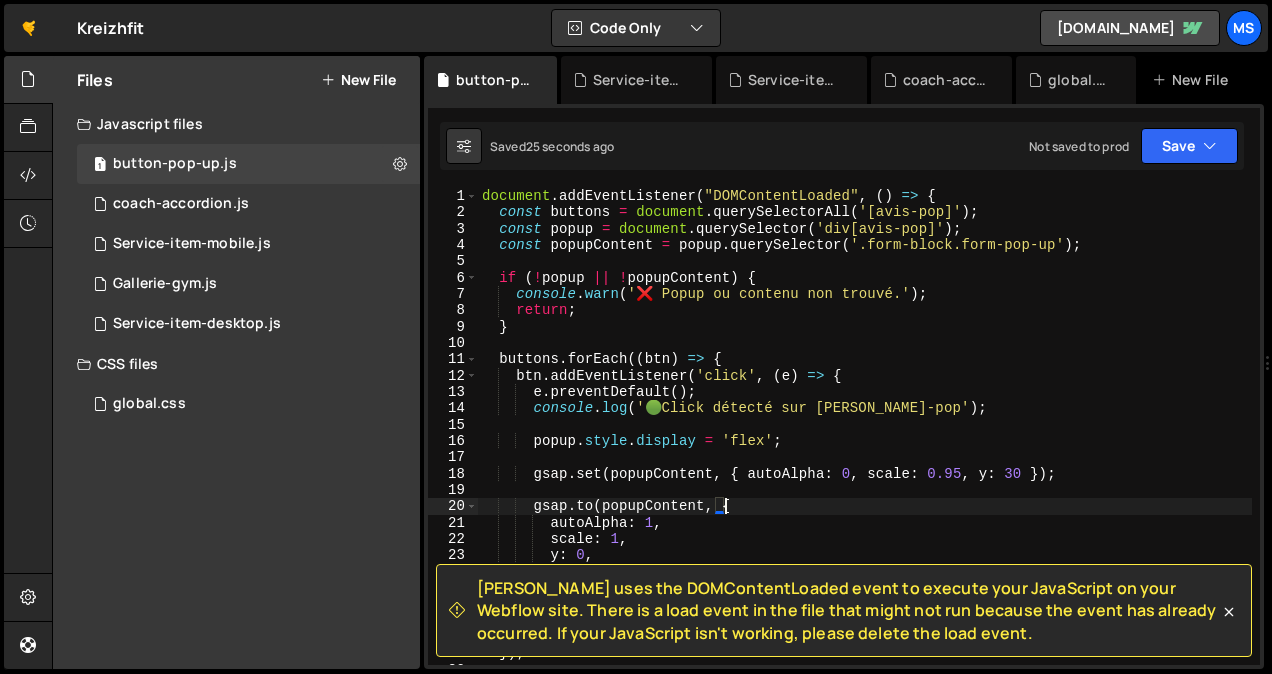 type on "});" 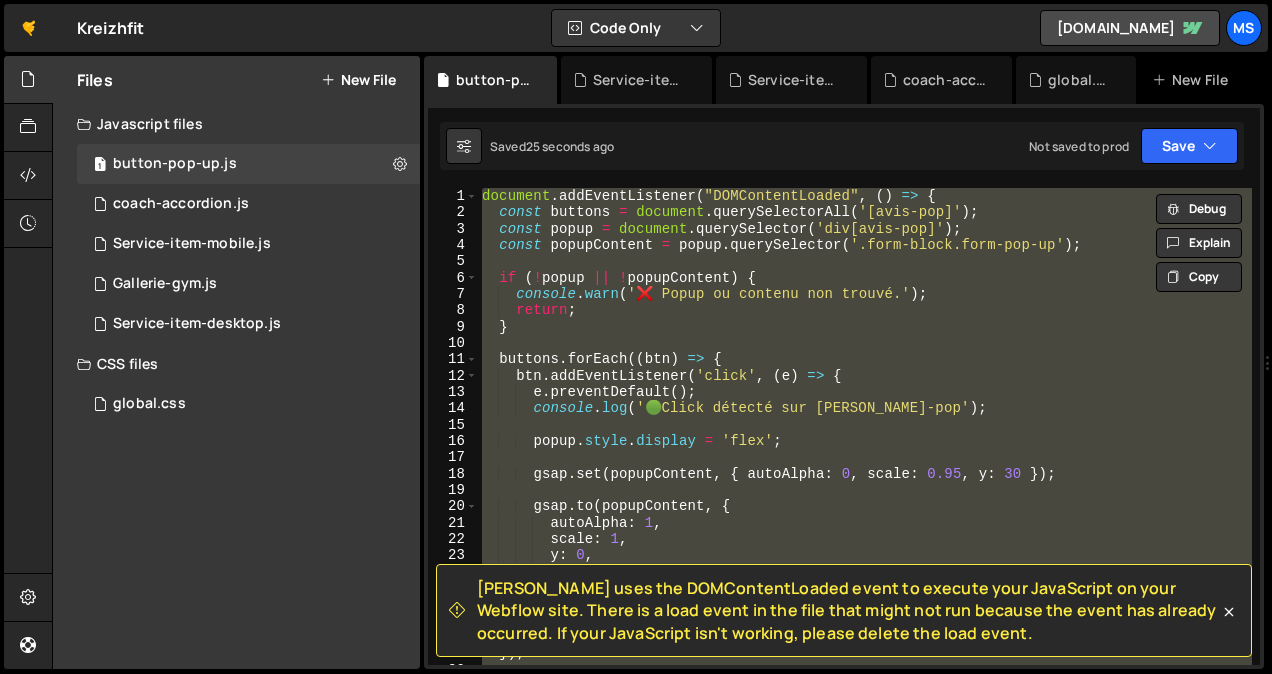 paste 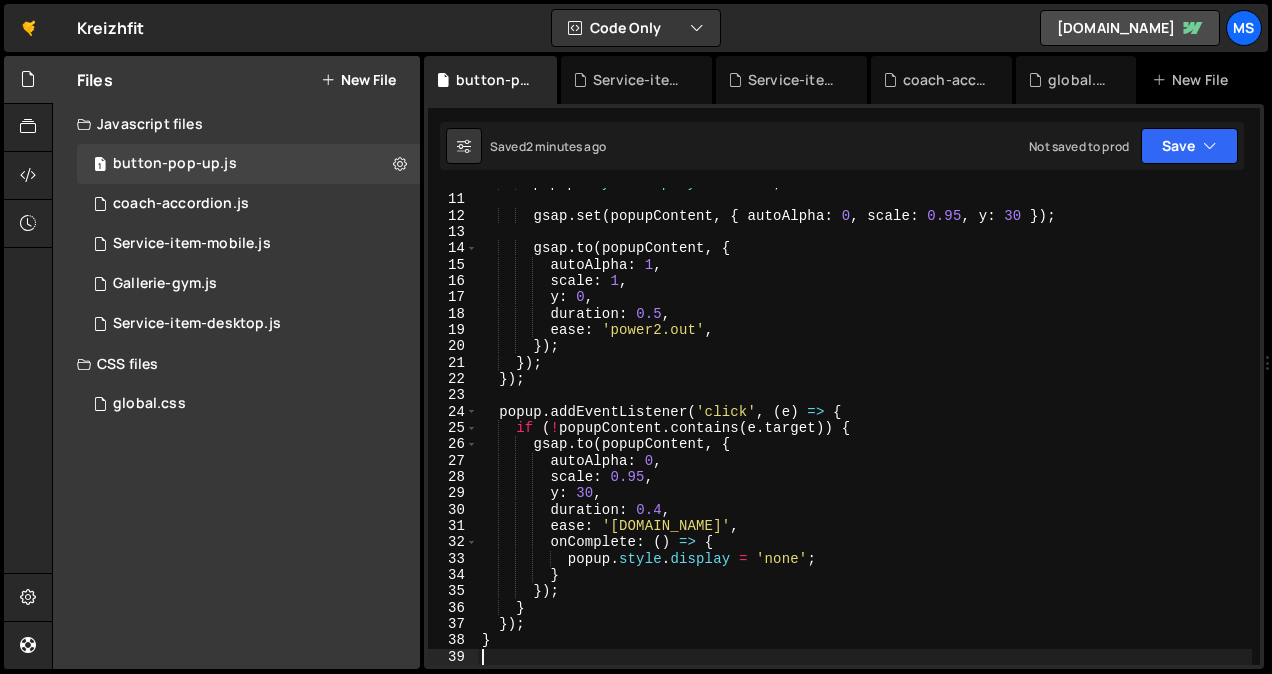 type on "// }" 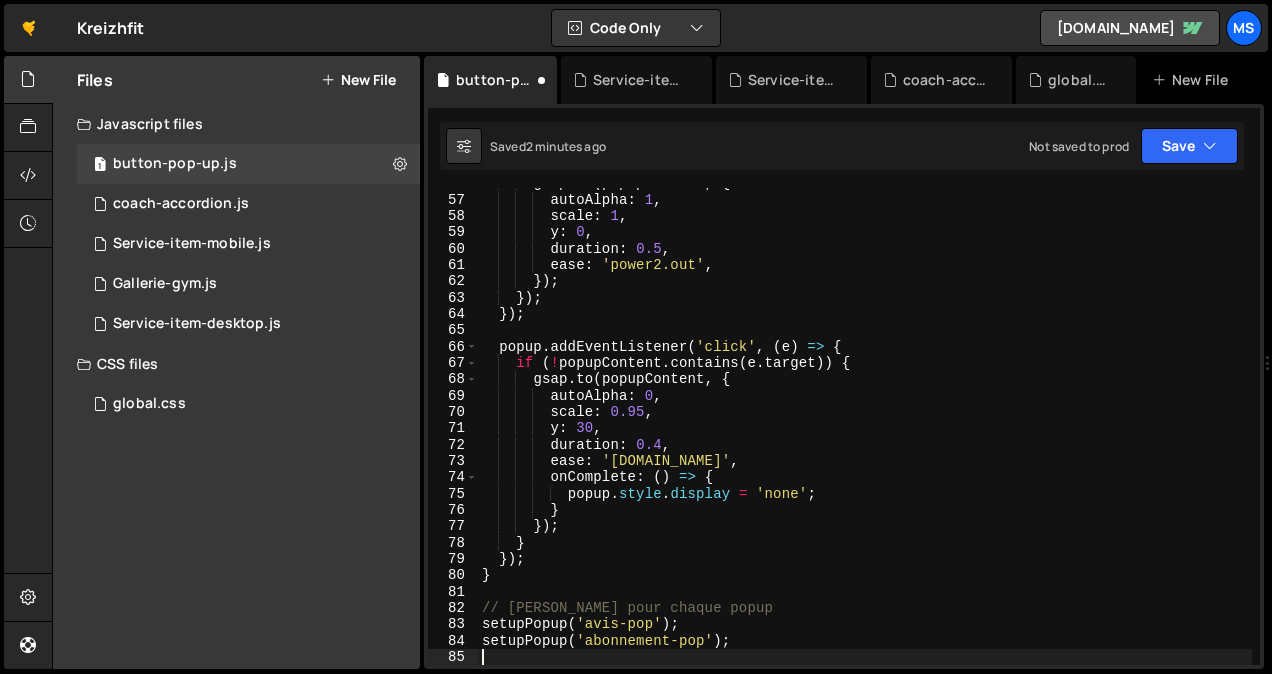 scroll, scrollTop: 911, scrollLeft: 0, axis: vertical 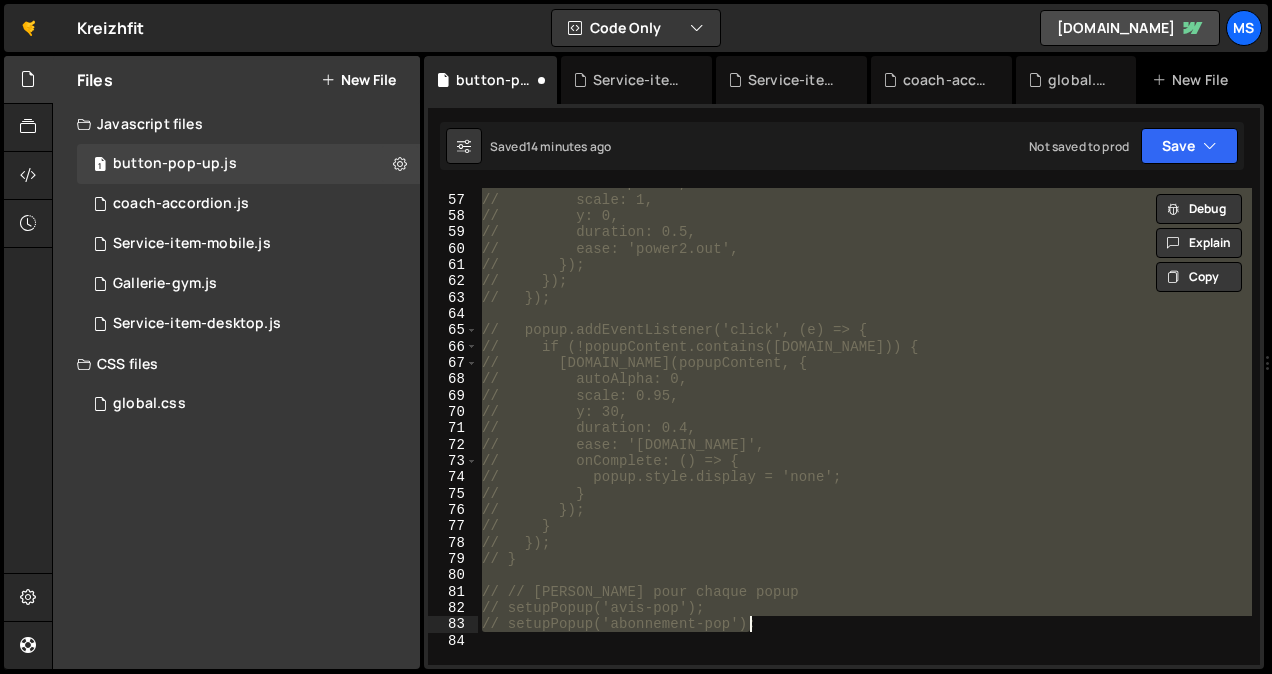 type on "// setupPopup('abonnement-pop');" 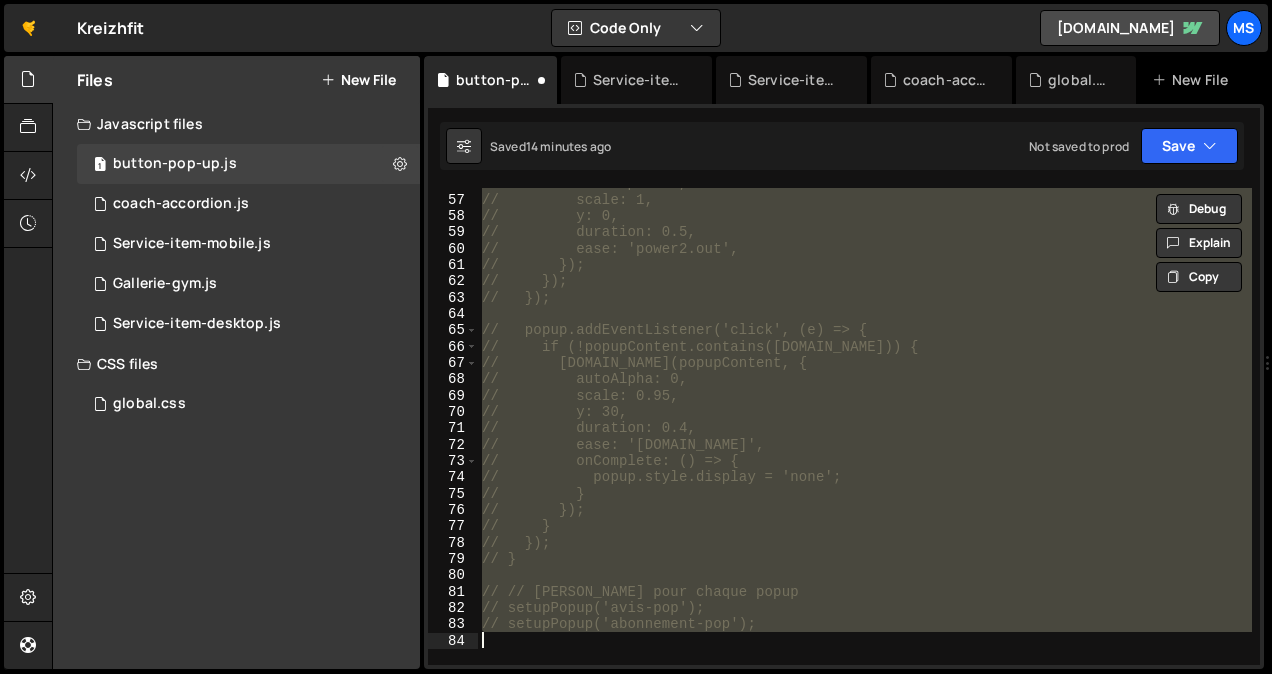 paste 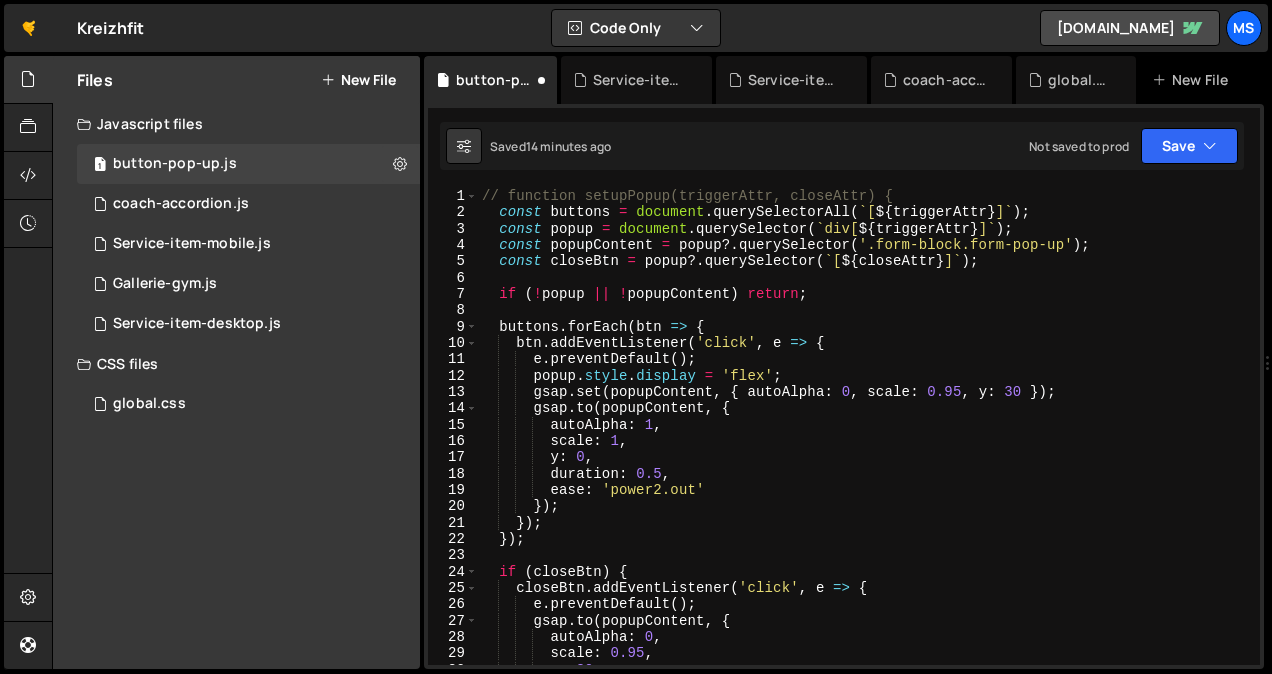 scroll, scrollTop: 464, scrollLeft: 0, axis: vertical 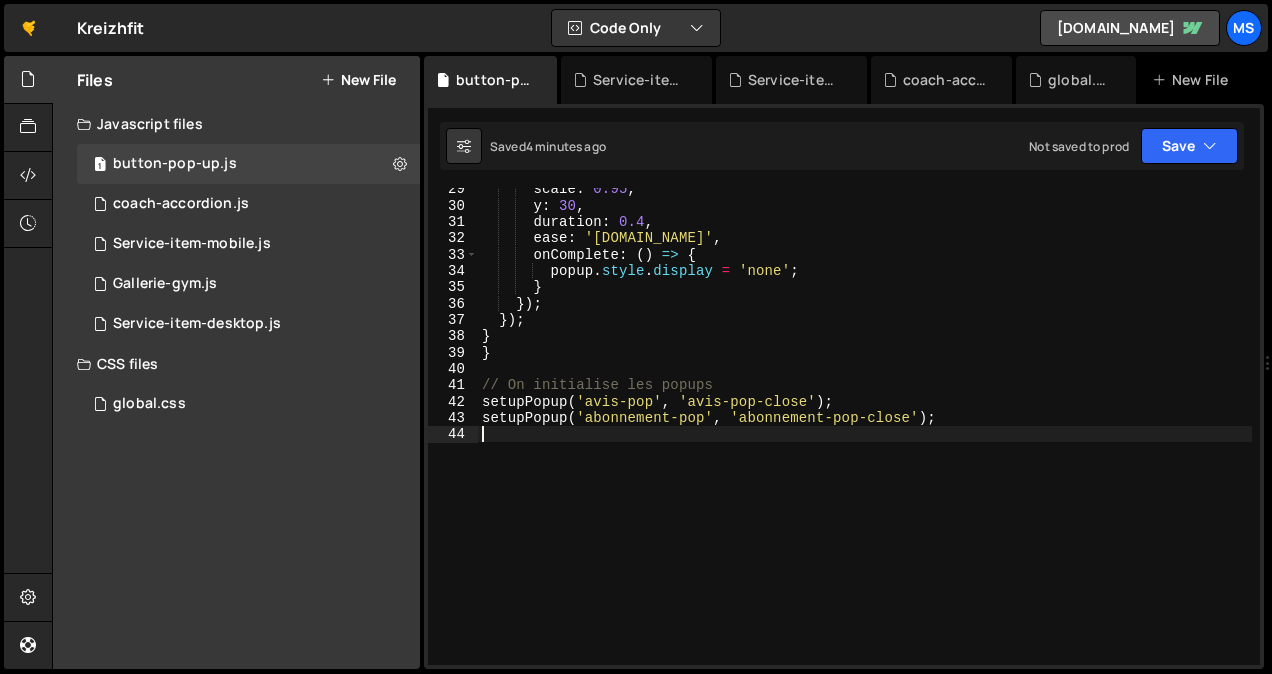 click on "scale :   0.95 ,          y :   30 ,          duration :   0.4 ,          ease :   'power2.in' ,          onComplete :   ( )   =>   {             popup . style . display   =   'none' ;          }       }) ;    }) ; } } // On initialise les popups setupPopup ( 'avis-pop' ,   'avis-pop-close' ) ; setupPopup ( 'abonnement-pop' ,   'abonnement-pop-close' ) ;" at bounding box center [865, 436] 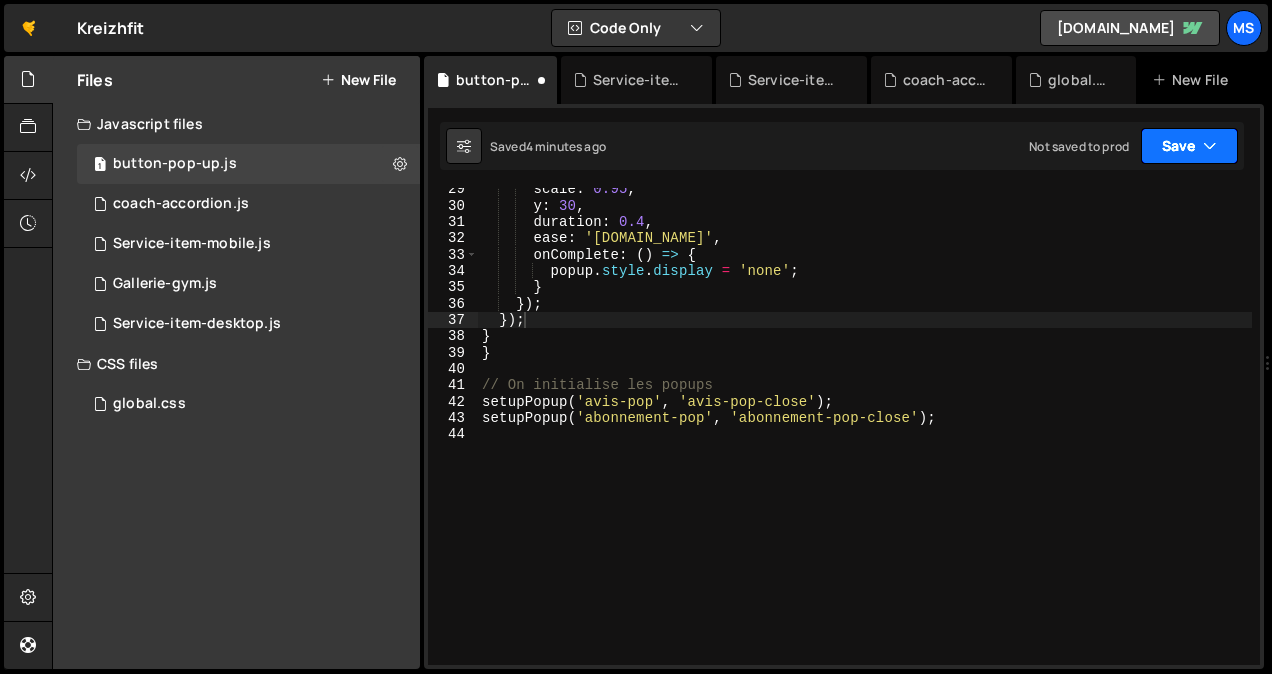 click on "Save" at bounding box center (1189, 146) 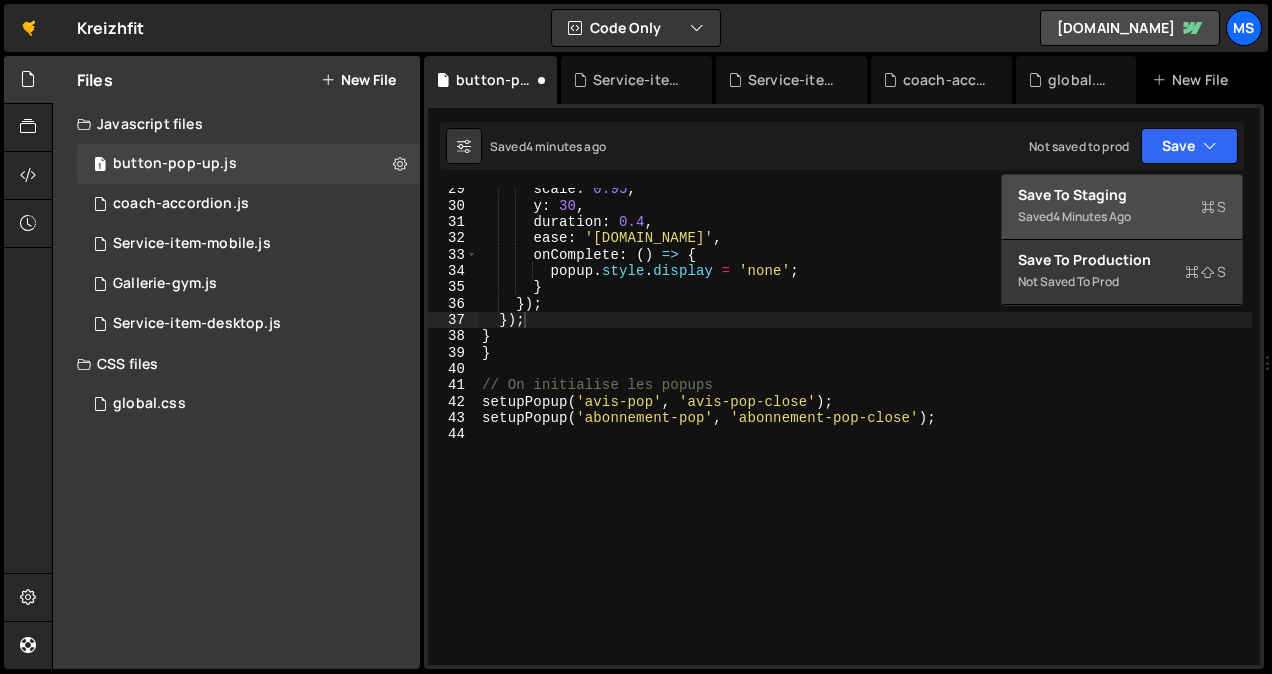 click on "Saved  4 minutes ago" at bounding box center [1122, 217] 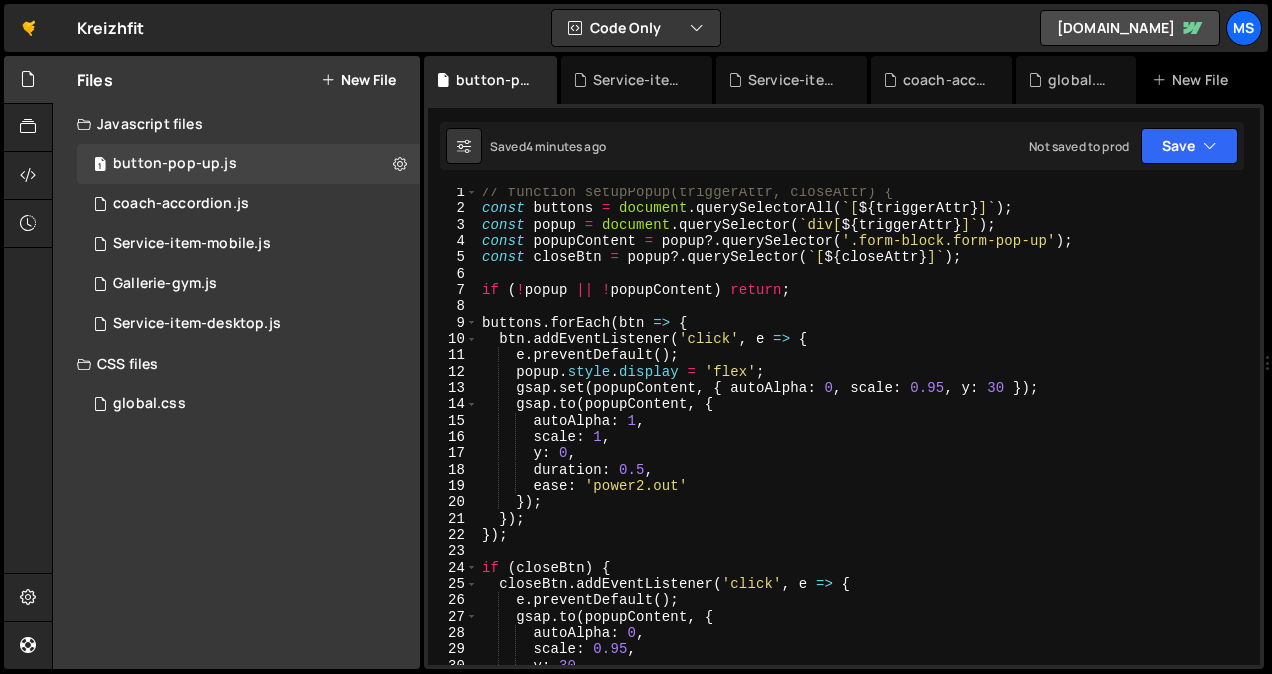 scroll, scrollTop: 0, scrollLeft: 0, axis: both 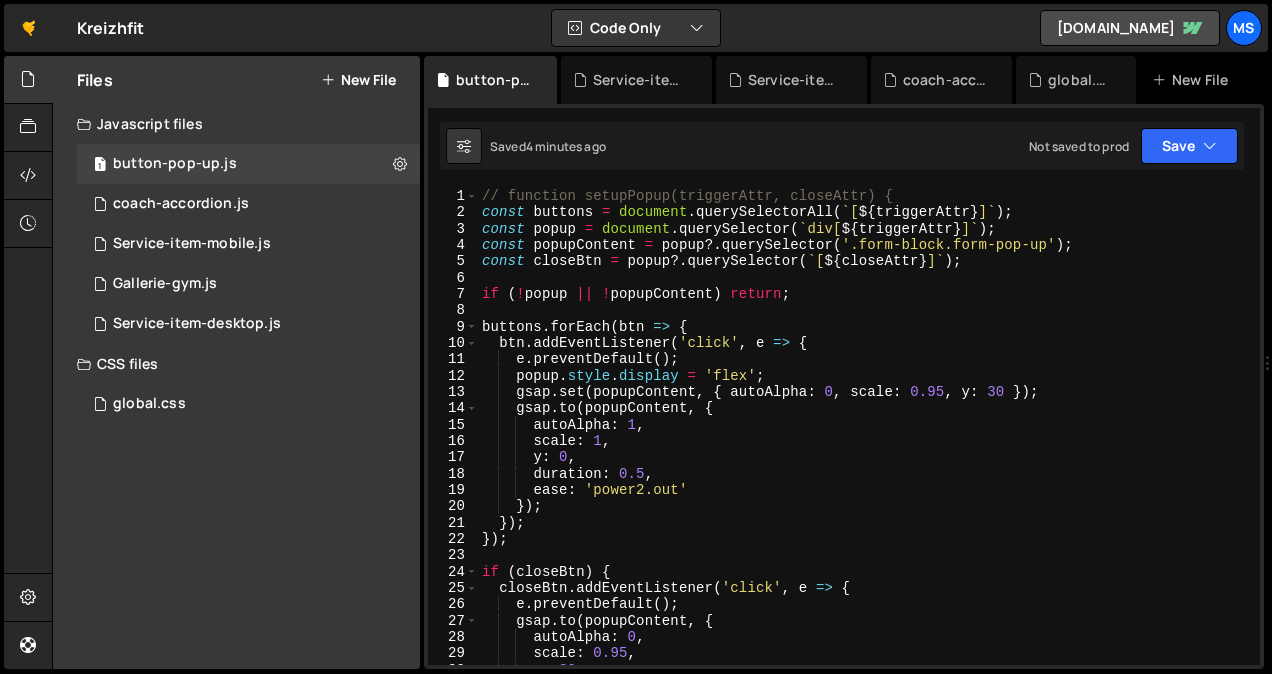 click on "// function setupPopup(triggerAttr, closeAttr) { const   buttons   =   document . querySelectorAll ( ` [ ${ triggerAttr } ] ` ) ; const   popup   =   document . querySelector ( ` div[ ${ triggerAttr } ] ` ) ; const   popupContent   =   popup ?. querySelector ( '.form-block.form-pop-up' ) ; const   closeBtn   =   popup ?. querySelector ( ` [ ${ closeAttr } ] ` ) ; if   ( ! popup   ||   ! popupContent )   return ; buttons . forEach ( btn   =>   {    btn . addEventListener ( 'click' ,   e   =>   {       e . preventDefault ( ) ;       popup . style . display   =   'flex' ;       gsap . set ( popupContent ,   {   autoAlpha :   0 ,   scale :   0.95 ,   y :   30   }) ;       gsap . to ( popupContent ,   {          autoAlpha :   1 ,          scale :   1 ,          y :   0 ,          duration :   0.5 ,          ease :   'power2.out'       }) ;    }) ; }) ; if   ( closeBtn )   {    closeBtn . addEventListener ( 'click' ,   e   =>   {       e . preventDefault ( ) ;       gsap . to ( popupContent ,   {          autoAlpha" at bounding box center (865, 443) 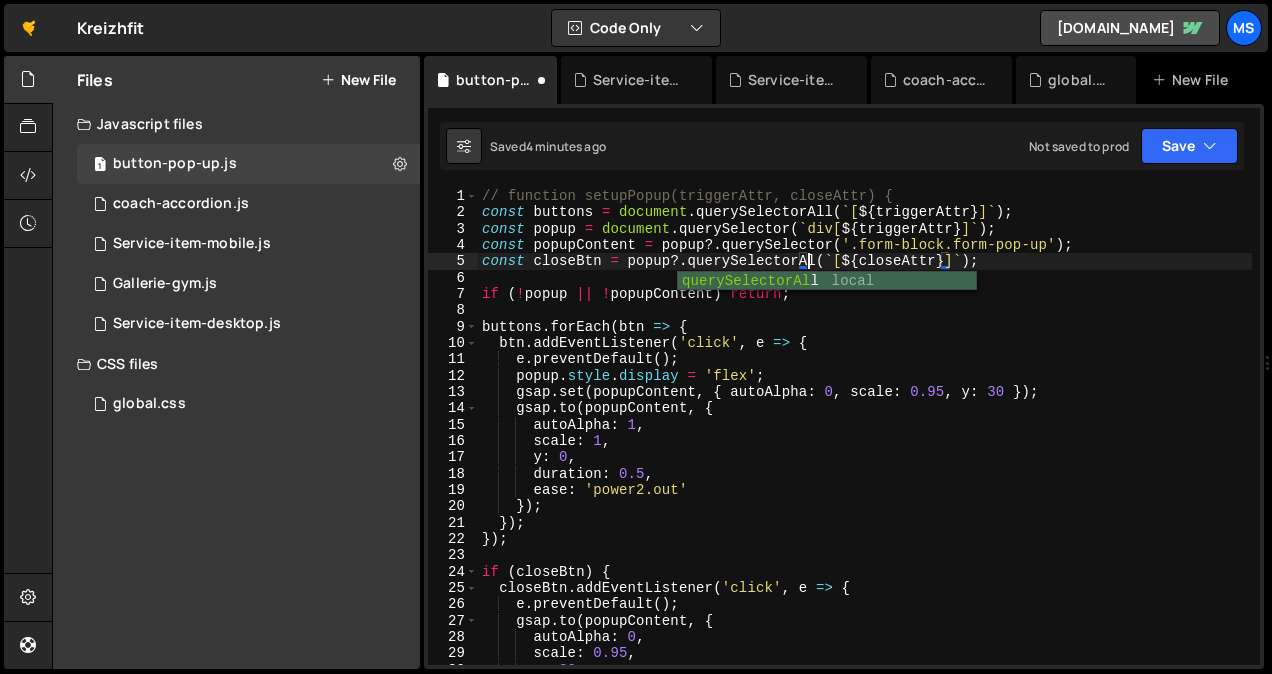 scroll, scrollTop: 0, scrollLeft: 23, axis: horizontal 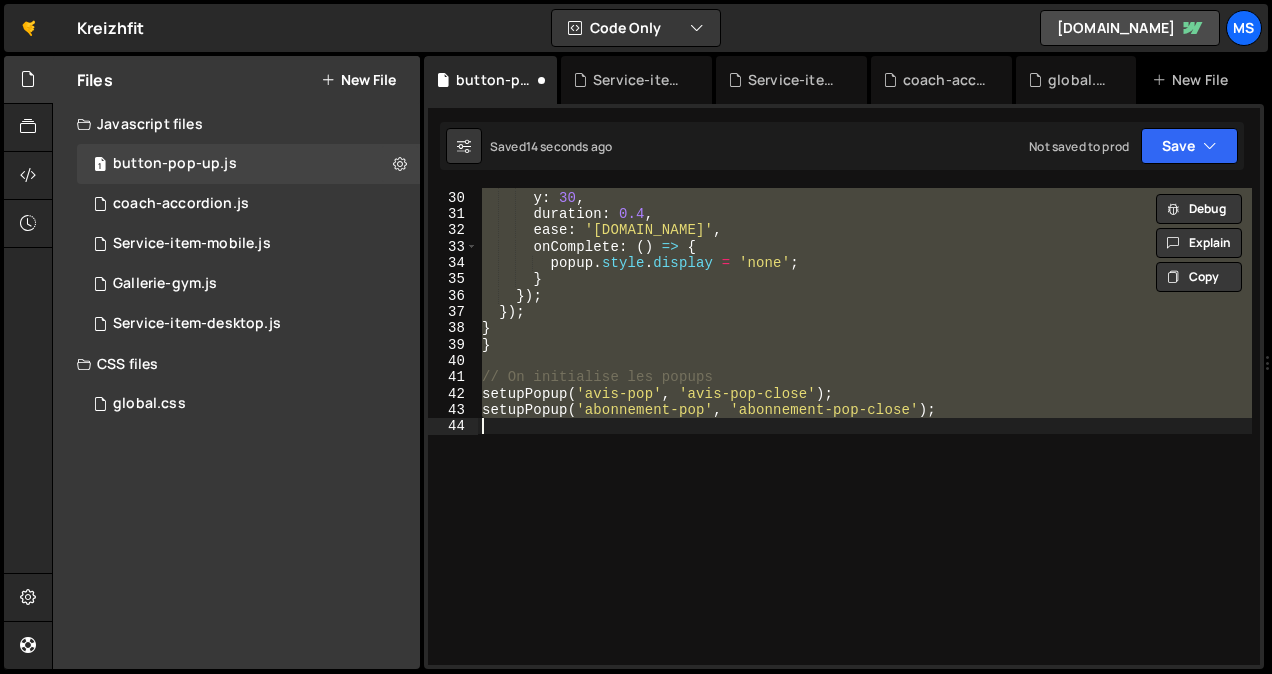 click on "scale :   0.95 ,          y :   30 ,          duration :   0.4 ,          ease :   'power2.in' ,          onComplete :   ( )   =>   {             popup . style . display   =   'none' ;          }       }) ;    }) ; } } // On initialise les popups setupPopup ( 'avis-pop' ,   'avis-pop-close' ) ; setupPopup ( 'abonnement-pop' ,   'abonnement-pop-close' ) ;" at bounding box center (865, 428) 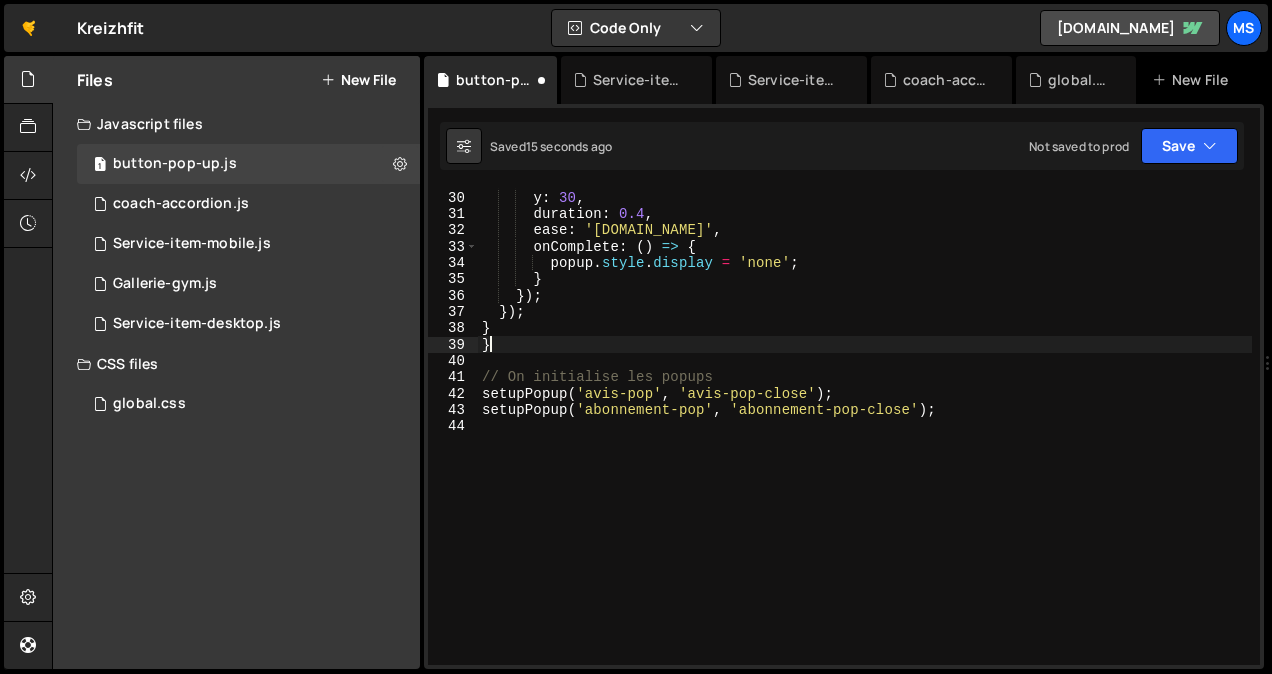scroll, scrollTop: 0, scrollLeft: 0, axis: both 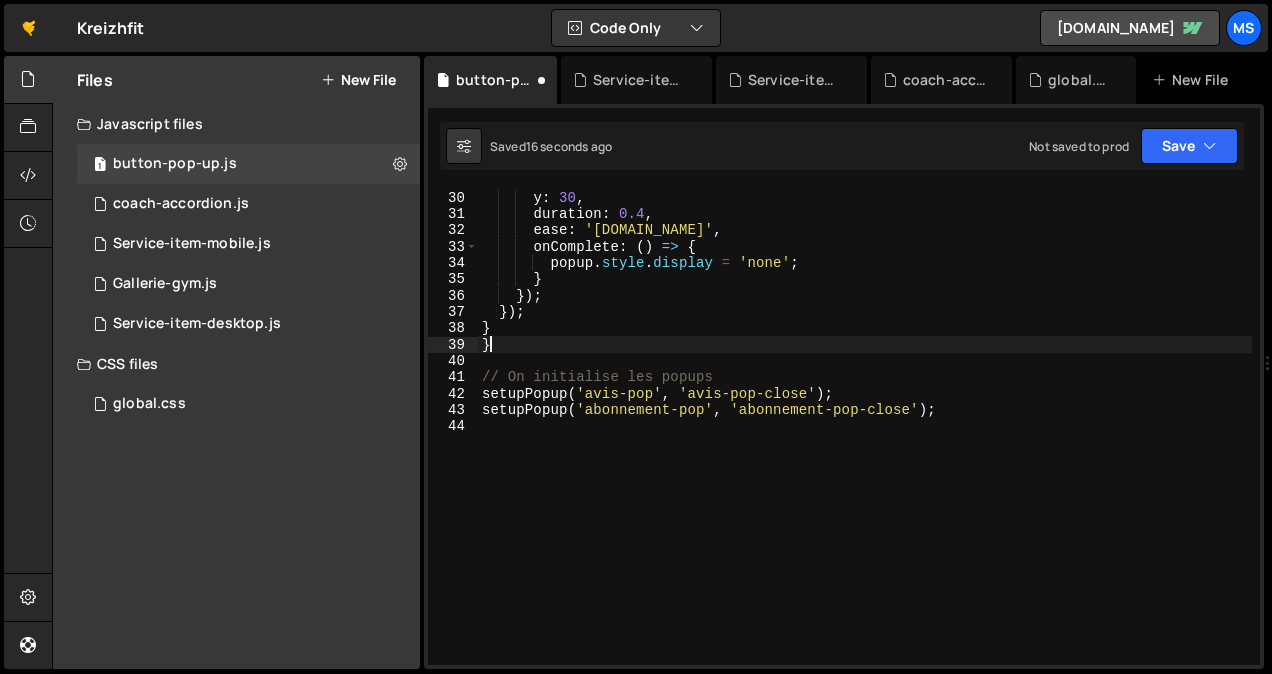 click on "scale :   0.95 ,          y :   30 ,          duration :   0.4 ,          ease :   'power2.in' ,          onComplete :   ( )   =>   {             popup . style . display   =   'none' ;          }       }) ;    }) ; } } // On initialise les popups setupPopup ( 'avis-pop' ,   'avis-pop-close' ) ; setupPopup ( 'abonnement-pop' ,   'abonnement-pop-close' ) ;" at bounding box center [865, 428] 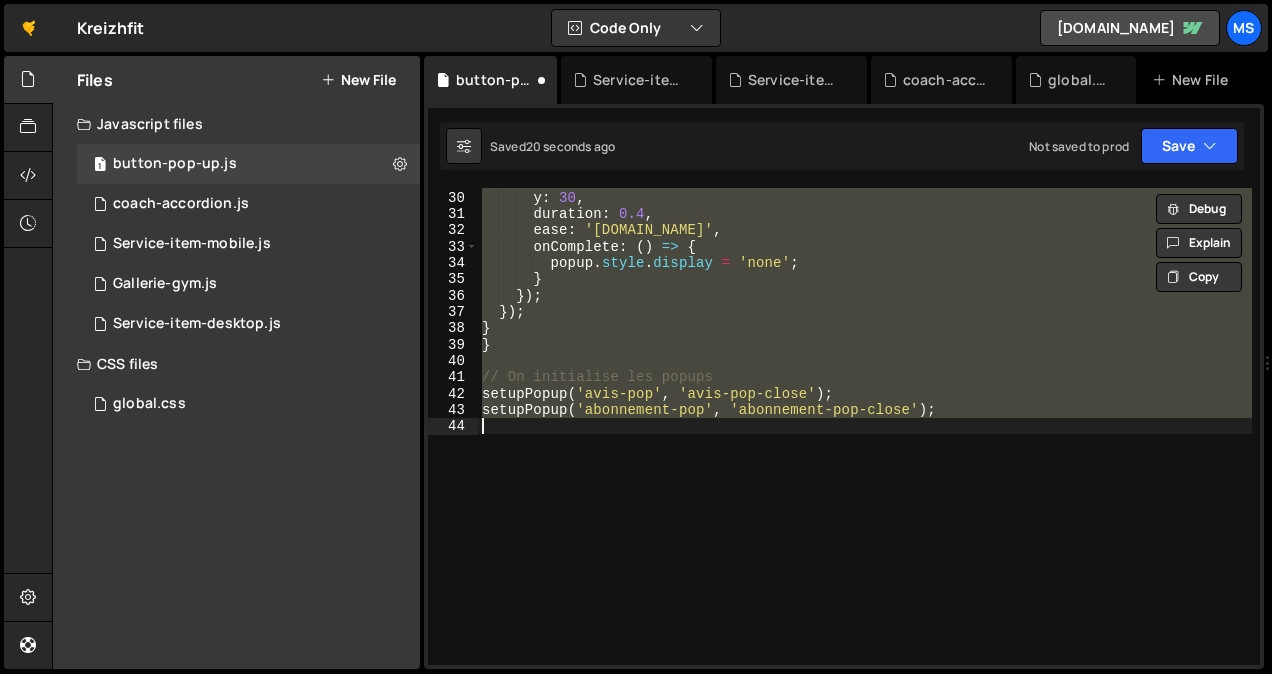 type on "// setupPopup('abonnement-pop', 'abonnement-pop-close');" 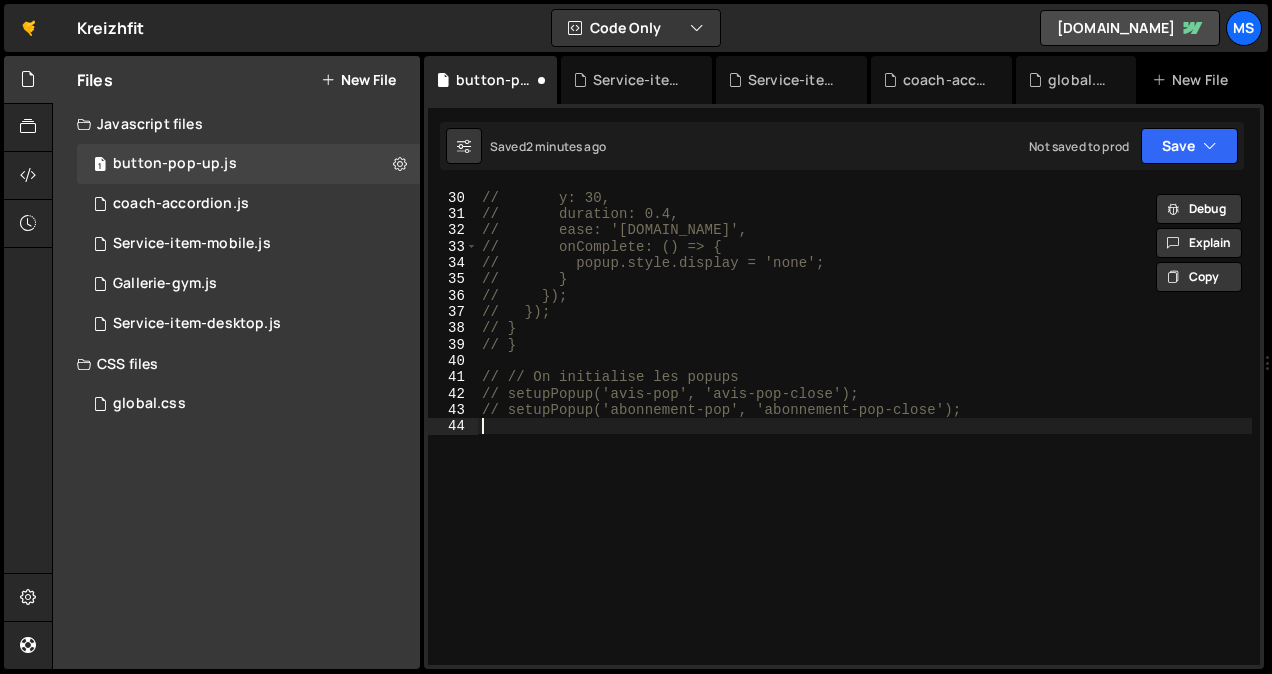 click on "//       scale: 0.95, //       y: 30, //       duration: 0.4, //       ease: 'power2.in', //       onComplete: () => { //         popup.style.display = 'none'; //       } //     }); //   }); // } // } // // On initialise les popups // setupPopup('avis-pop', 'avis-pop-close'); // setupPopup('abonnement-pop', 'abonnement-pop-close');" at bounding box center [865, 428] 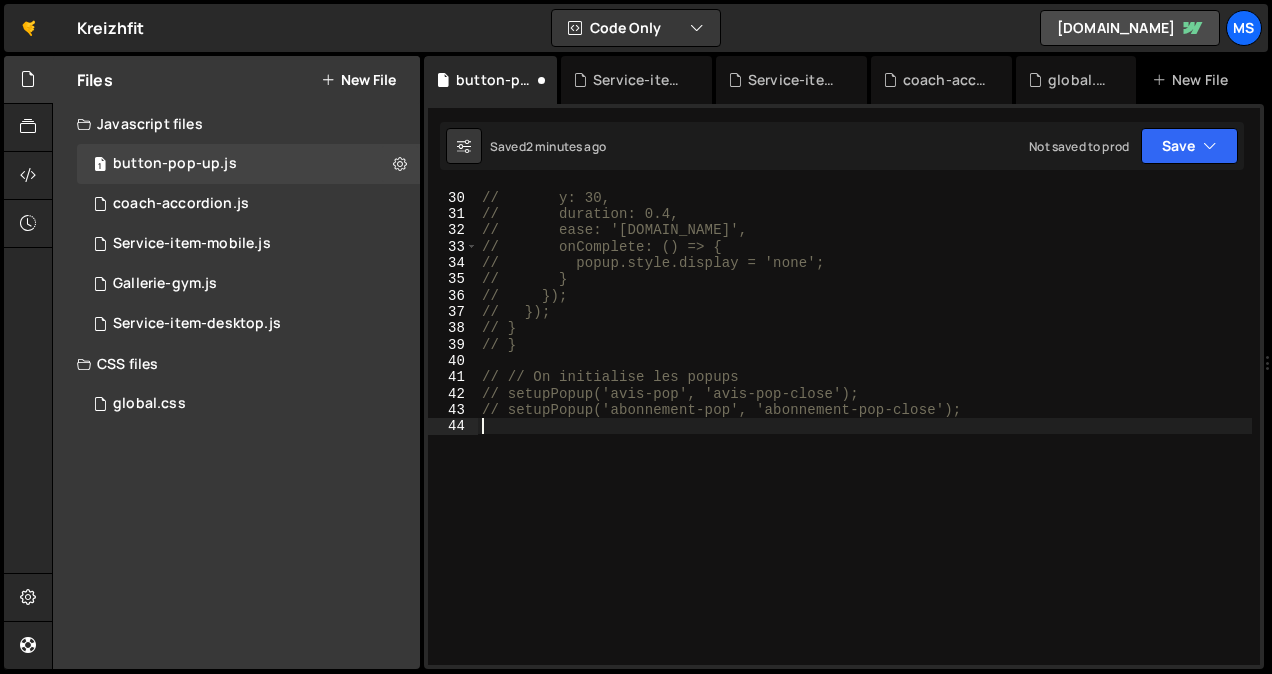 type on "// setupPopup('abonnement-pop', 'abonnement-pop-close');" 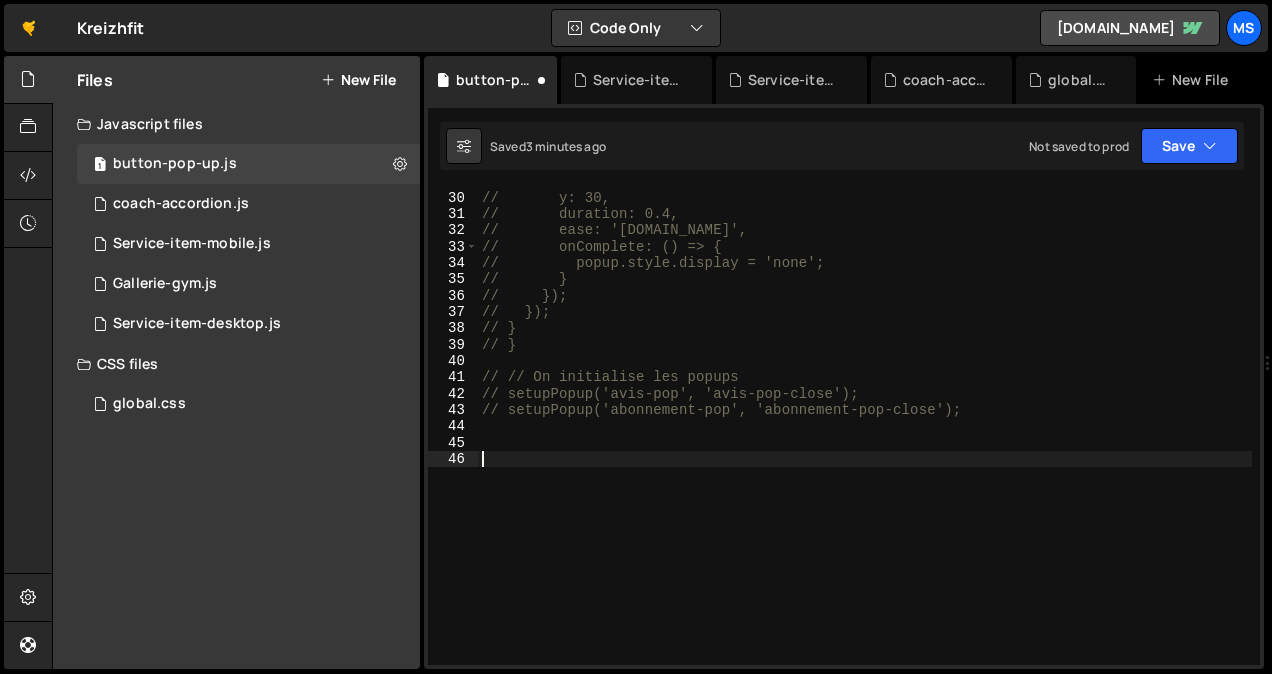 scroll, scrollTop: 1009, scrollLeft: 0, axis: vertical 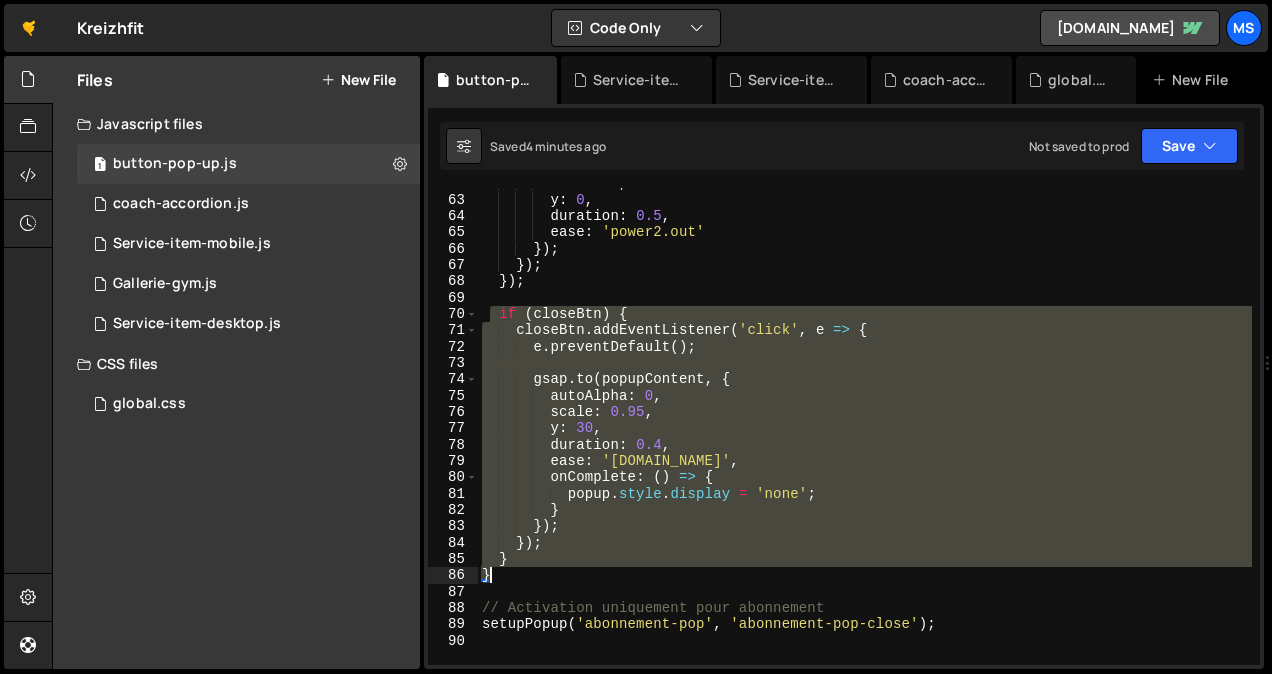 drag, startPoint x: 493, startPoint y: 313, endPoint x: 624, endPoint y: 573, distance: 291.13742 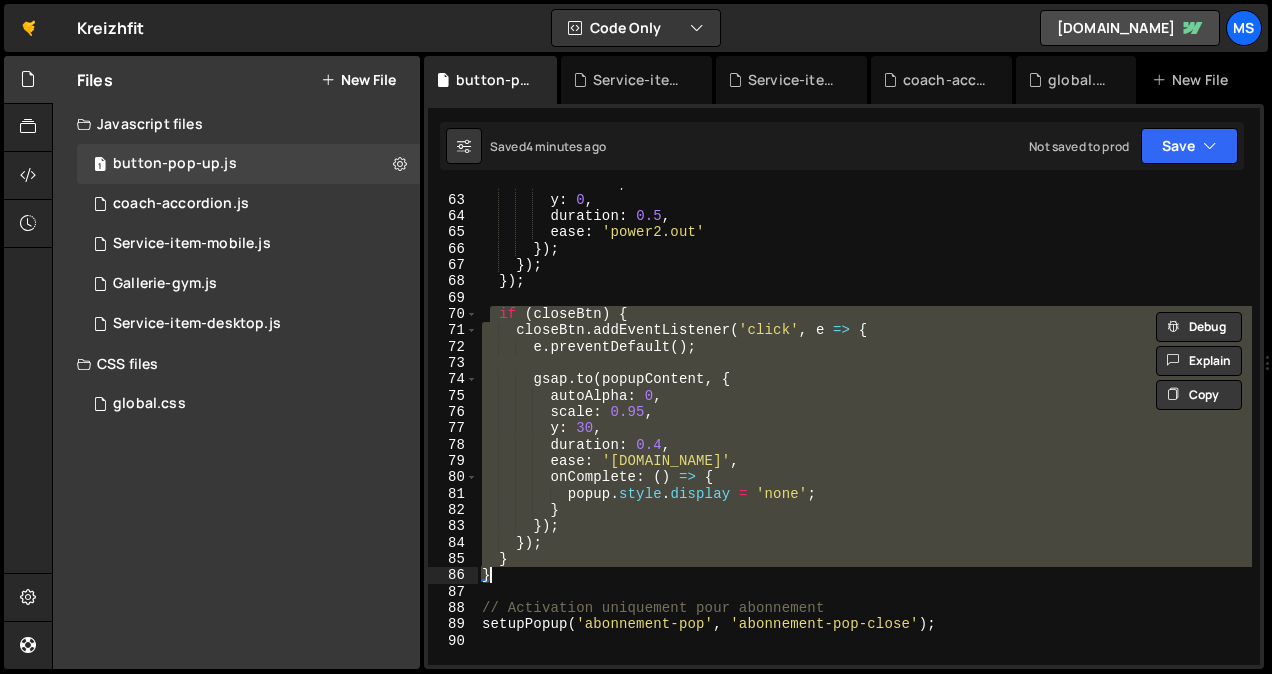 paste 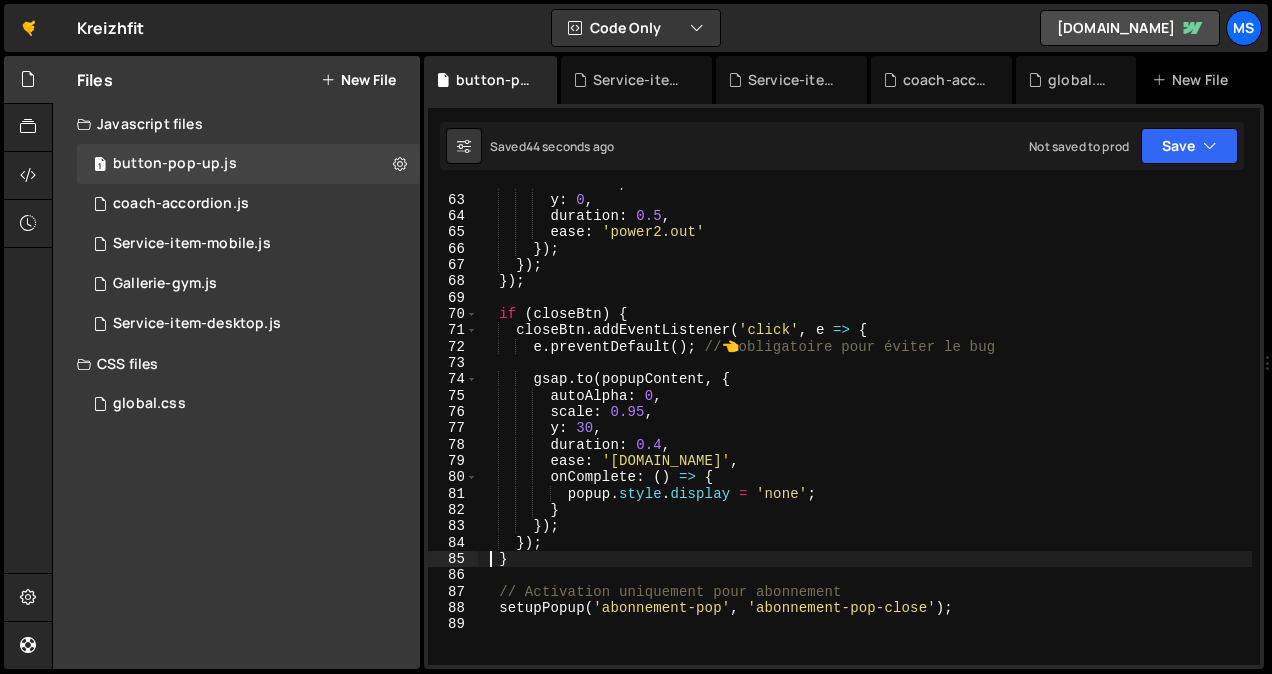 click on "scale :   1 ,             y :   0 ,             duration :   0.5 ,             ease :   'power2.out'          }) ;       }) ;    }) ;    if   ( closeBtn )   {       closeBtn . addEventListener ( 'click' ,   e   =>   {          e . preventDefault ( ) ;   //  👈  obligatoire pour éviter le bug          gsap . to ( popupContent ,   {             autoAlpha :   0 ,             scale :   0.95 ,             y :   30 ,             duration :   0.4 ,             ease :   'power2.in' ,             onComplete :   ( )   =>   {                popup . style . display   =   'none' ;             }          }) ;       }) ;    }    // Activation uniquement pour abonnement    setupPopup ( 'abonnement-pop' ,   'abonnement-pop-close' ) ;" at bounding box center (865, 430) 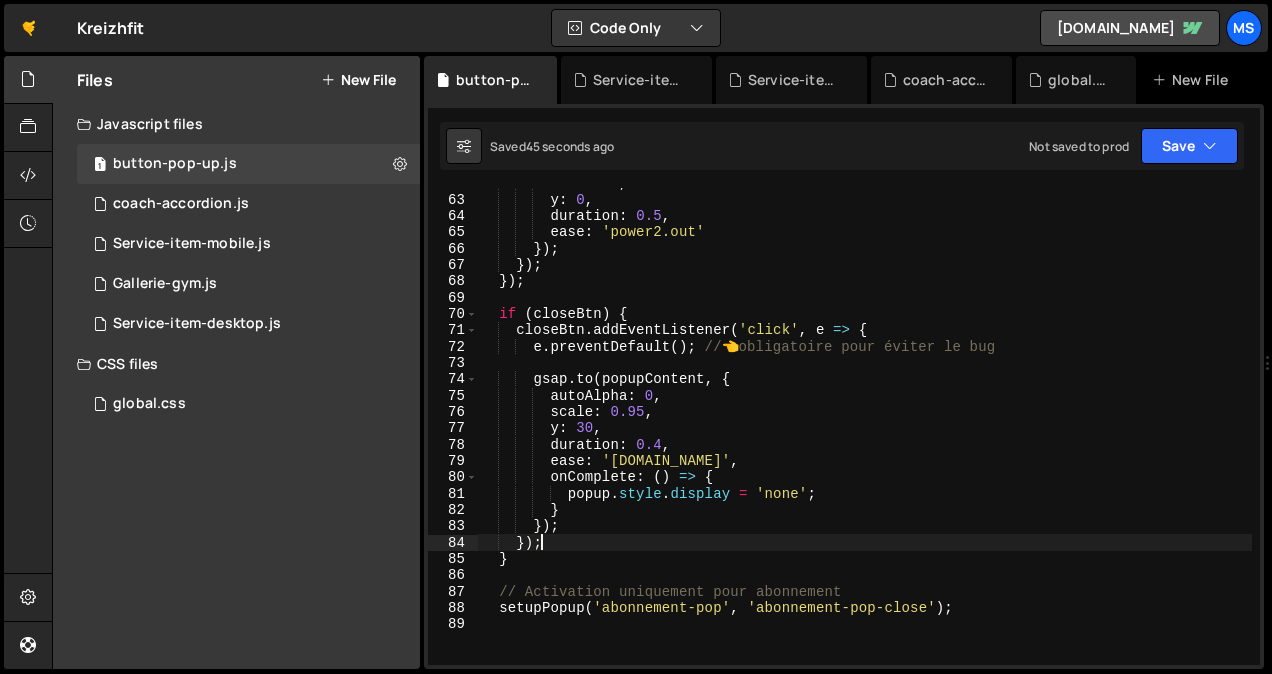 type on "setupPopup('abonnement-pop', 'abonnement-pop-close');" 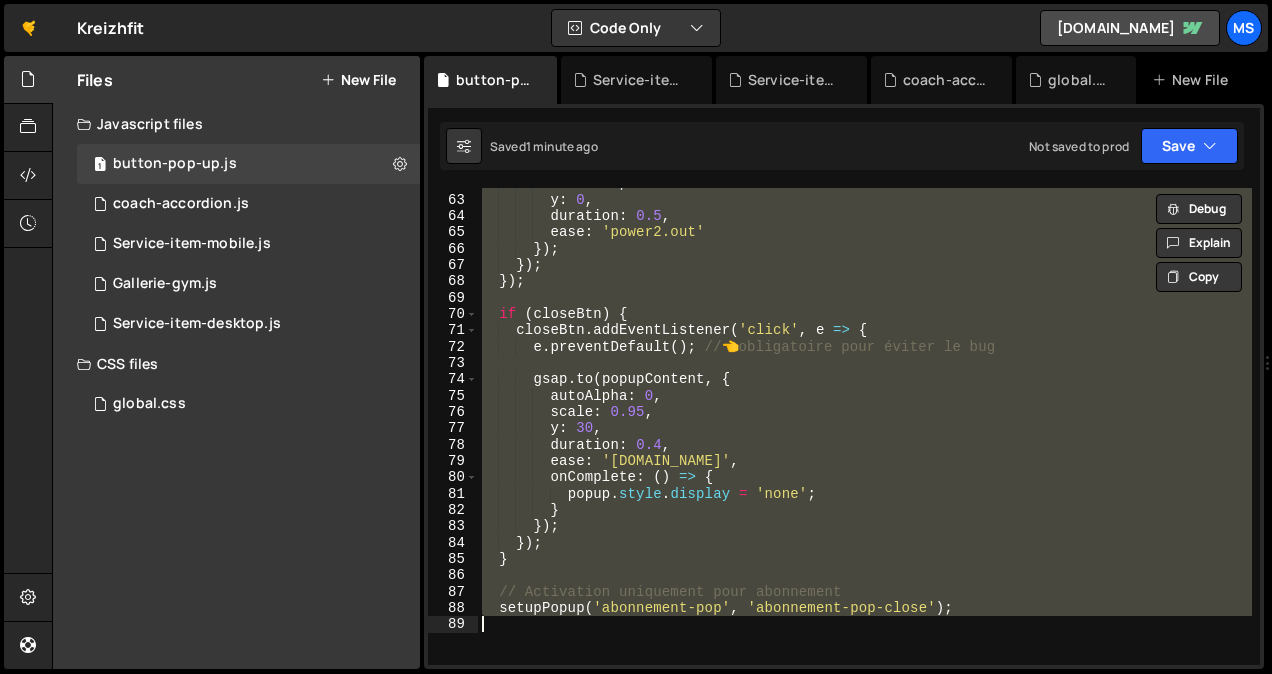 paste 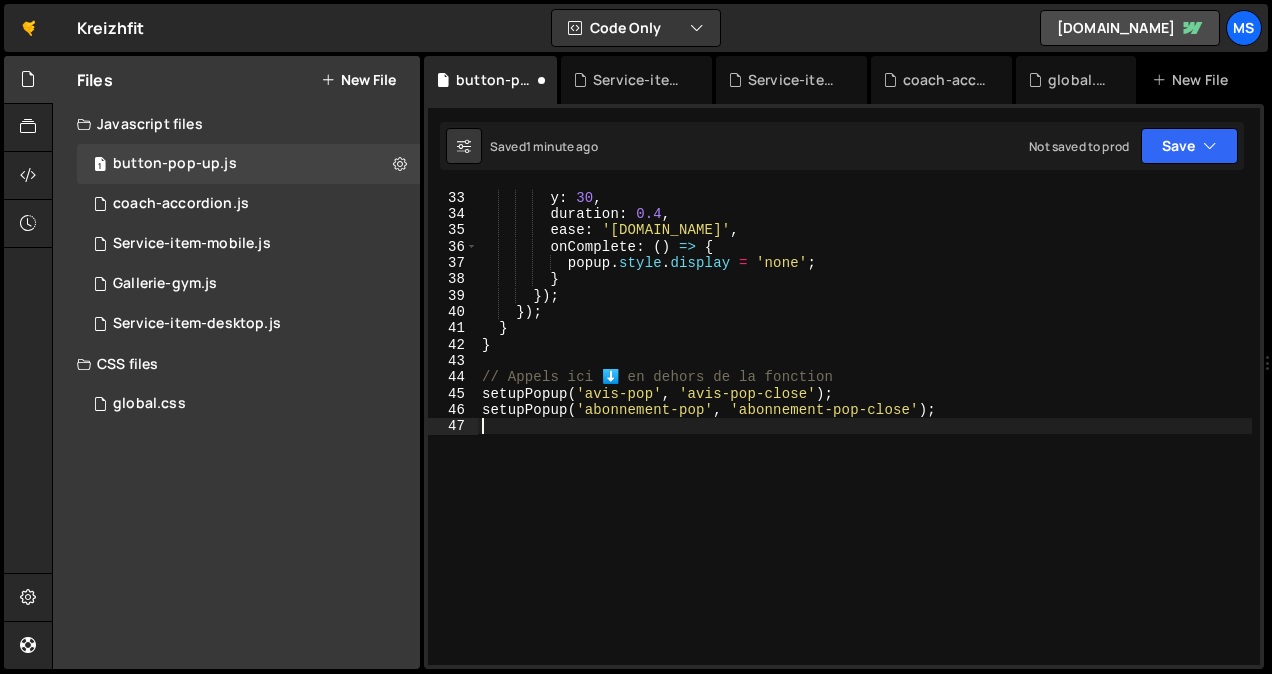 click on "scale :   0.95 ,             y :   30 ,             duration :   0.4 ,             ease :   'power2.in' ,             onComplete :   ( )   =>   {                popup . style . display   =   'none' ;             }          }) ;       }) ;    } } // Appels ici ⬇️ en dehors de la fonction setupPopup ( 'avis-pop' ,   'avis-pop-close' ) ; setupPopup ( 'abonnement-pop' ,   'abonnement-pop-close' ) ;" at bounding box center (865, 428) 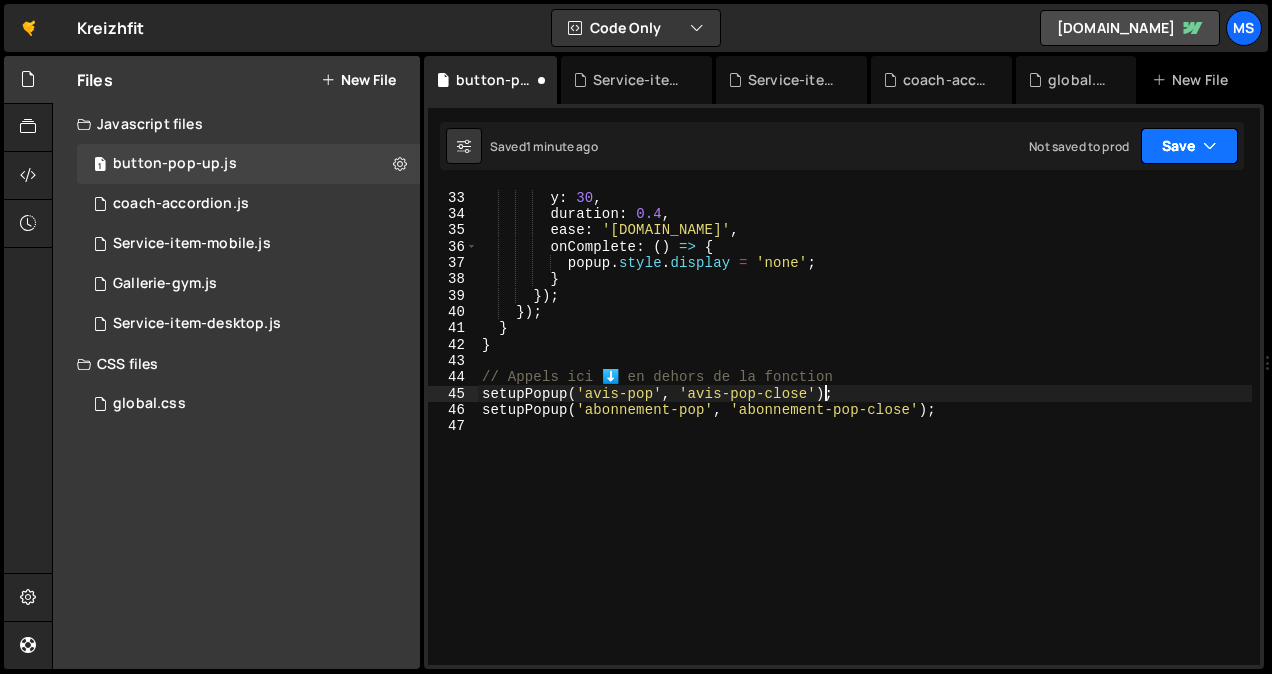 click on "Save" at bounding box center (1189, 146) 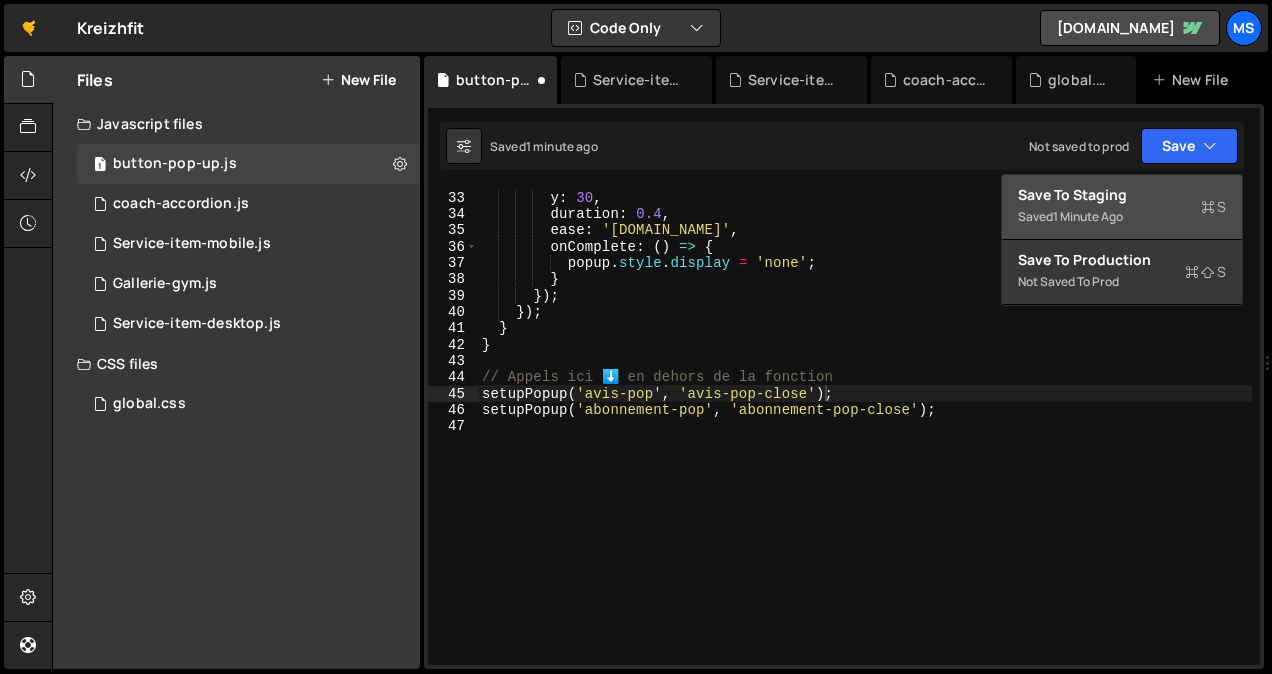 click on "1 minute ago" at bounding box center [1088, 216] 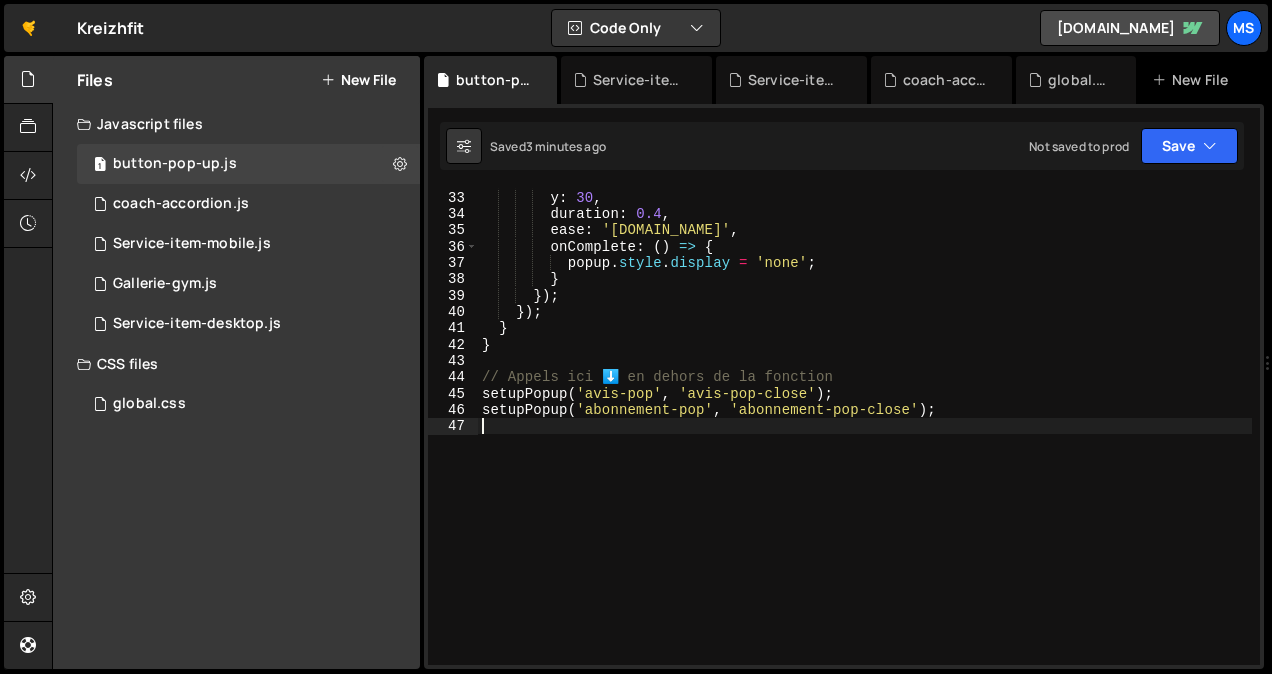 click on "scale :   0.95 ,             y :   30 ,             duration :   0.4 ,             ease :   'power2.in' ,             onComplete :   ( )   =>   {                popup . style . display   =   'none' ;             }          }) ;       }) ;    } } // Appels ici ⬇️ en dehors de la fonction setupPopup ( 'avis-pop' ,   'avis-pop-close' ) ; setupPopup ( 'abonnement-pop' ,   'abonnement-pop-close' ) ;" at bounding box center [865, 428] 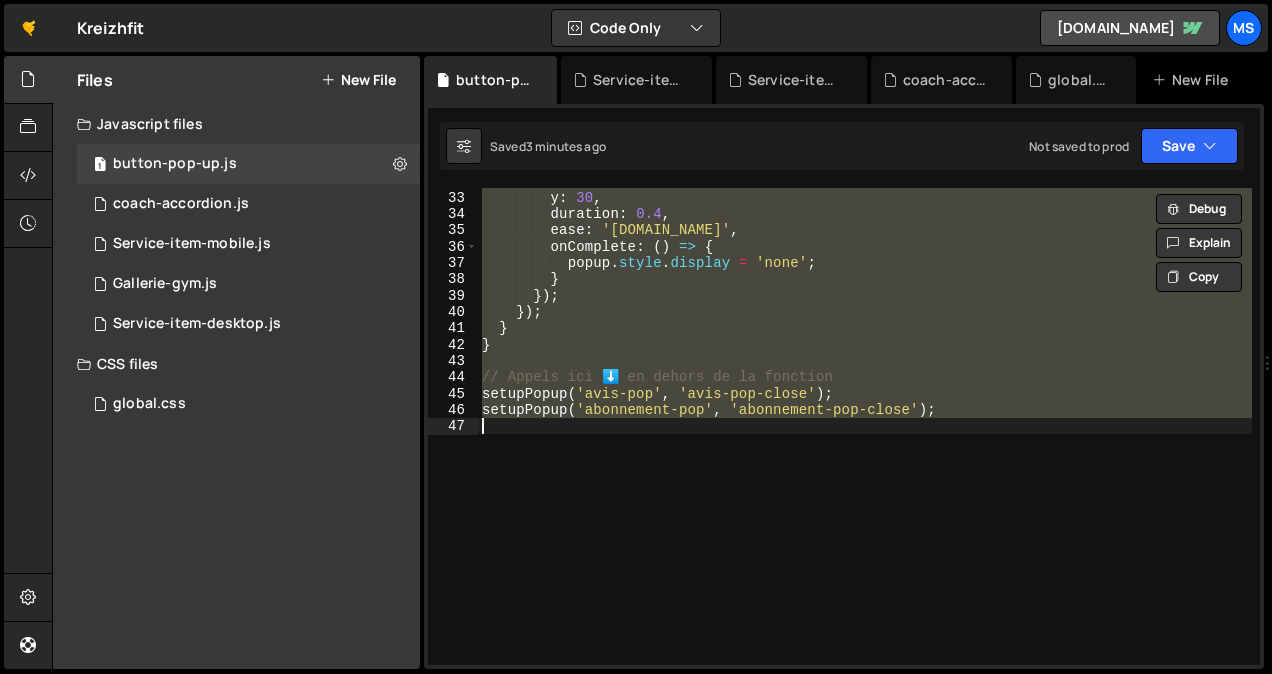 paste 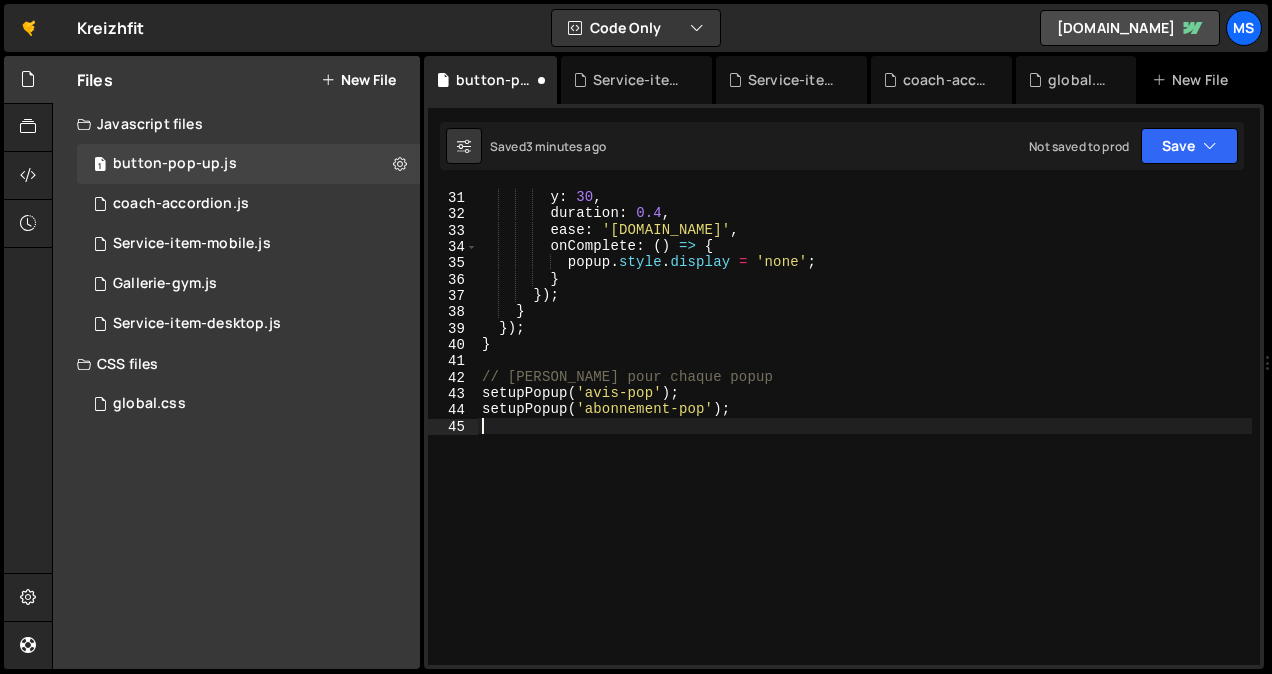 scroll, scrollTop: 488, scrollLeft: 0, axis: vertical 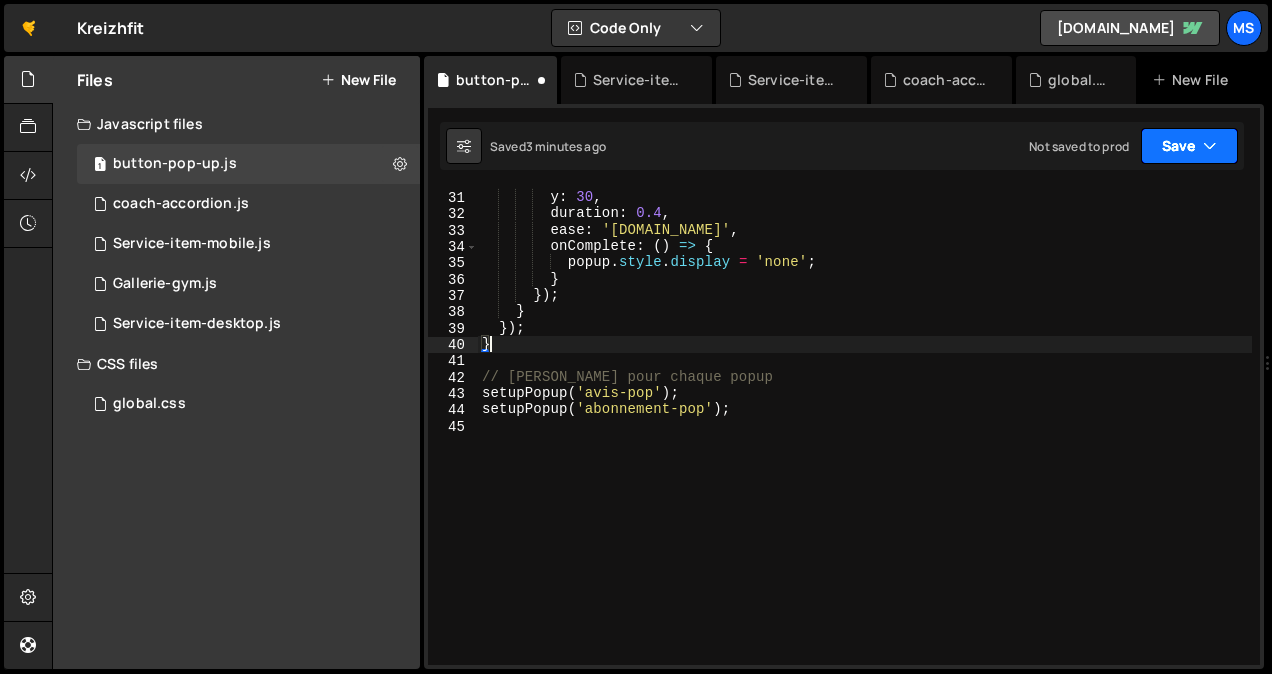 click on "Save" at bounding box center (1189, 146) 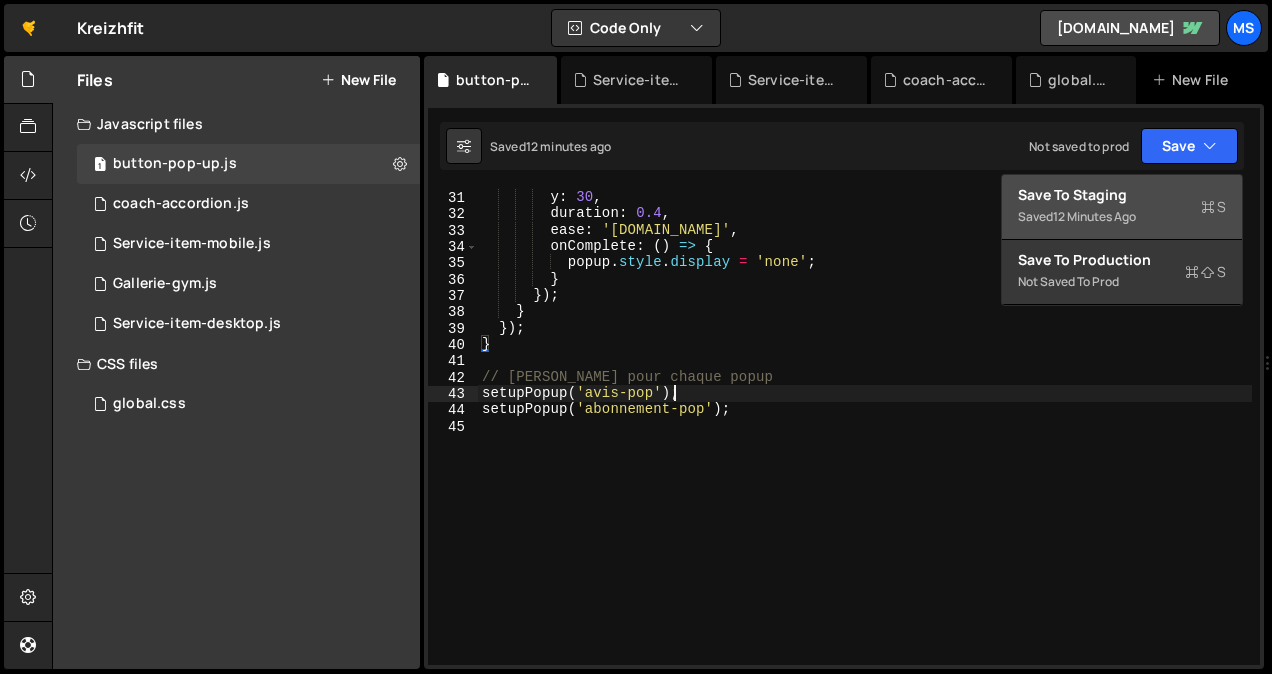 click on "scale :   0.95 ,             y :   30 ,             duration :   0.4 ,             ease :   'power2.in' ,             onComplete :   ( )   =>   {                popup . style . display   =   'none' ;             }          }) ;       }    }) ; } // Appel pour chaque popup setupPopup ( 'avis-pop' ) ; setupPopup ( 'abonnement-pop' ) ;" at bounding box center (865, 428) 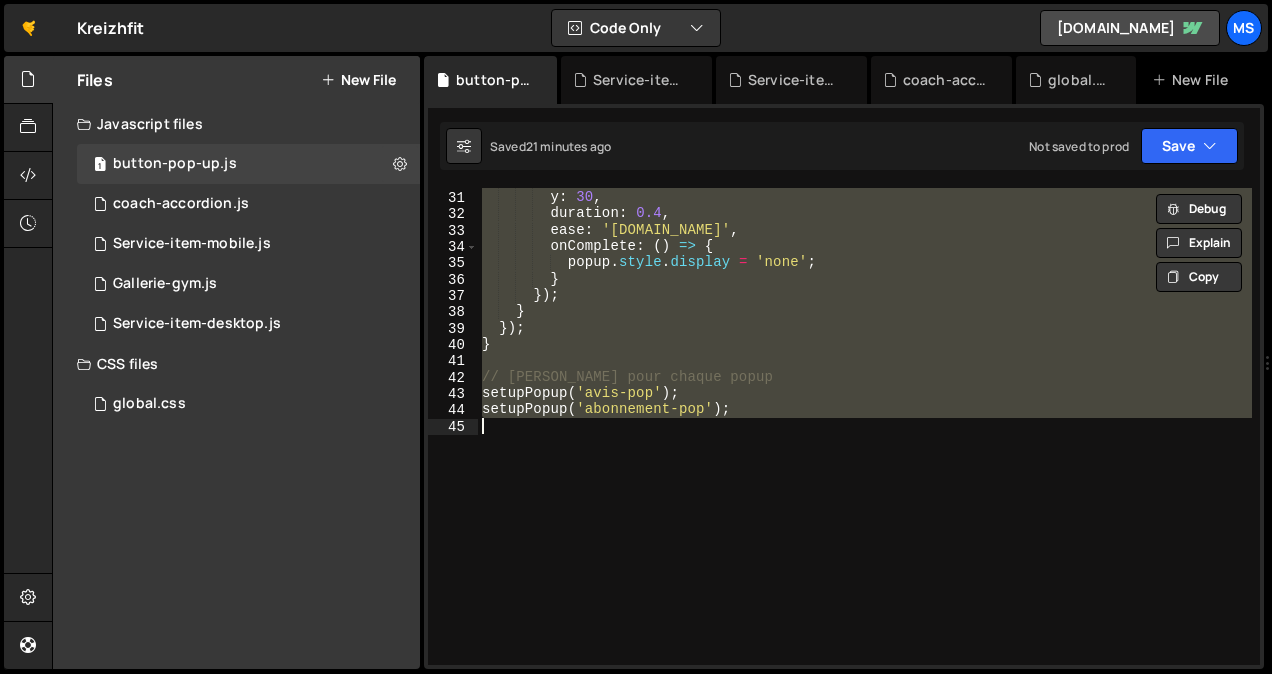 type on "// setupPopup('abonnement-pop');" 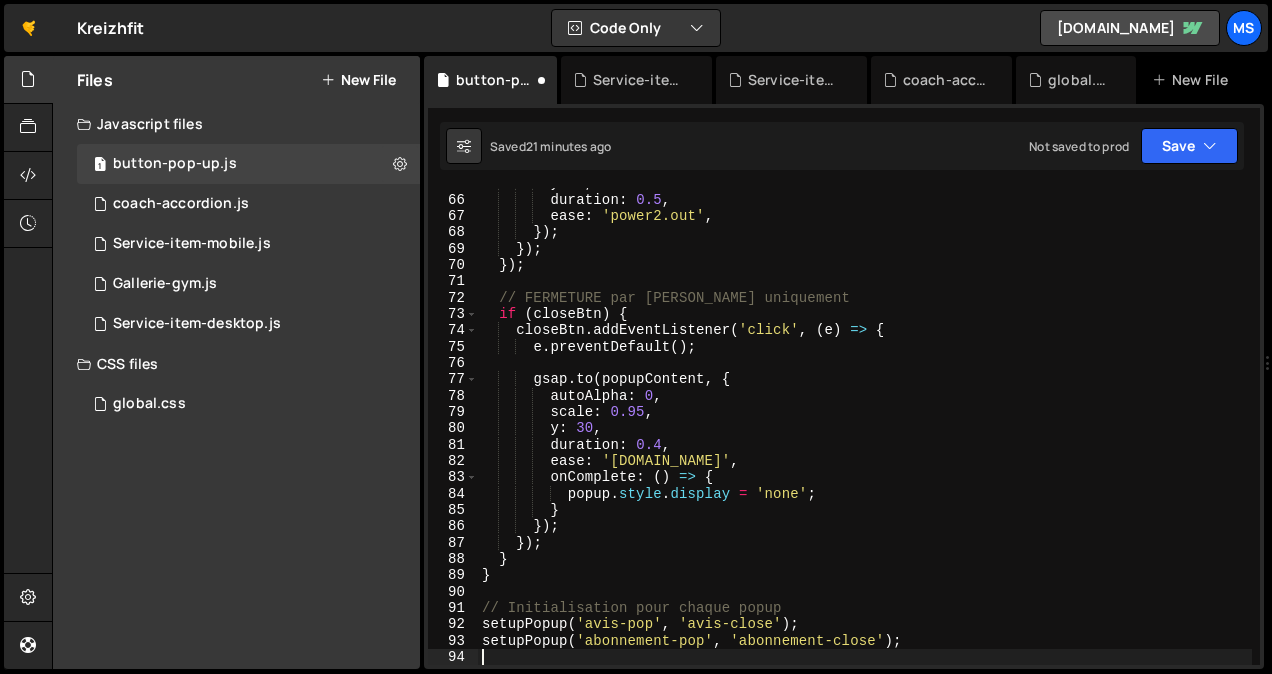 scroll, scrollTop: 1058, scrollLeft: 0, axis: vertical 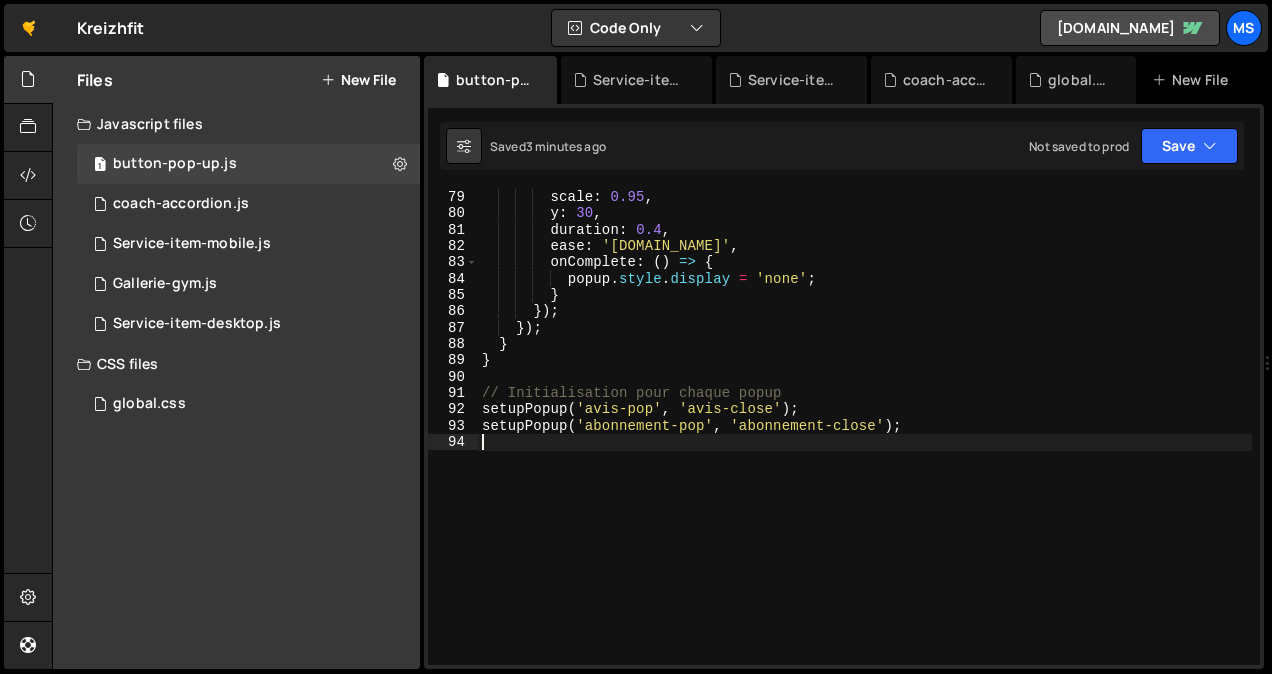 click on "autoAlpha :   0 ,             scale :   0.95 ,             y :   30 ,             duration :   0.4 ,             ease :   'power2.in' ,             onComplete :   ( )   =>   {                popup . style . display   =   'none' ;             }          }) ;       }) ;    } } // Initialisation pour chaque popup setupPopup ( 'avis-pop' ,   'avis-close' ) ; setupPopup ( 'abonnement-pop' ,   'abonnement-close' ) ;" at bounding box center (865, 428) 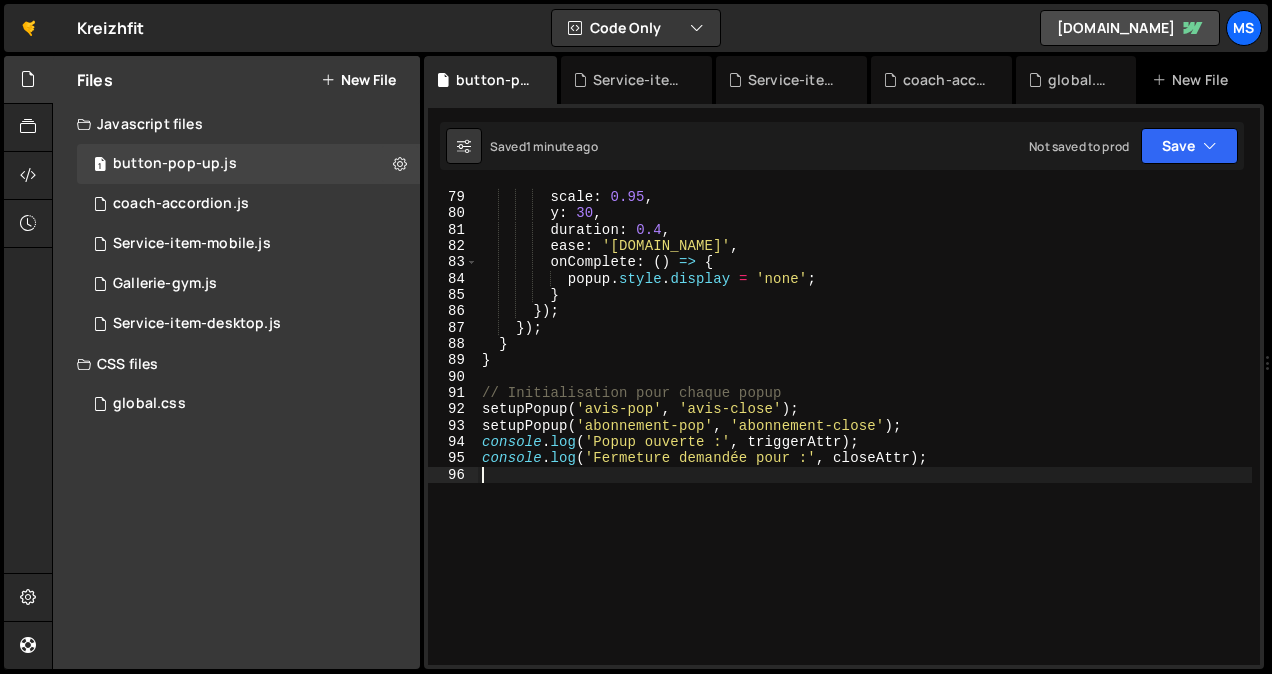 type on "console.log('Fermeture demandée pour :', closeAttr);" 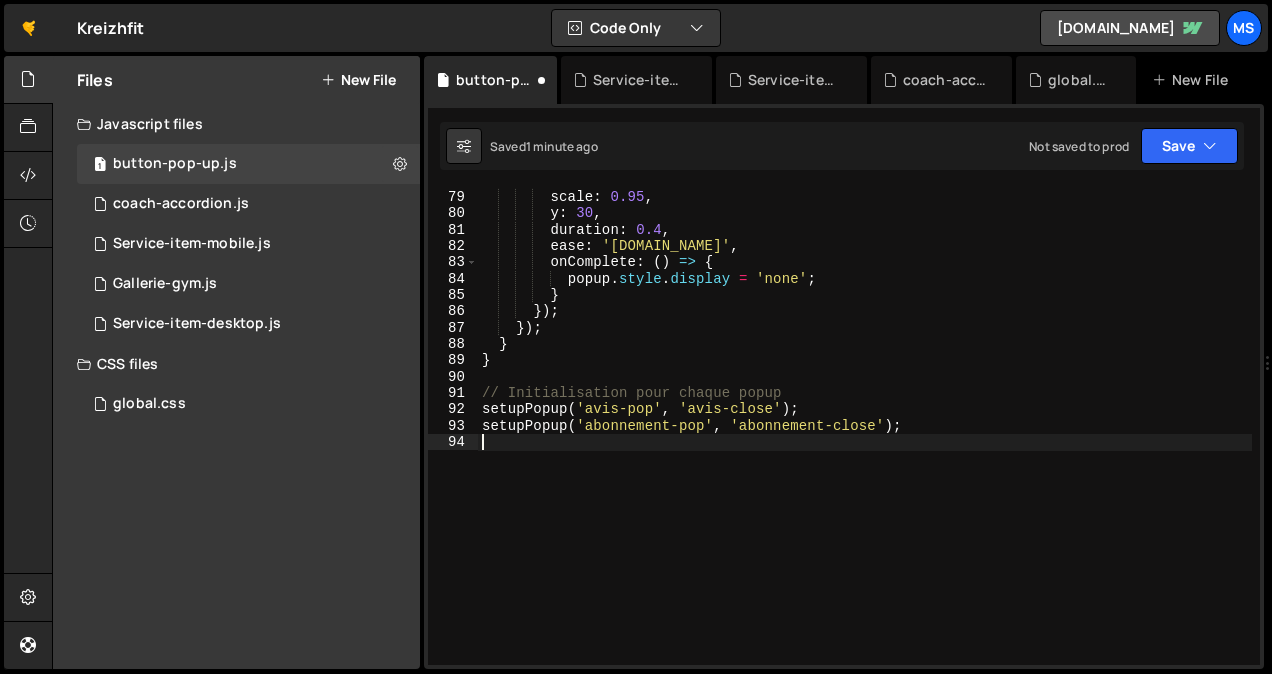type on "setupPopup('abonnement-pop', 'abonnement-close');" 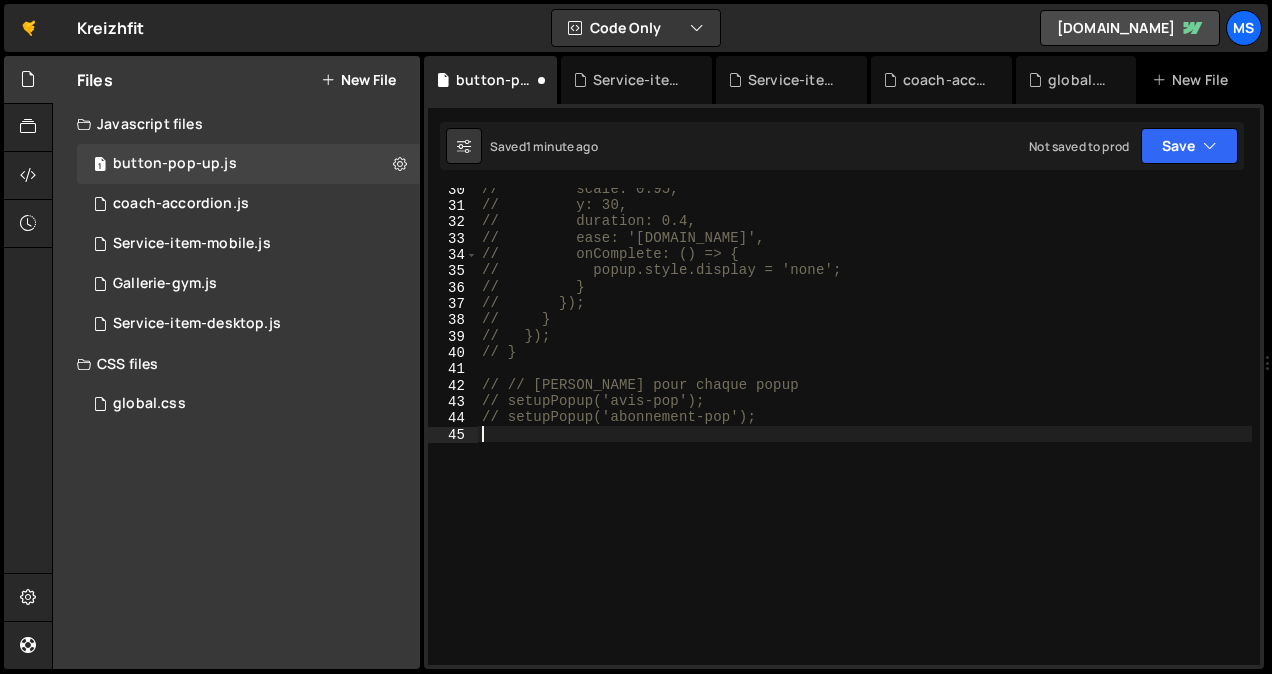 paste on "});" 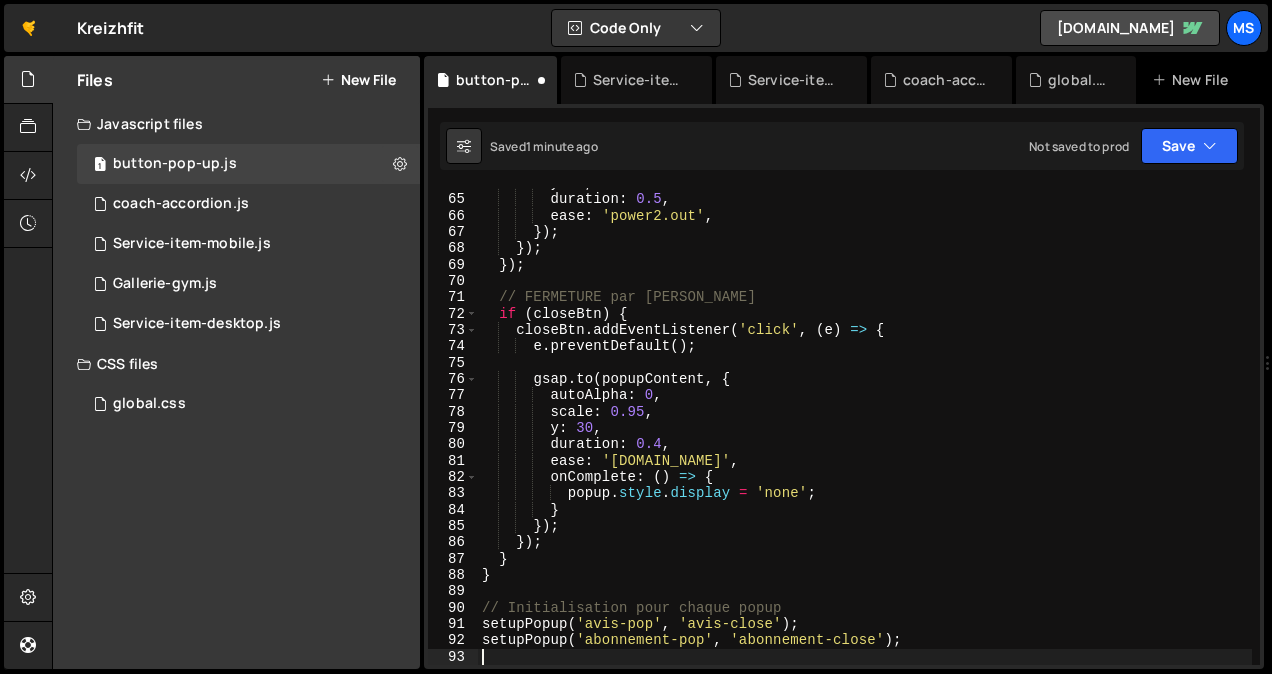 click on "y :   0 ,             duration :   0.5 ,             ease :   'power2.out' ,          }) ;       }) ;    }) ;    // FERMETURE par bouton dédié    if   ( closeBtn )   {       closeBtn . addEventListener ( 'click' ,   ( e )   =>   {          e . preventDefault ( ) ;          gsap . to ( popupContent ,   {             autoAlpha :   0 ,             scale :   0.95 ,             y :   30 ,             duration :   0.4 ,             ease :   'power2.in' ,             onComplete :   ( )   =>   {                popup . style . display   =   'none' ;             }          }) ;       }) ;    } } // Initialisation pour chaque popup setupPopup ( 'avis-pop' ,   'avis-close' ) ; setupPopup ( 'abonnement-pop' ,   'abonnement-close' ) ;" at bounding box center [865, 430] 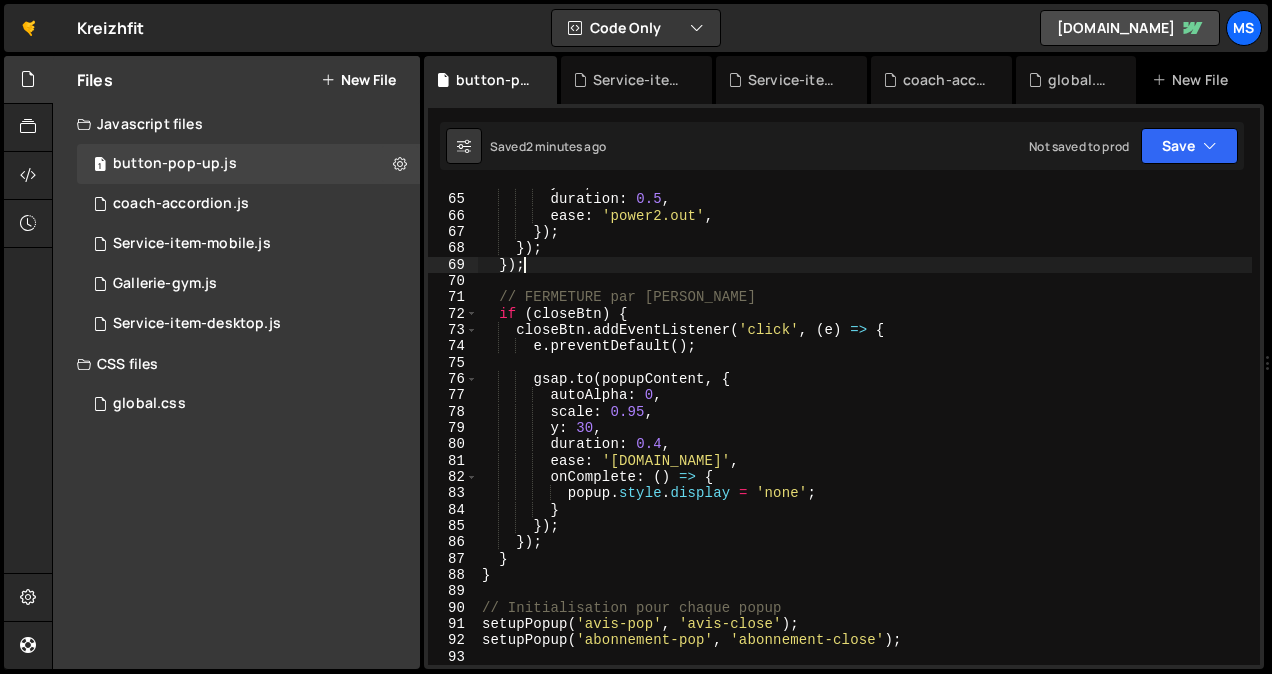 click on "y :   0 ,             duration :   0.5 ,             ease :   'power2.out' ,          }) ;       }) ;    }) ;    // FERMETURE par bouton dédié    if   ( closeBtn )   {       closeBtn . addEventListener ( 'click' ,   ( e )   =>   {          e . preventDefault ( ) ;          gsap . to ( popupContent ,   {             autoAlpha :   0 ,             scale :   0.95 ,             y :   30 ,             duration :   0.4 ,             ease :   'power2.in' ,             onComplete :   ( )   =>   {                popup . style . display   =   'none' ;             }          }) ;       }) ;    } } // Initialisation pour chaque popup setupPopup ( 'avis-pop' ,   'avis-close' ) ; setupPopup ( 'abonnement-pop' ,   'abonnement-close' ) ;" at bounding box center (865, 430) 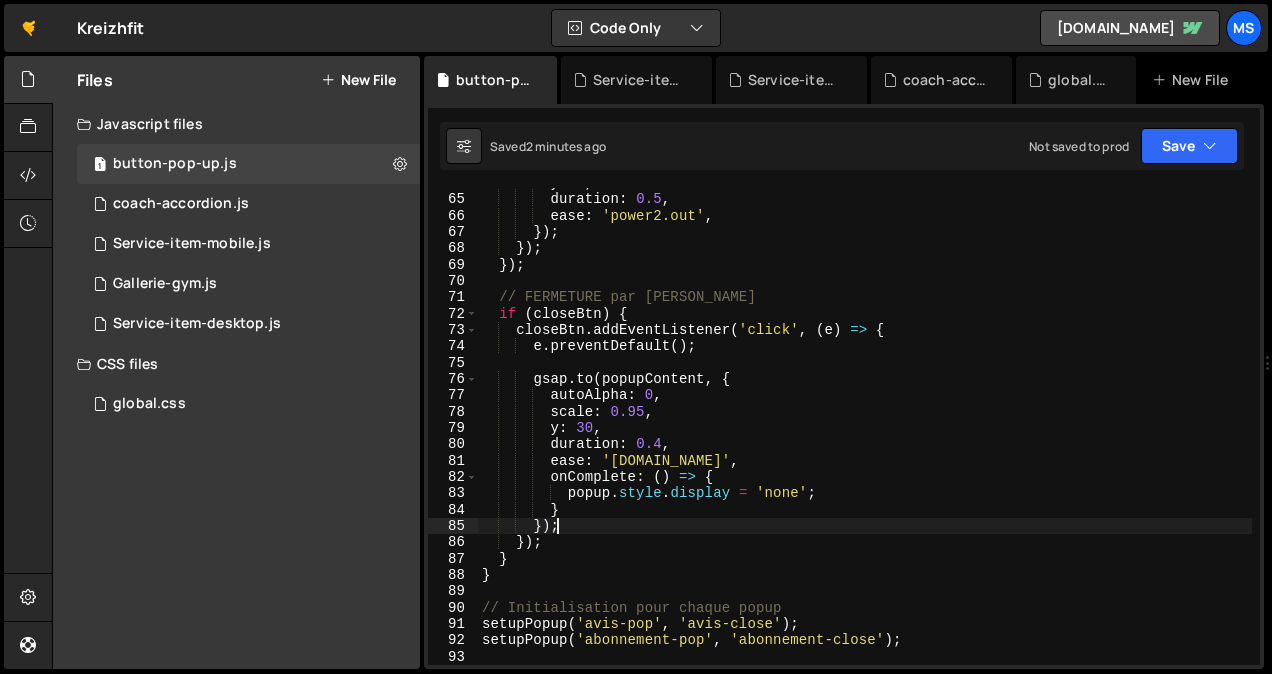 type on "setupPopup('abonnement-pop', 'abonnement-close');" 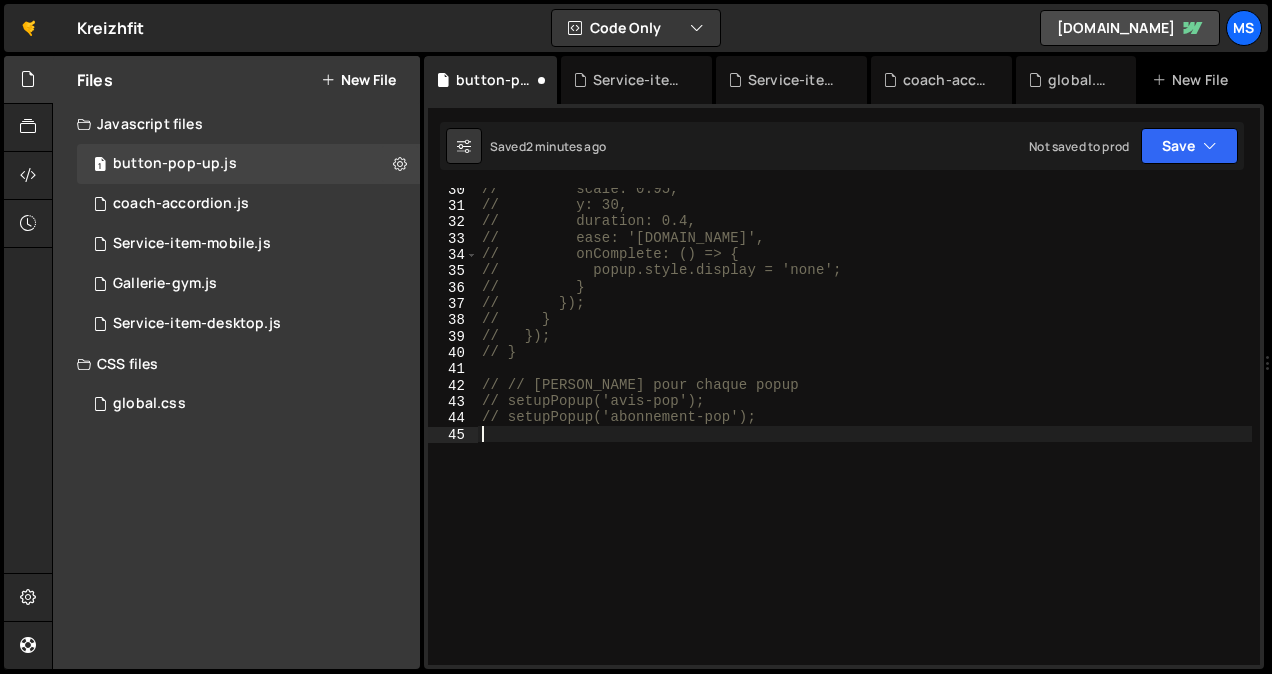paste on "});" 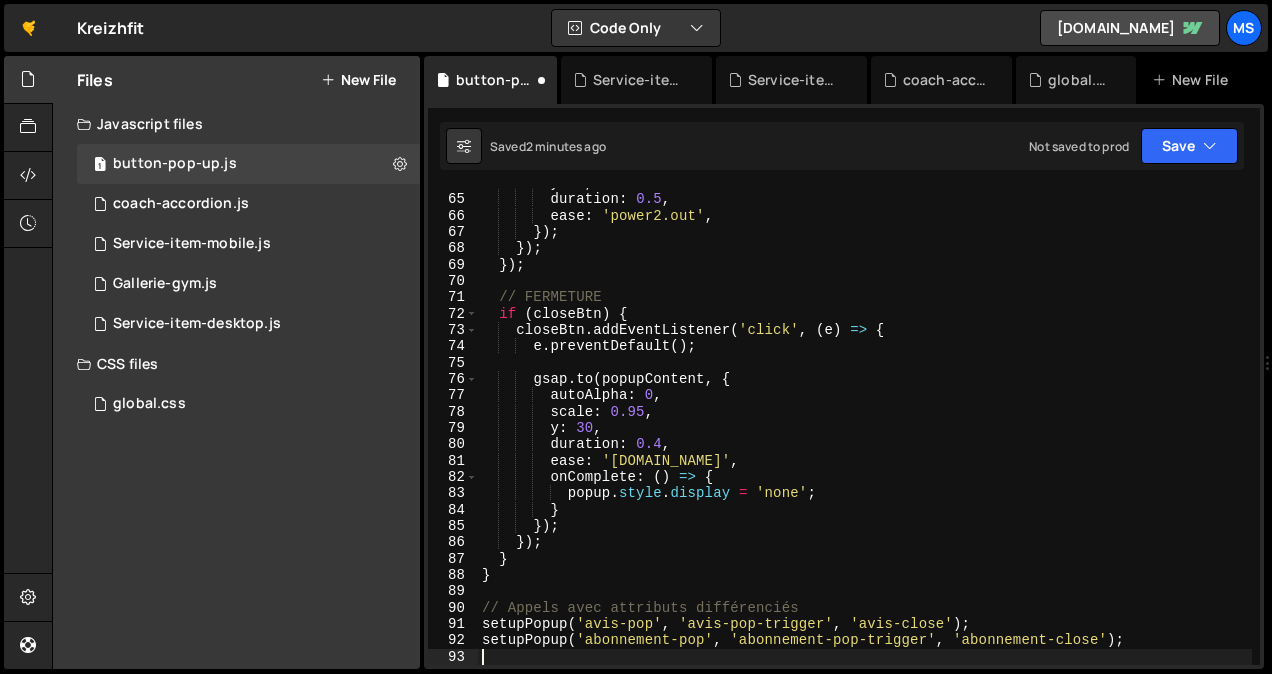 click on "y :   0 ,             duration :   0.5 ,             ease :   'power2.out' ,          }) ;       }) ;    }) ;    // FERMETURE    if   ( closeBtn )   {       closeBtn . addEventListener ( 'click' ,   ( e )   =>   {          e . preventDefault ( ) ;          gsap . to ( popupContent ,   {             autoAlpha :   0 ,             scale :   0.95 ,             y :   30 ,             duration :   0.4 ,             ease :   'power2.in' ,             onComplete :   ( )   =>   {                popup . style . display   =   'none' ;             }          }) ;       }) ;    } } // Appels avec attributs différenciés setupPopup ( 'avis-pop' ,   'avis-pop-trigger' ,   'avis-close' ) ; setupPopup ( 'abonnement-pop' ,   'abonnement-pop-trigger' ,   'abonnement-close' ) ;" at bounding box center [865, 430] 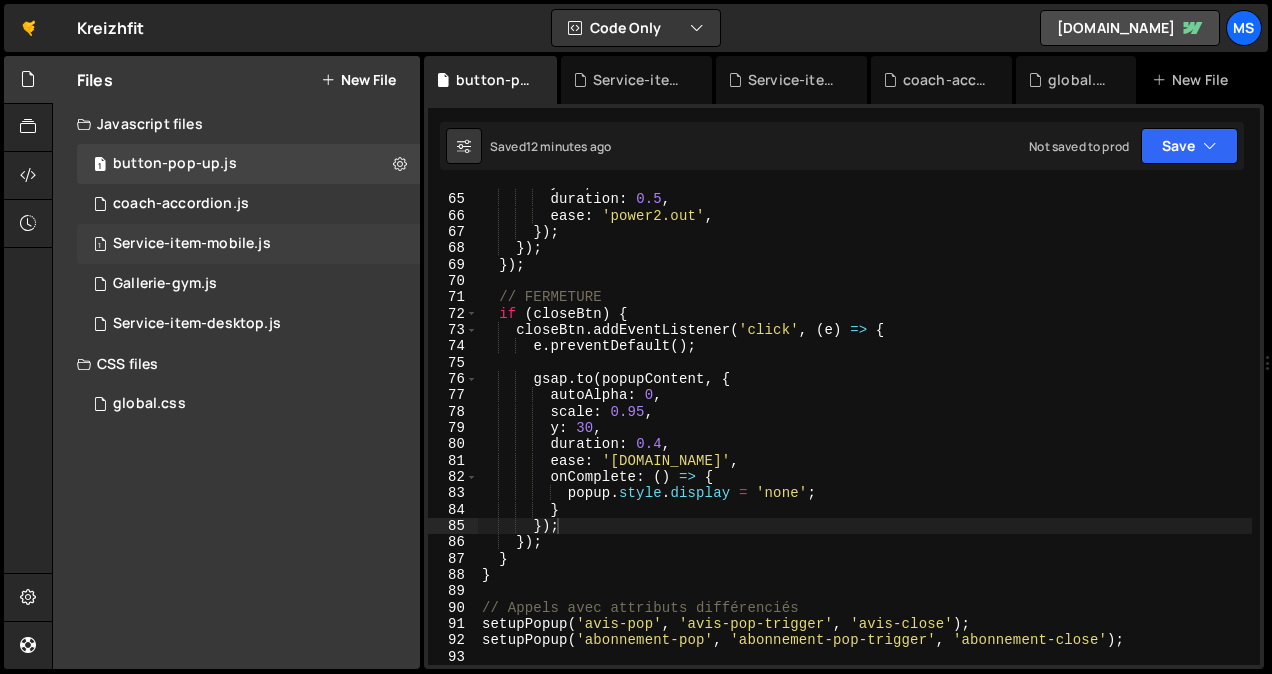 click on "Service-item-mobile.js" at bounding box center [192, 244] 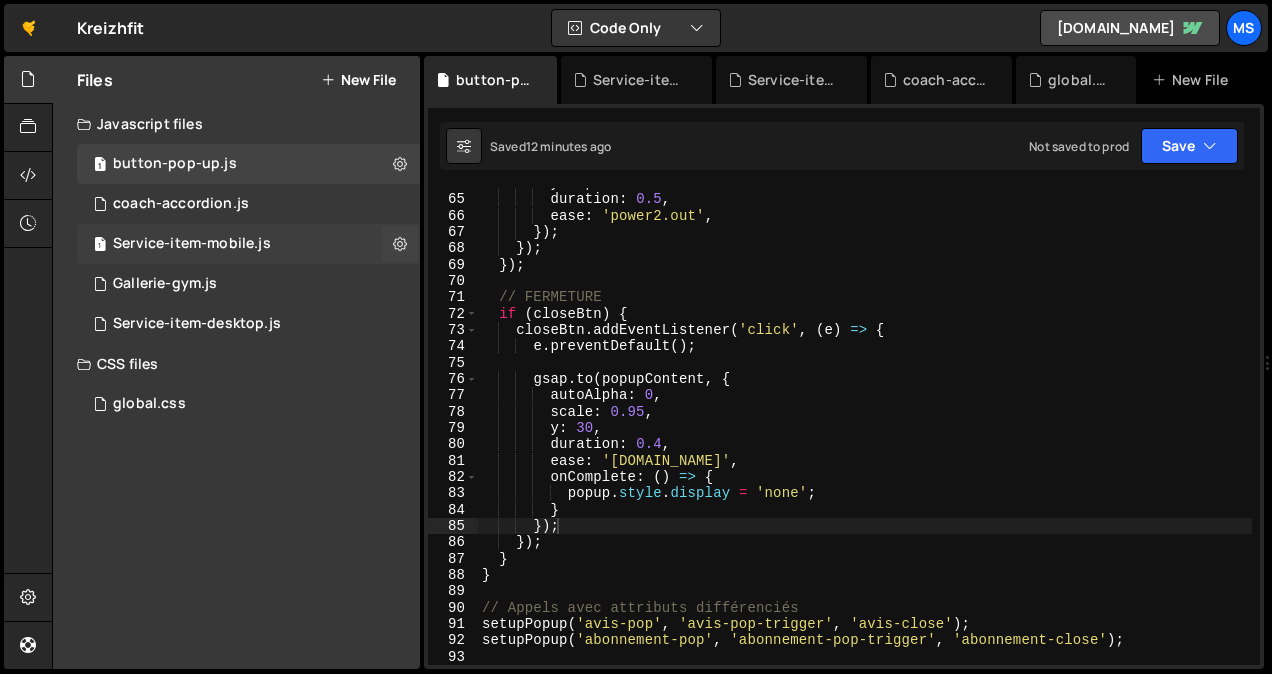 click on "Service-item-mobile.js" at bounding box center (192, 244) 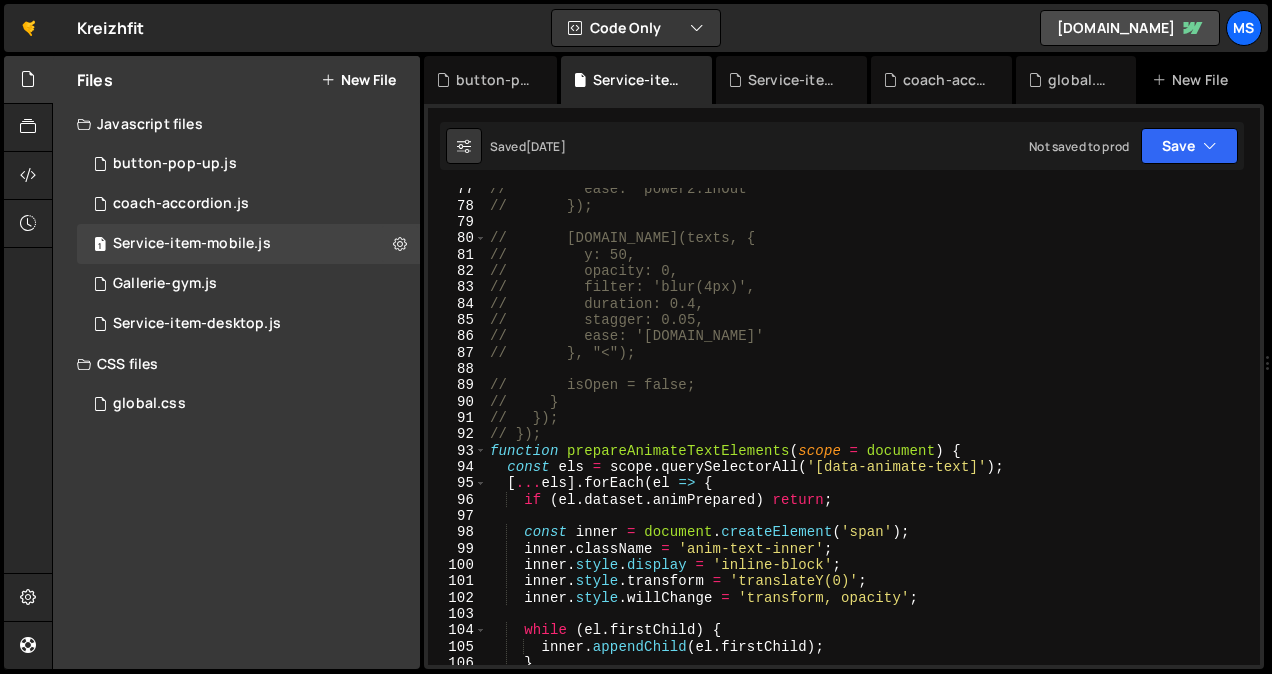 scroll, scrollTop: 1323, scrollLeft: 0, axis: vertical 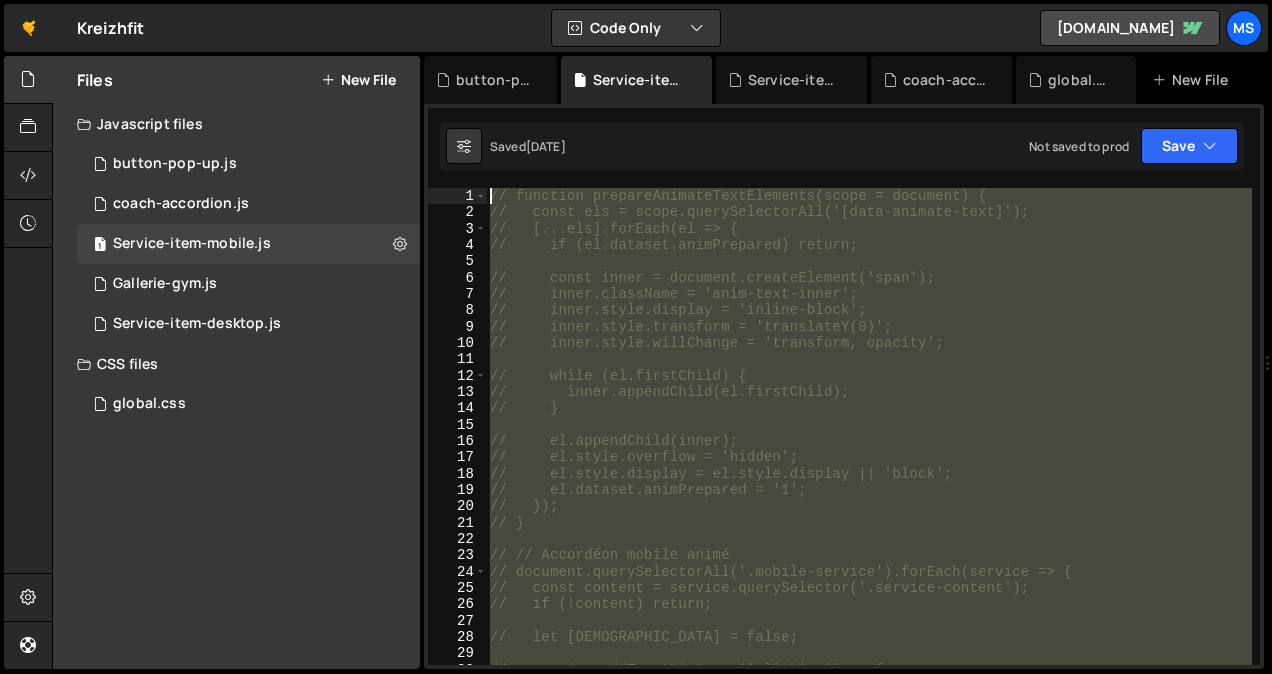 drag, startPoint x: 587, startPoint y: 361, endPoint x: 406, endPoint y: -74, distance: 471.1539 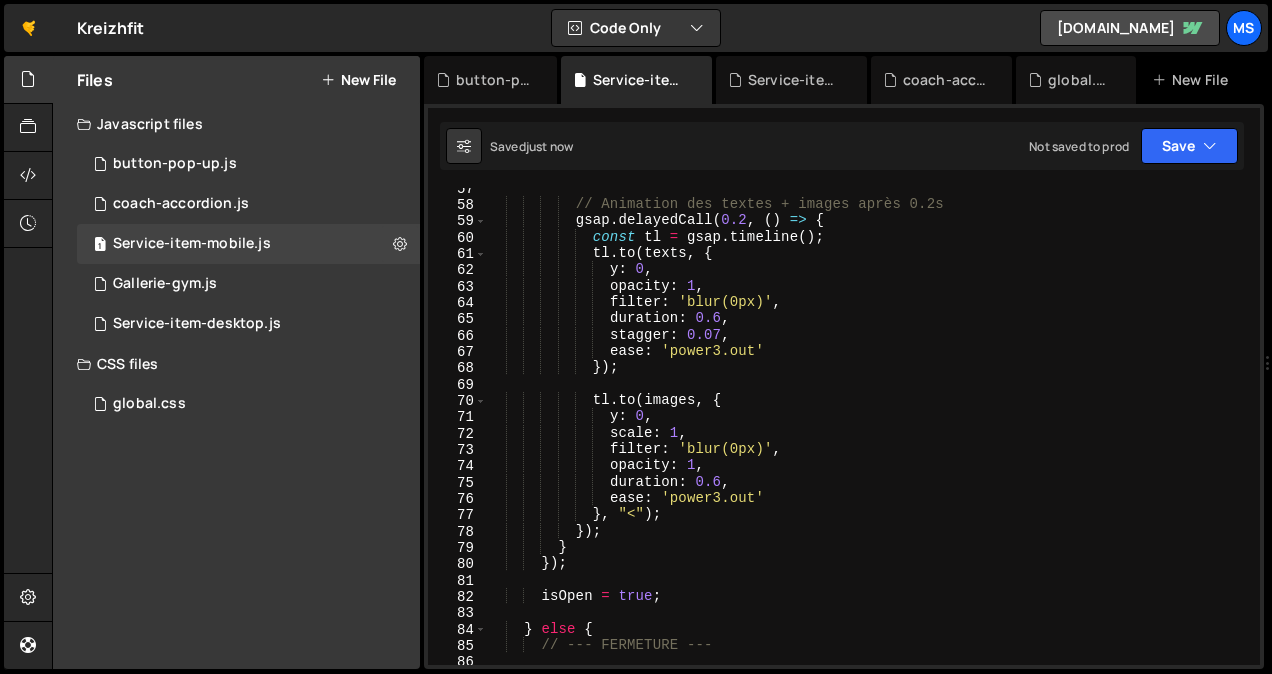 scroll, scrollTop: 922, scrollLeft: 0, axis: vertical 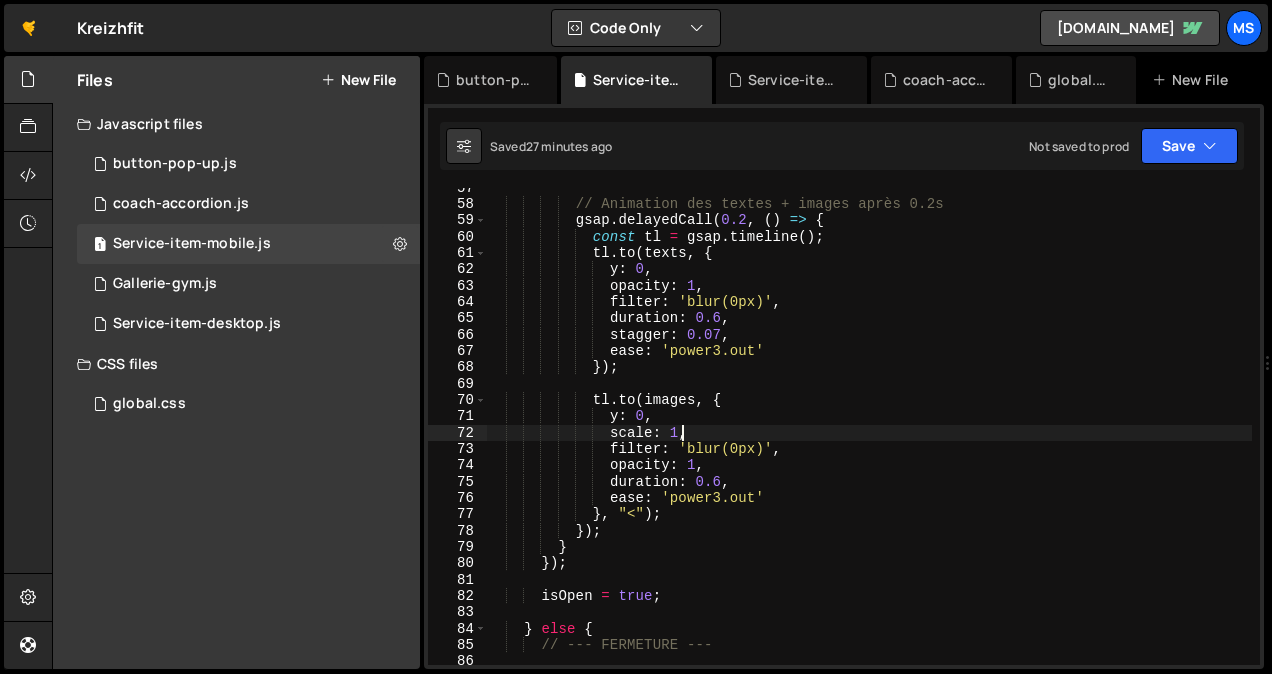 click on "// Animation des textes + images après 0.2s                gsap . delayedCall ( 0.2 ,   ( )   =>   {                   const   tl   =   gsap . timeline ( ) ;                   tl . to ( texts ,   {                      y :   0 ,                      opacity :   1 ,                      filter :   'blur(0px)' ,                      duration :   0.6 ,                      stagger :   0.07 ,                      ease :   'power3.out'                   }) ;                   tl . to ( images ,   {                      y :   0 ,                      scale :   1 ,                      filter :   'blur(0px)' ,                      opacity :   1 ,                      duration :   0.6 ,                      ease :   'power3.out'                   } ,   "<" ) ;                }) ;             }          }) ;          isOpen   =   true ;       }   else   {          // --- FERMETURE ---          const   currentHeight   =   content . scrollHeight   +   'px' ;" at bounding box center [869, 435] 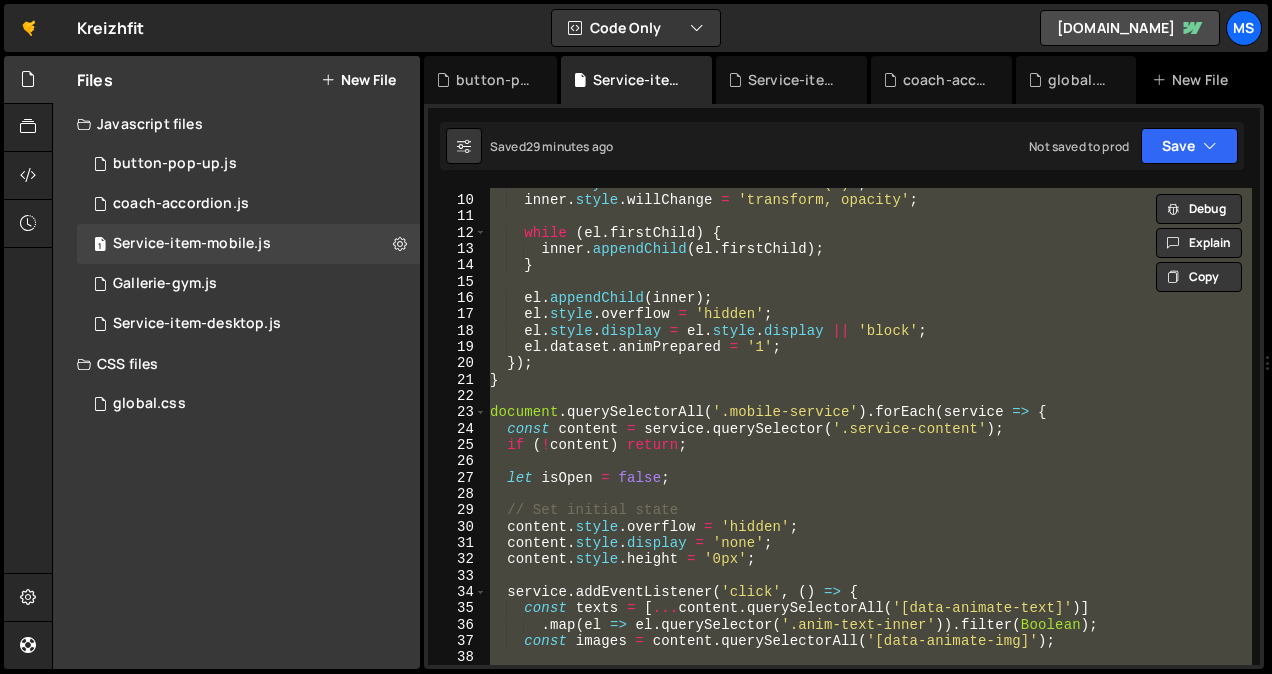 scroll, scrollTop: 0, scrollLeft: 0, axis: both 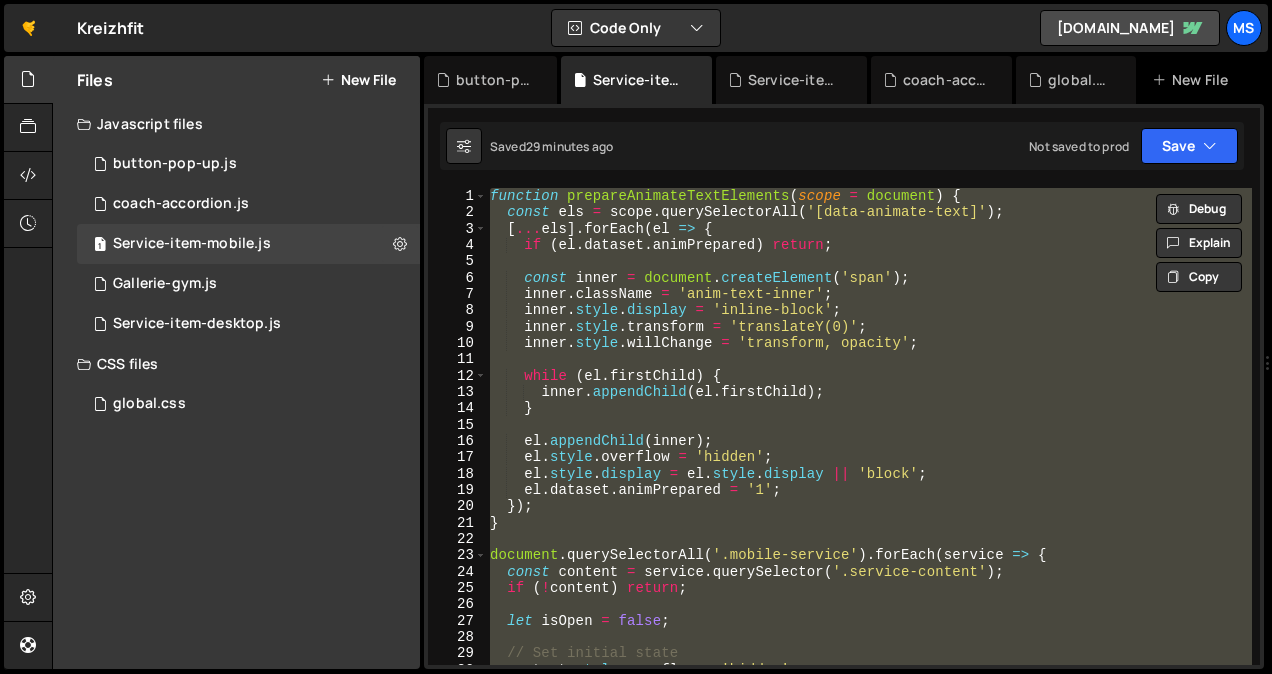 click on "function   prepareAnimateTextElements ( scope   =   document )   {    const   els   =   scope . querySelectorAll ( '[data-animate-text]' ) ;    [ ... els ] . forEach ( el   =>   {       if   ( el . dataset . animPrepared )   return ;       const   inner   =   document . createElement ( 'span' ) ;       inner . className   =   'anim-text-inner' ;       inner . style . display   =   'inline-block' ;       inner . style . transform   =   'translateY(0)' ;       inner . style . willChange   =   'transform, opacity' ;       while   ( el . firstChild )   {          inner . appendChild ( el . firstChild ) ;       }       el . appendChild ( inner ) ;       el . style . overflow   =   'hidden' ;       el . style . display   =   el . style . display   ||   'block' ;       el . dataset . animPrepared   =   '1' ;    }) ; } document . querySelectorAll ( '.mobile-service' ) . forEach ( service   =>   {    const   content   =   service . querySelector ( '.service-content' ) ;    if   ( ! content )   return ;    let   isOpen" at bounding box center [869, 443] 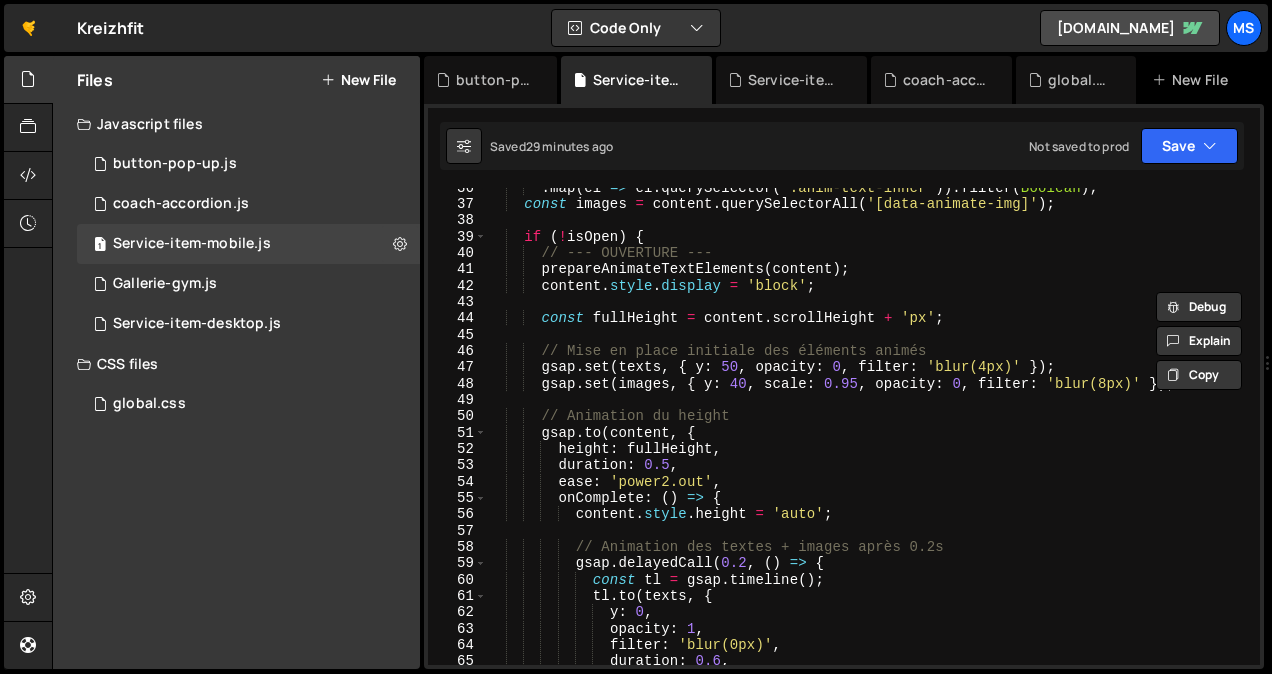 scroll, scrollTop: 620, scrollLeft: 0, axis: vertical 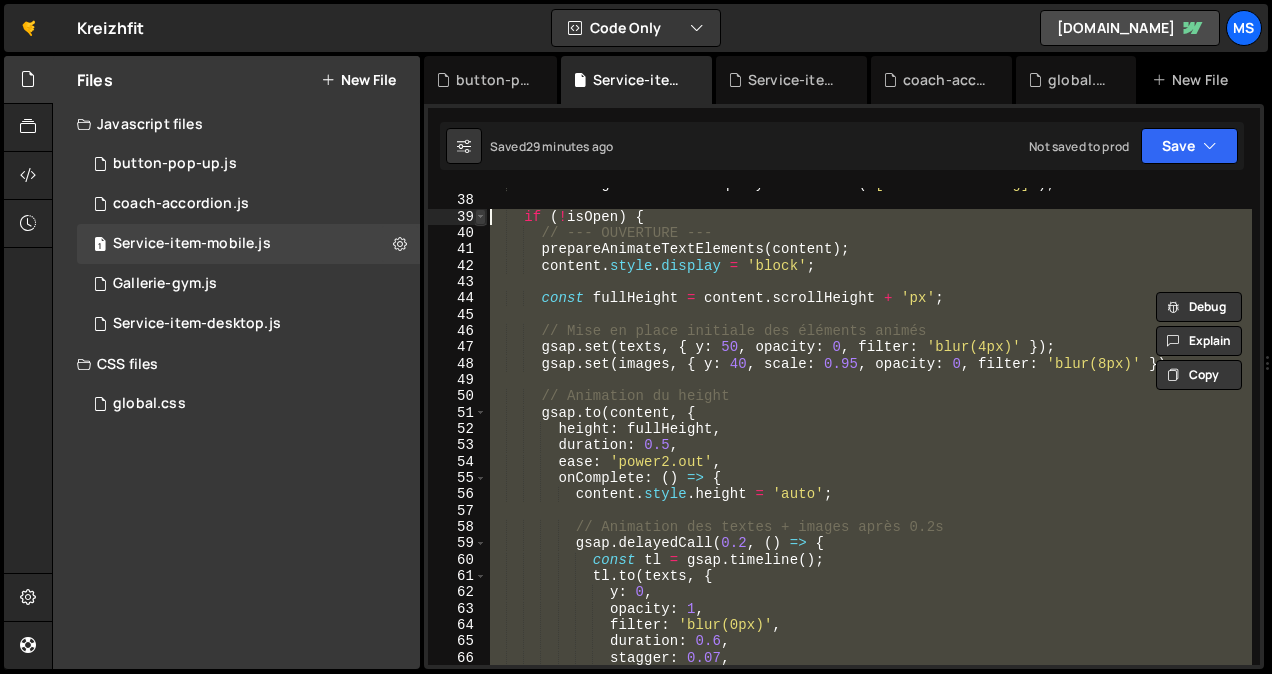 drag, startPoint x: 683, startPoint y: 577, endPoint x: 475, endPoint y: 218, distance: 414.9036 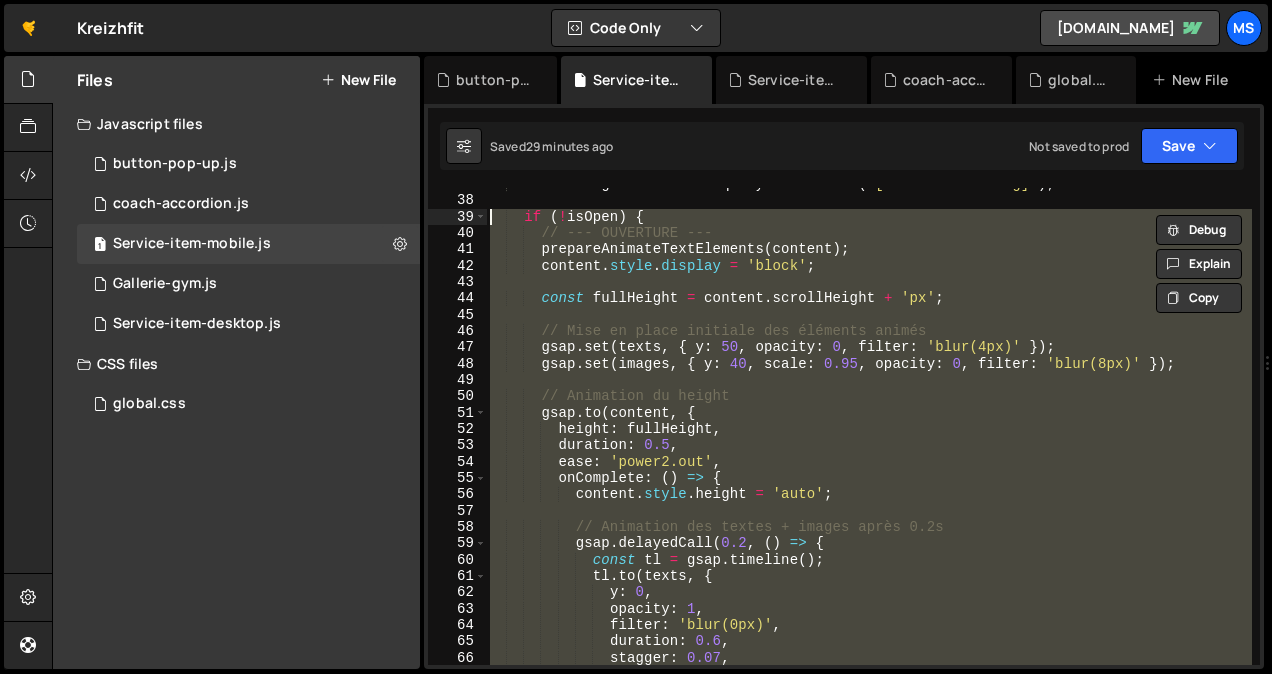 paste 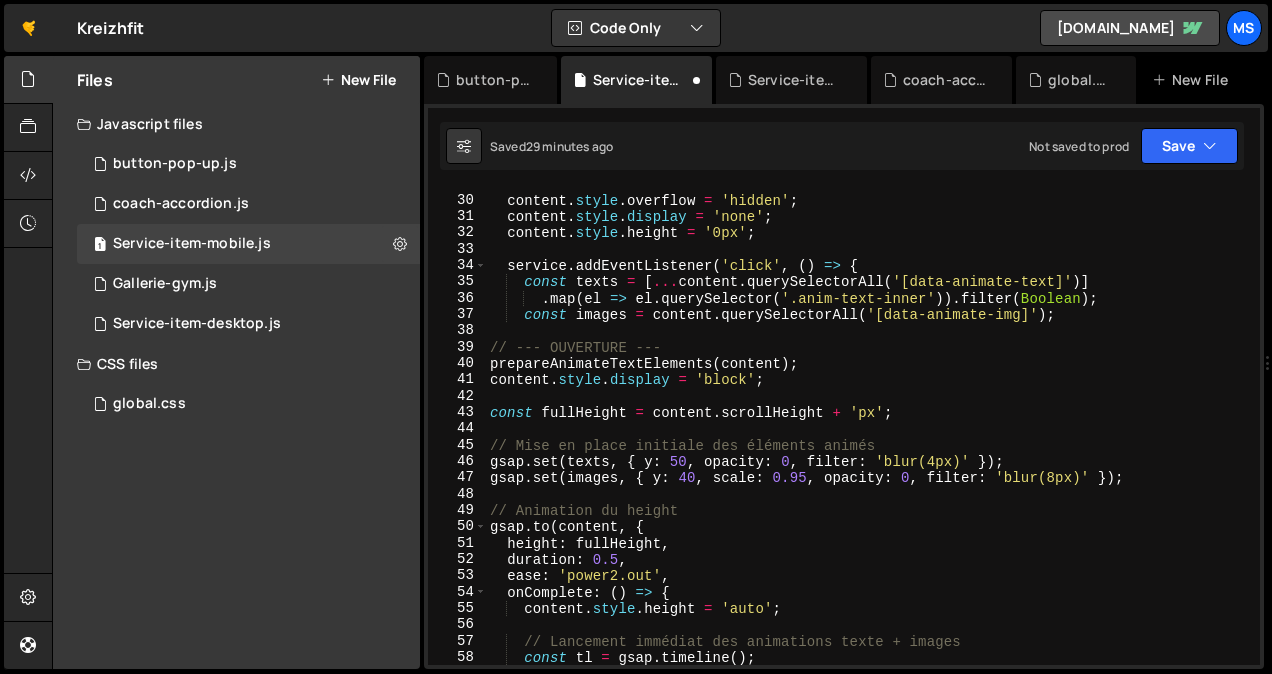 scroll, scrollTop: 469, scrollLeft: 0, axis: vertical 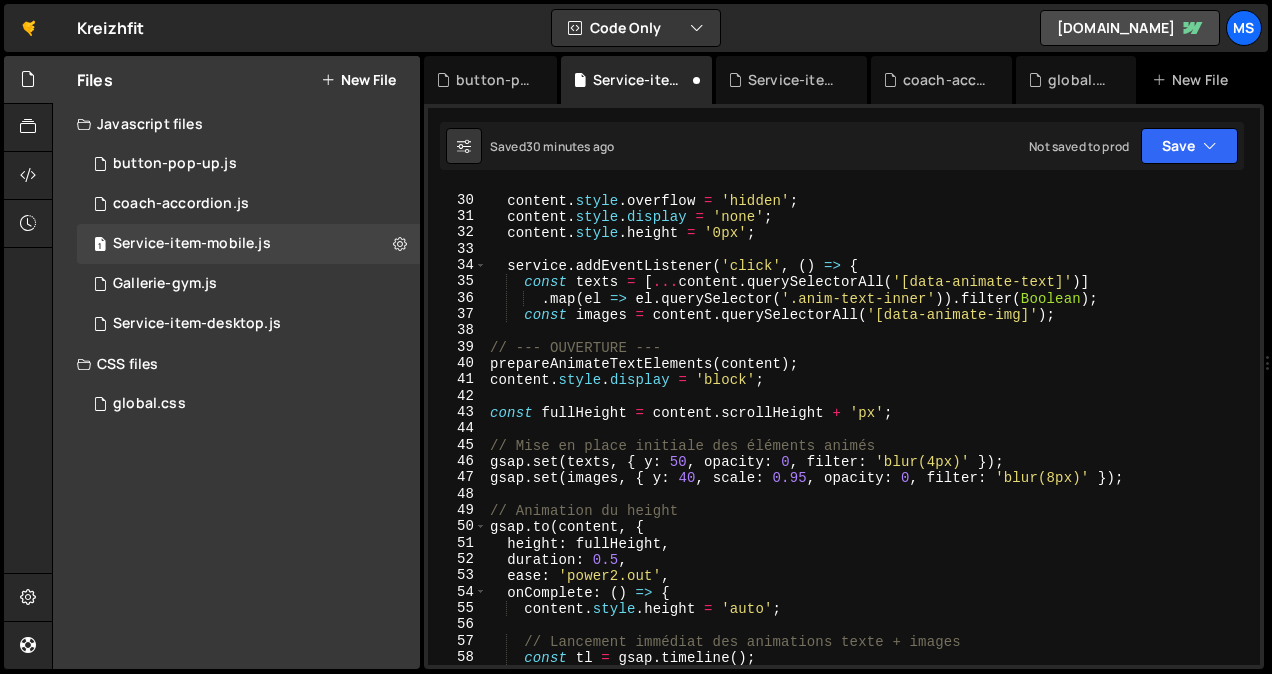 type on "isOpen = true;" 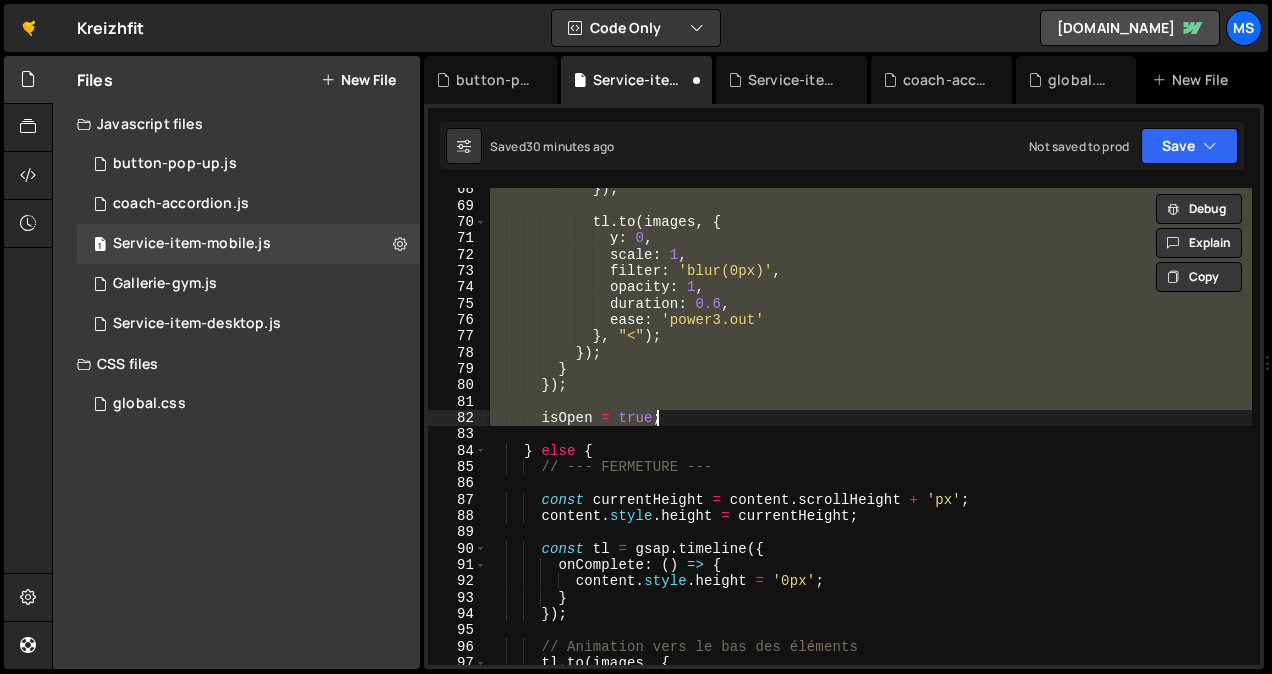 scroll, scrollTop: 1101, scrollLeft: 0, axis: vertical 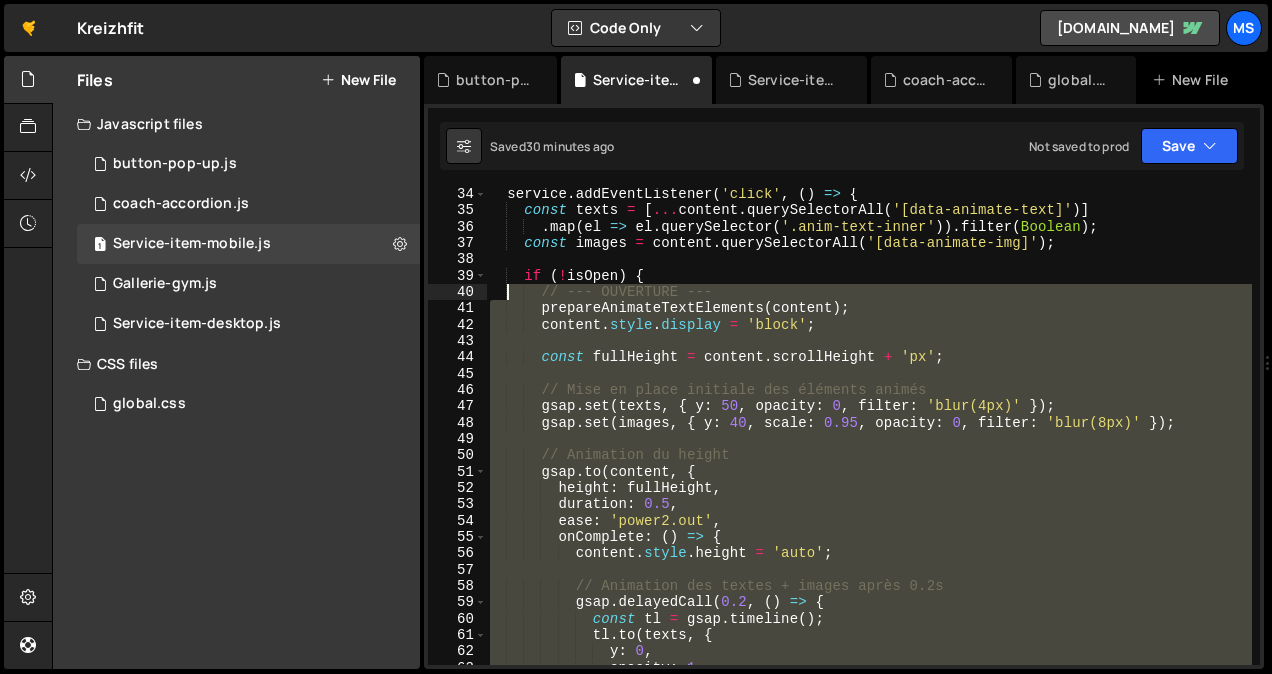 drag, startPoint x: 667, startPoint y: 422, endPoint x: 509, endPoint y: 297, distance: 201.46712 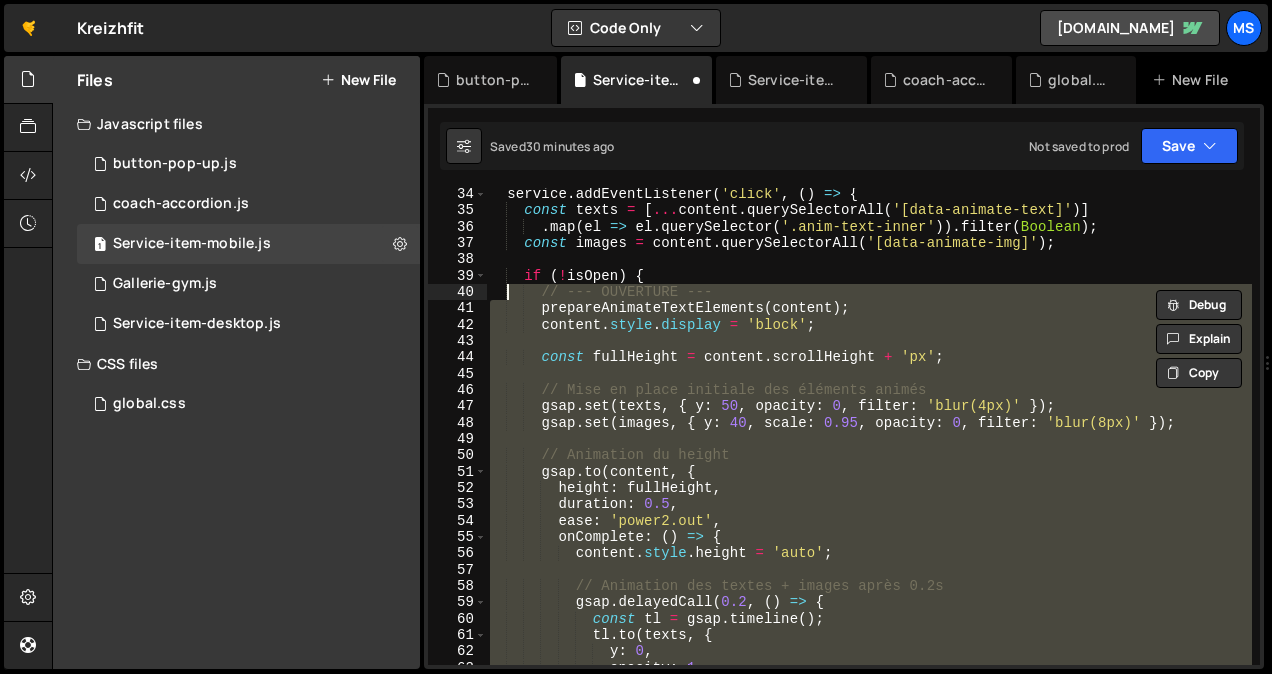 paste 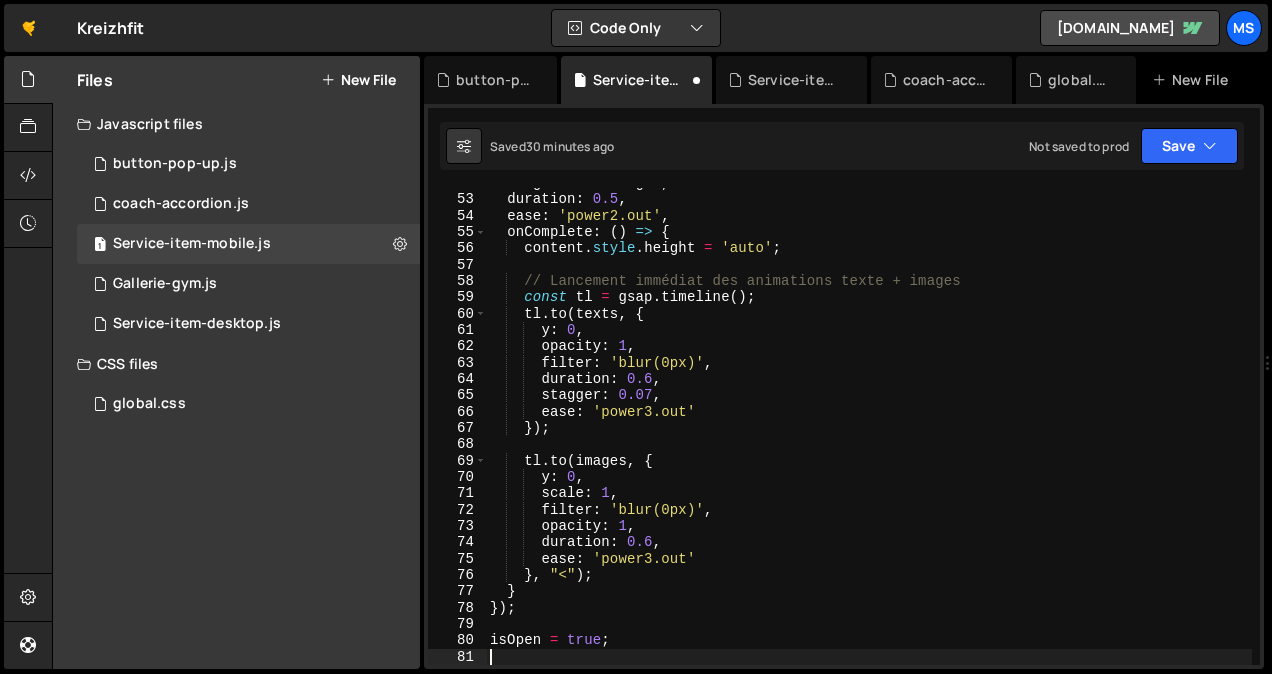 scroll, scrollTop: 846, scrollLeft: 0, axis: vertical 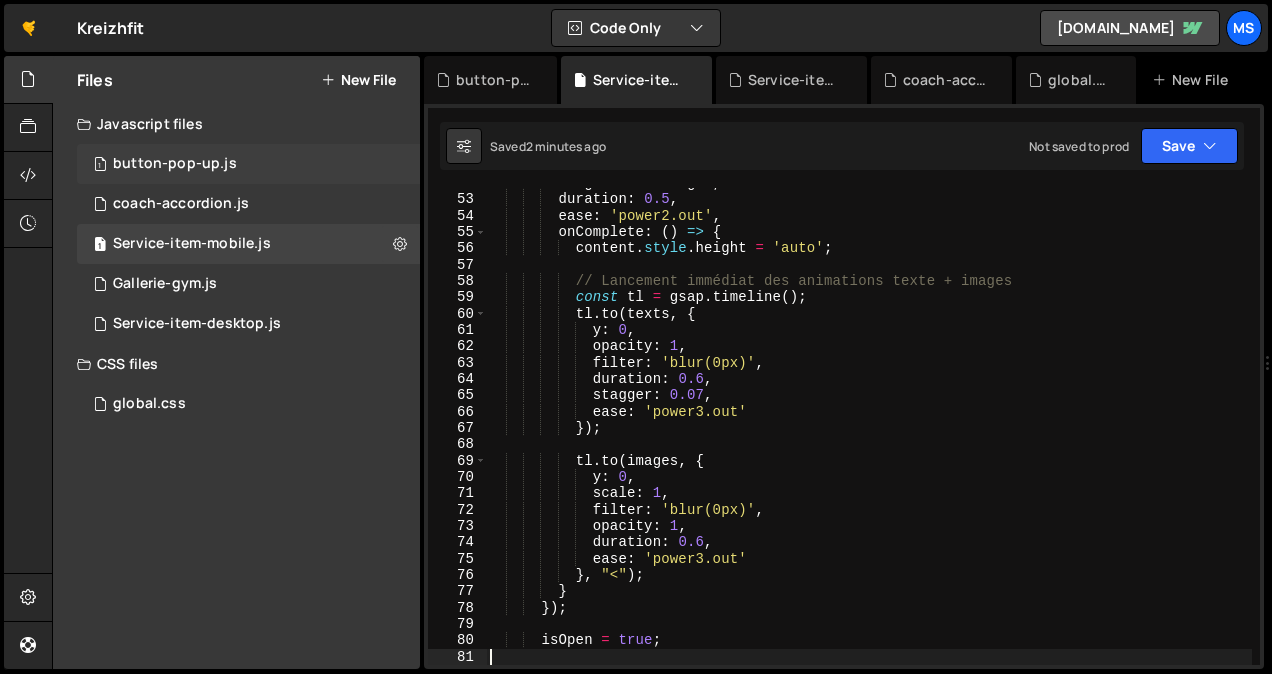 click on "button-pop-up.js" at bounding box center [175, 164] 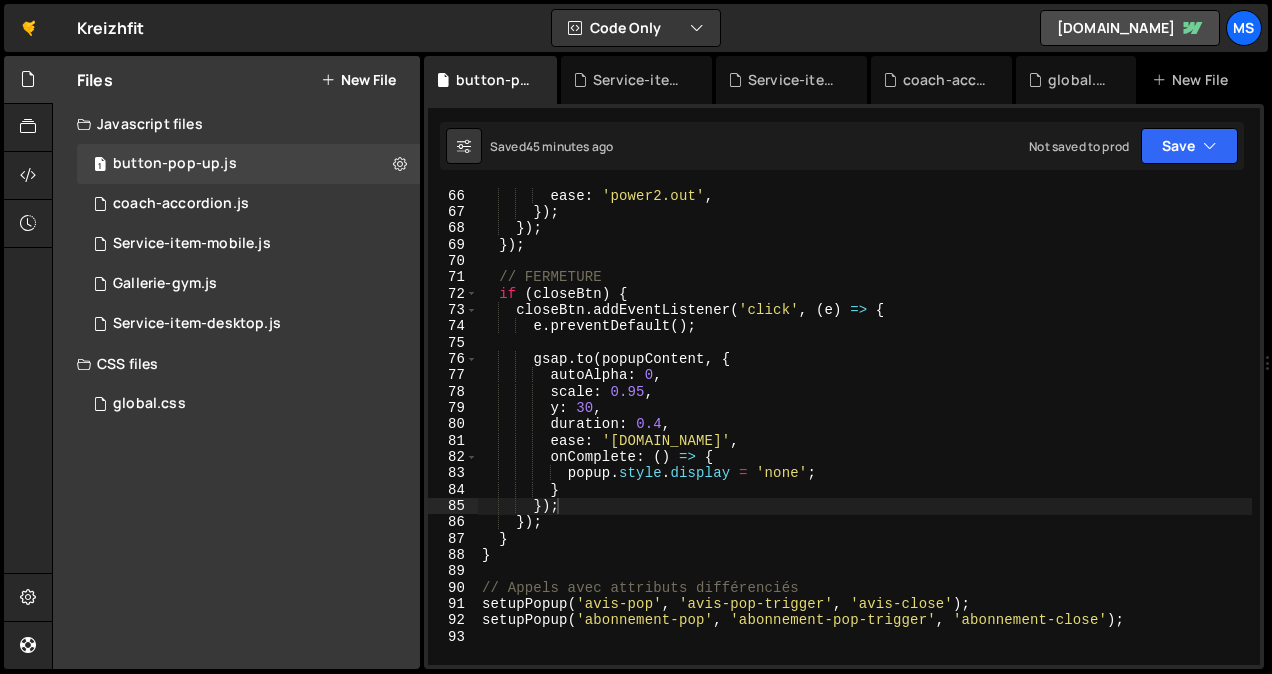 scroll, scrollTop: 1062, scrollLeft: 0, axis: vertical 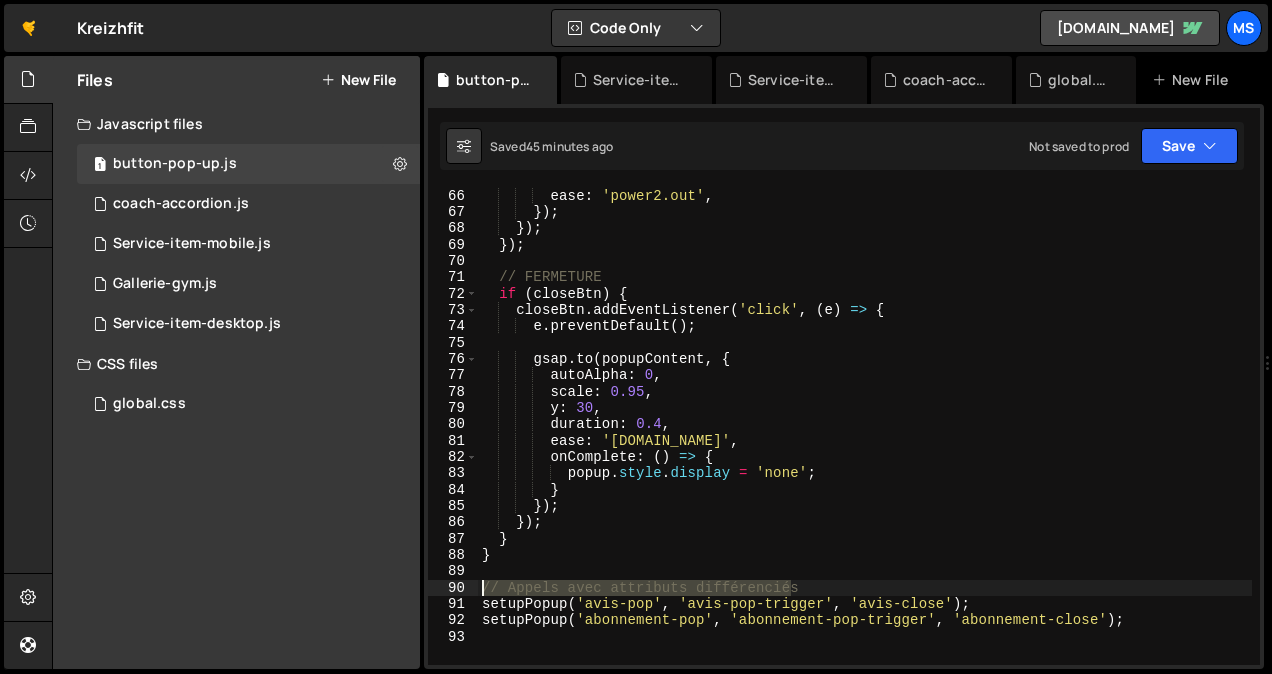 drag, startPoint x: 789, startPoint y: 591, endPoint x: 483, endPoint y: 588, distance: 306.0147 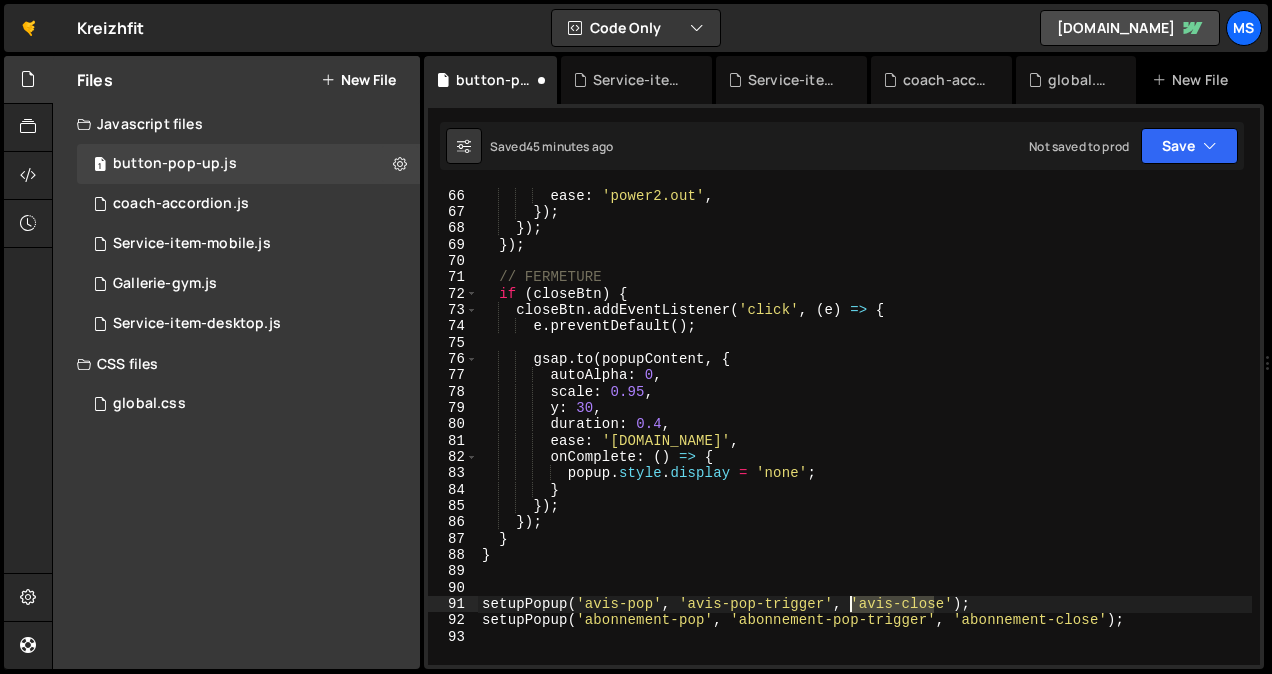 drag, startPoint x: 934, startPoint y: 602, endPoint x: 851, endPoint y: 602, distance: 83 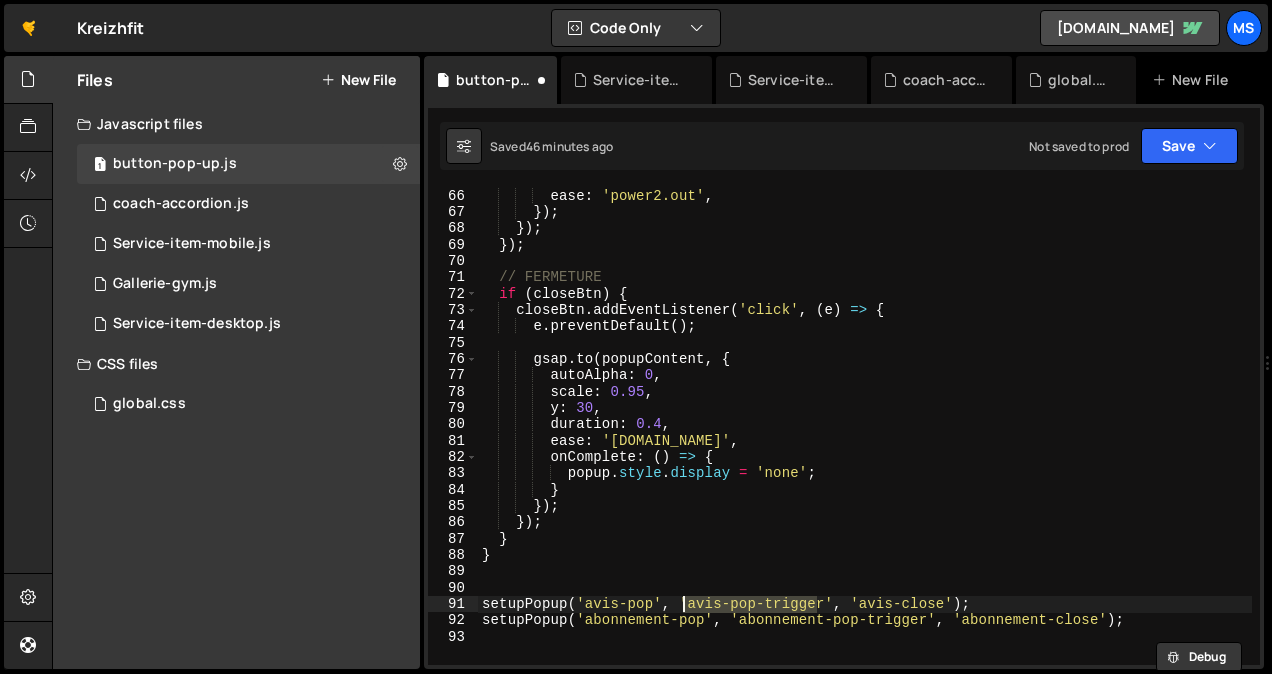 drag, startPoint x: 818, startPoint y: 605, endPoint x: 681, endPoint y: 597, distance: 137.23338 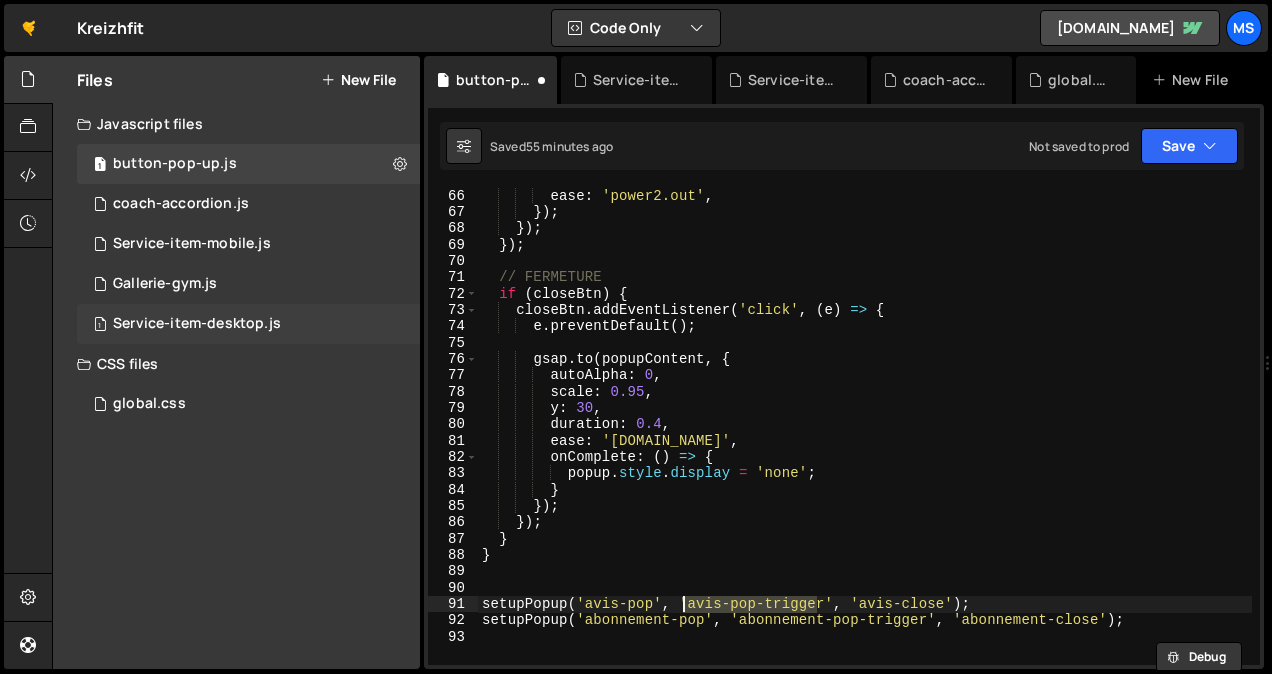 click on "Service-item-desktop.js" at bounding box center (197, 324) 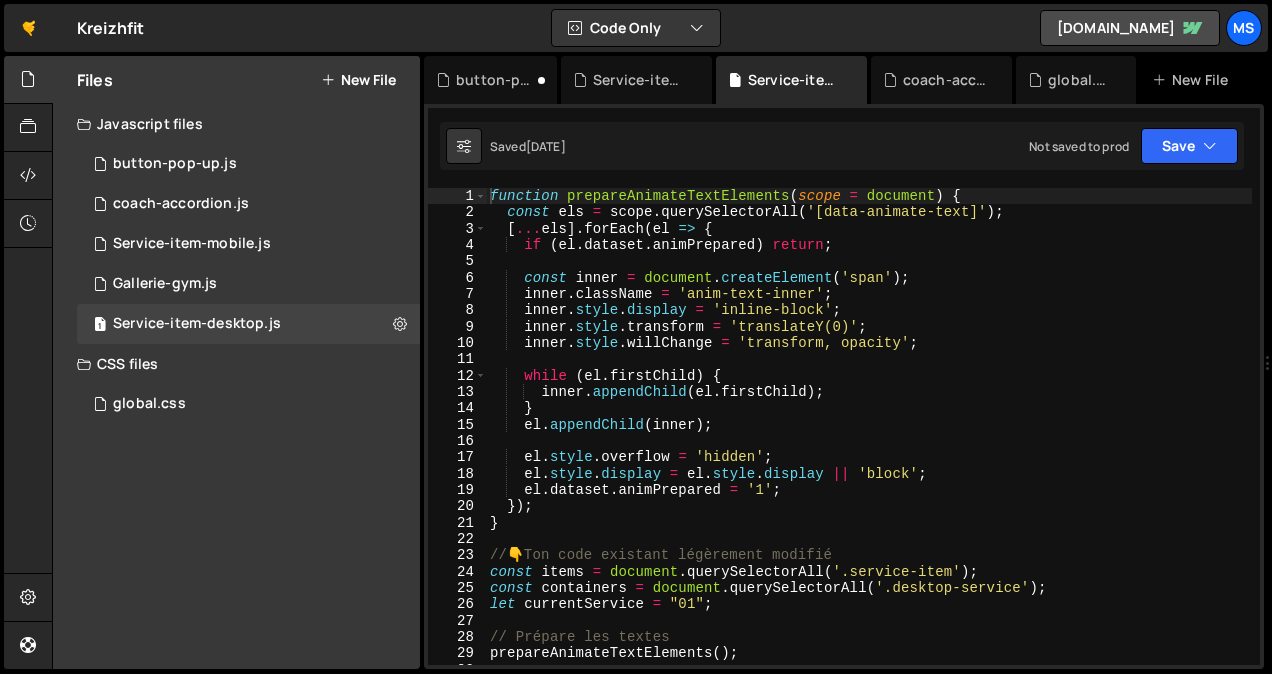 click on "function   prepareAnimateTextElements ( scope   =   document )   {    const   els   =   scope . querySelectorAll ( '[data-animate-text]' ) ;    [ ... els ] . forEach ( el   =>   {       if   ( el . dataset . animPrepared )   return ;       const   inner   =   document . createElement ( 'span' ) ;       inner . className   =   'anim-text-inner' ;       inner . style . display   =   'inline-block' ;       inner . style . transform   =   'translateY(0)' ;       inner . style . willChange   =   'transform, opacity' ;       while   ( el . firstChild )   {          inner . appendChild ( el . firstChild ) ;       }       el . appendChild ( inner ) ;       el . style . overflow   =   'hidden' ;       el . style . display   =   el . style . display   ||   'block' ;       el . dataset . animPrepared   =   '1' ;    }) ; } //  👇  Ton code existant légèrement modifié const   items   =   document . querySelectorAll ( '.service-item' ) ; const   containers   =   document . querySelectorAll ( '.desktop-service' ) ; let" at bounding box center (869, 443) 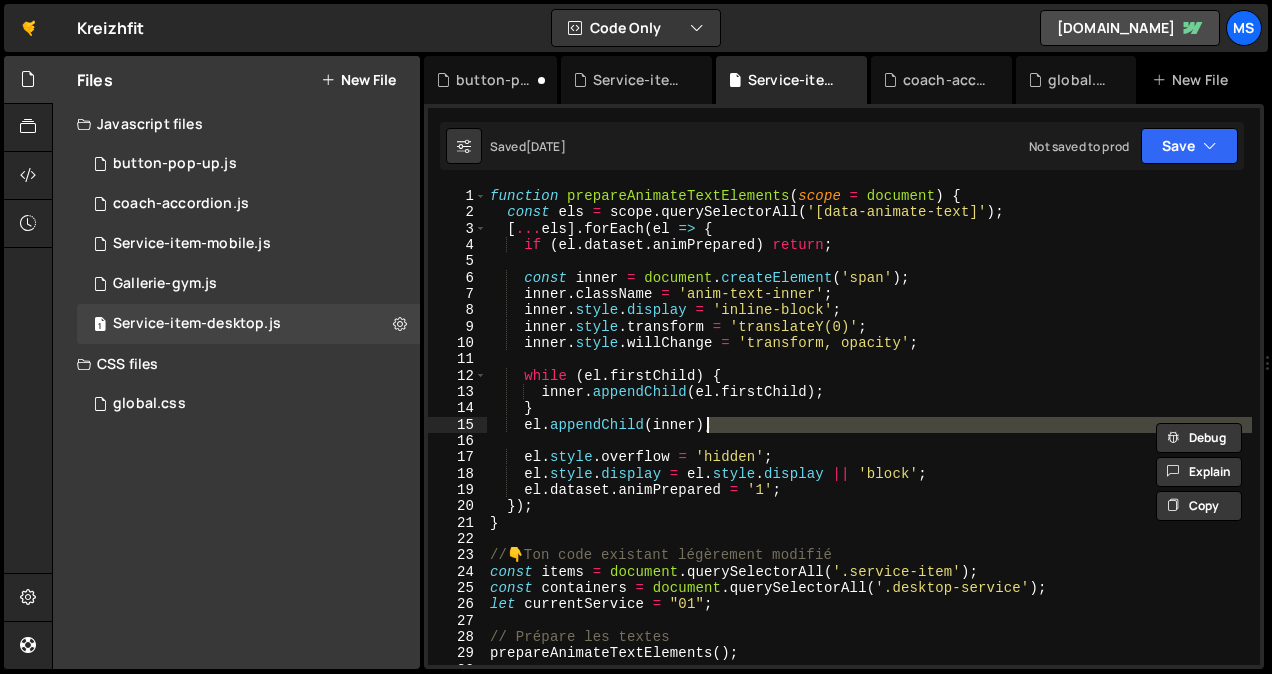 type on "///////////////////////////////////////////////////////////////////" 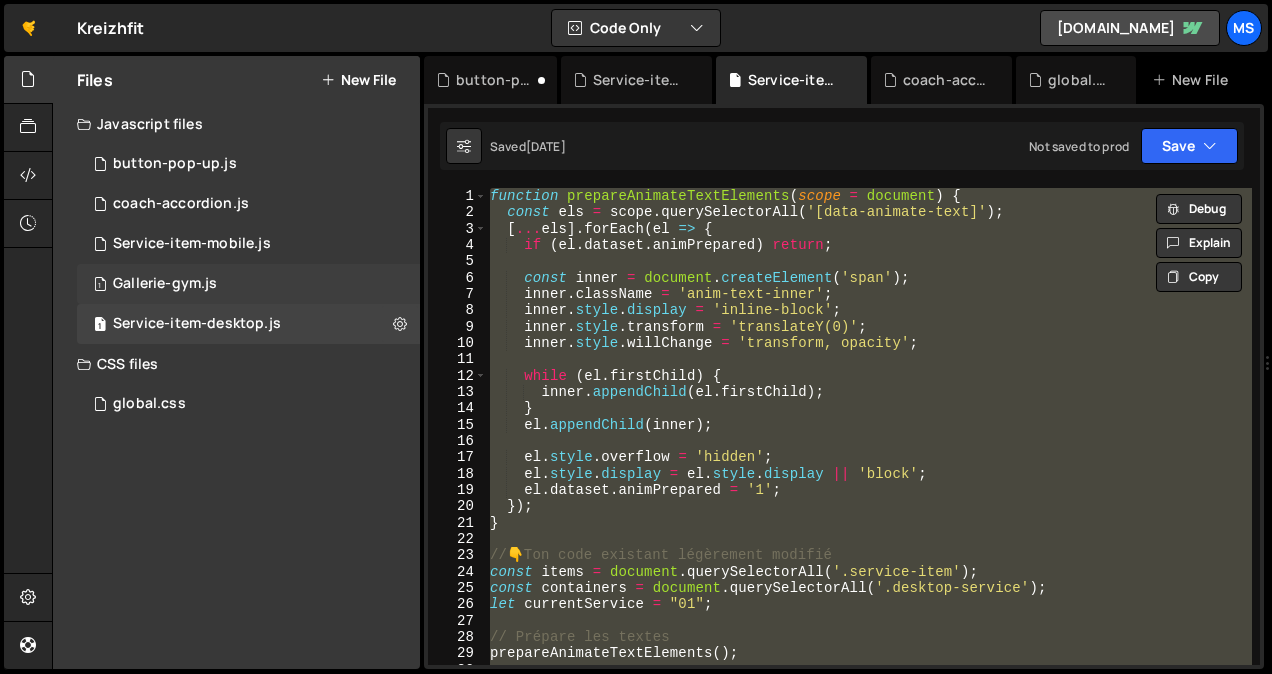 click on "1
Gallerie-gym.js
0" at bounding box center [248, 284] 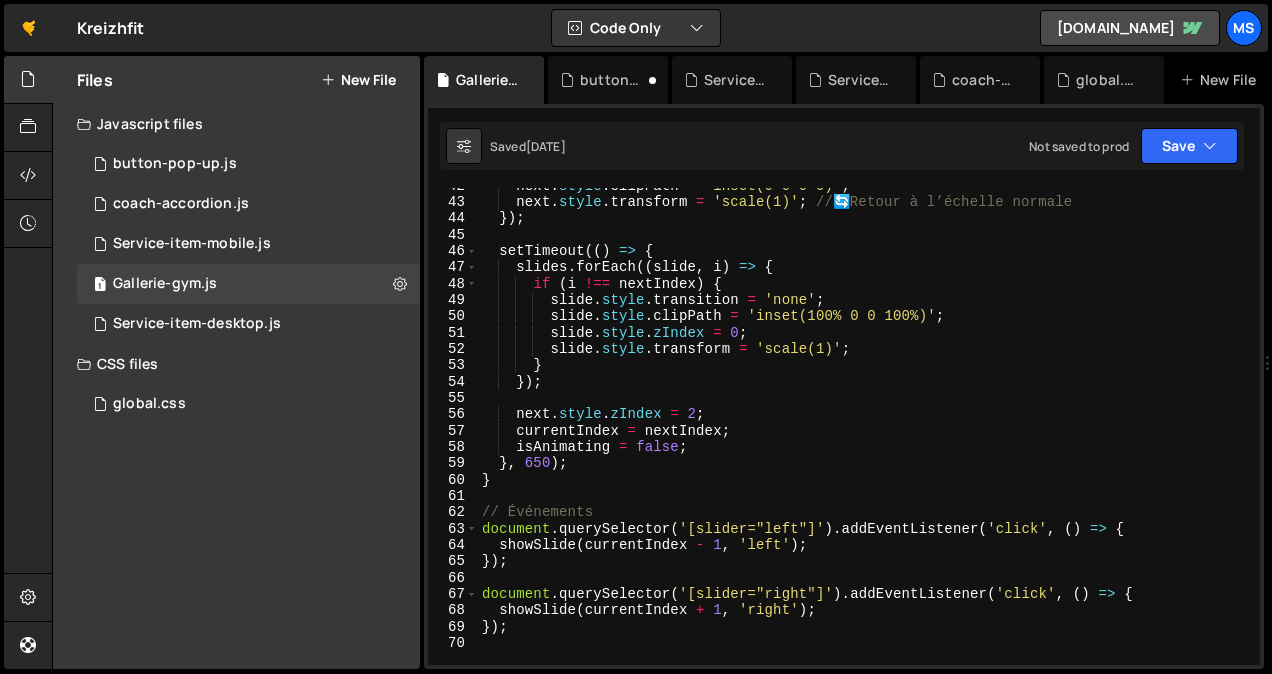 scroll, scrollTop: 896, scrollLeft: 0, axis: vertical 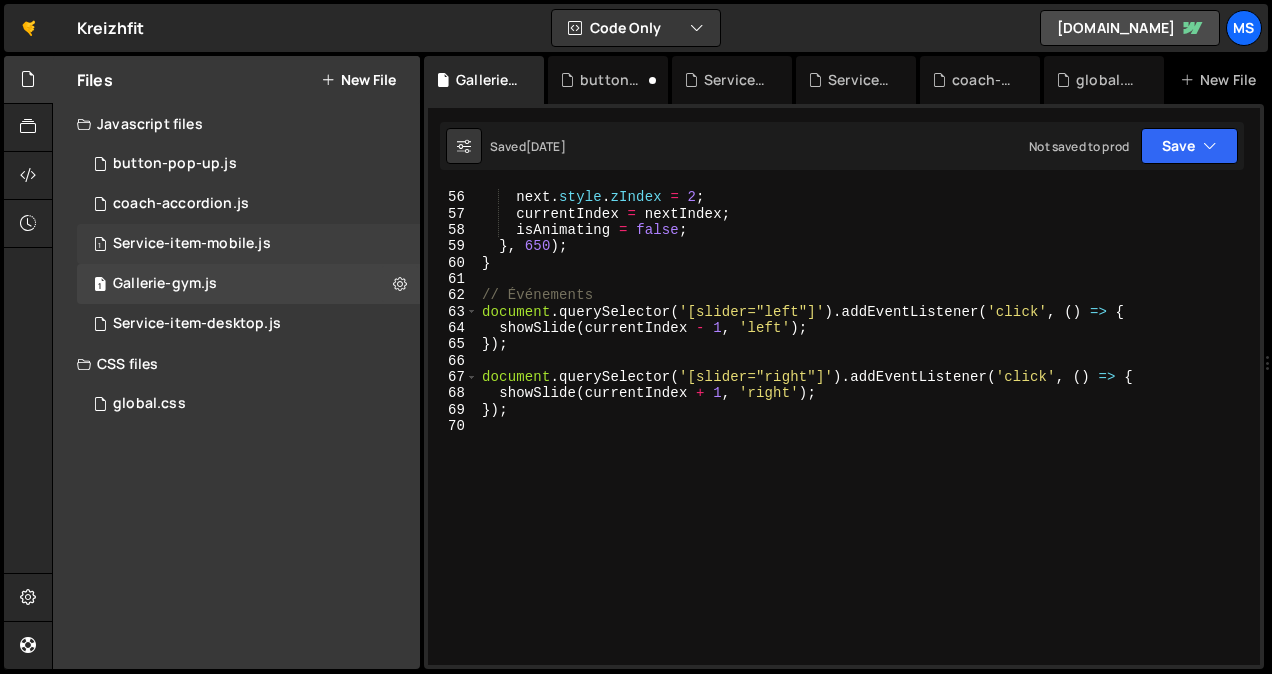 click on "1
Service-item-mobile.js
0" at bounding box center (248, 244) 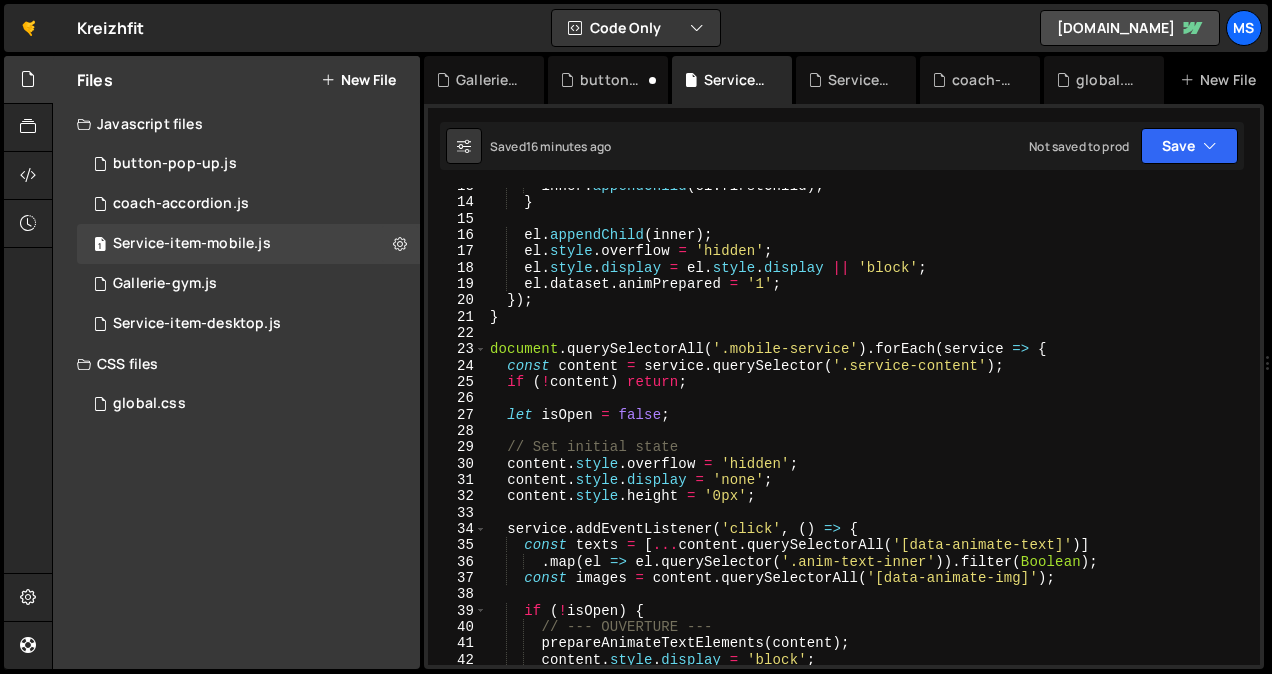 scroll, scrollTop: 0, scrollLeft: 0, axis: both 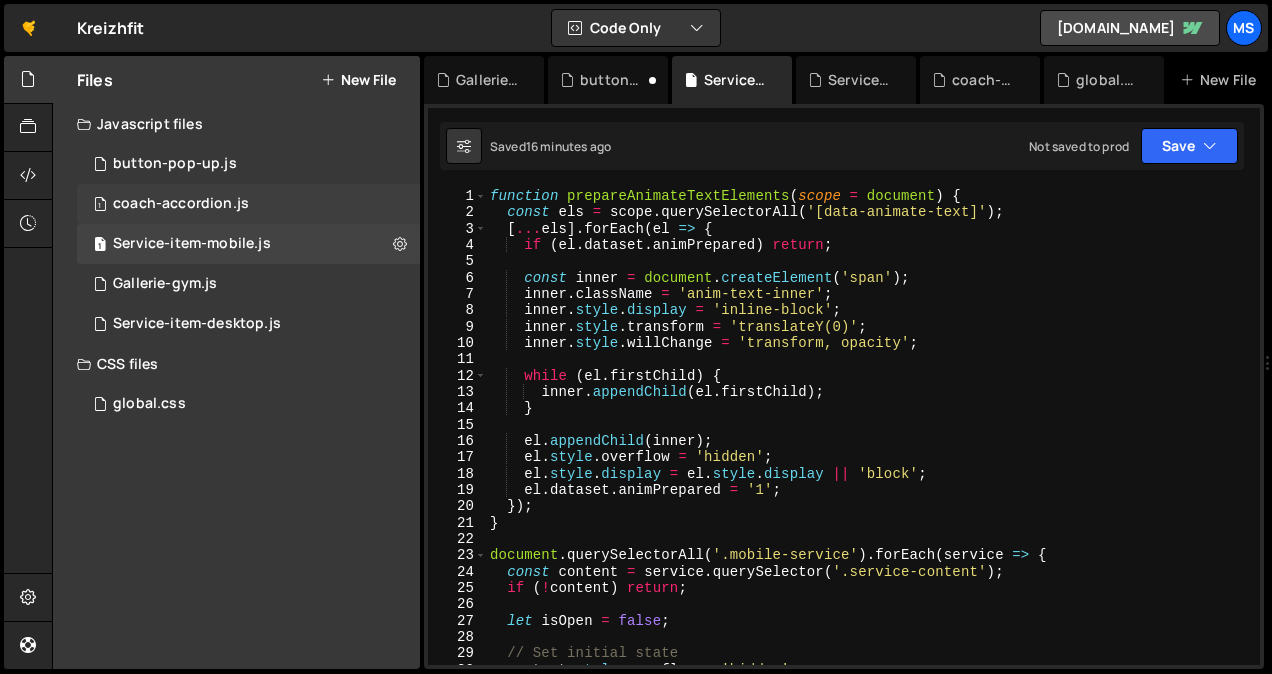 click on "coach-accordion.js" at bounding box center (181, 204) 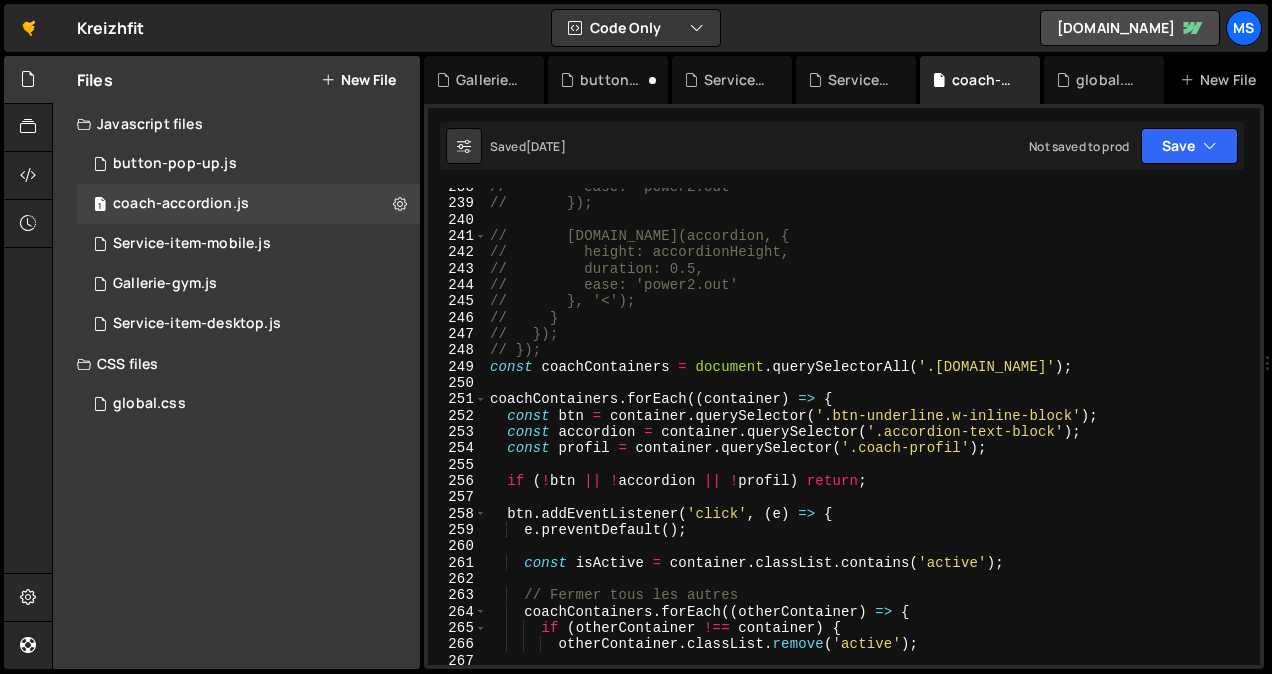 scroll, scrollTop: 3800, scrollLeft: 0, axis: vertical 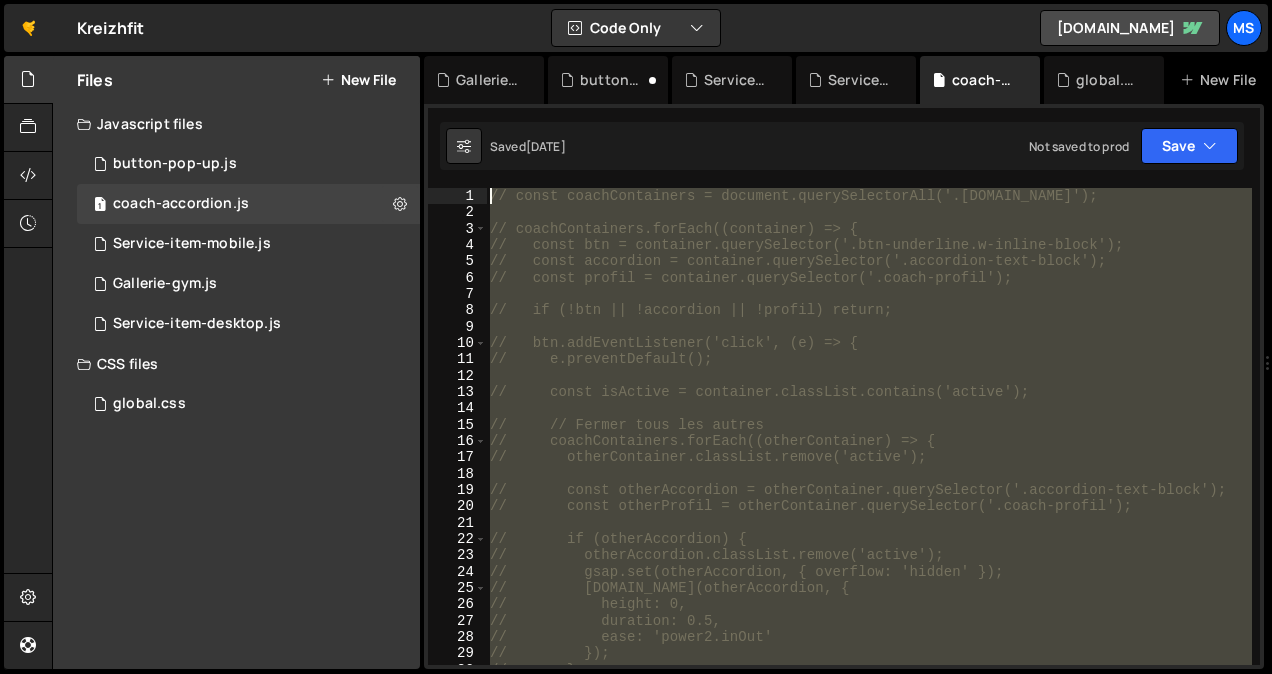 drag, startPoint x: 553, startPoint y: 438, endPoint x: 388, endPoint y: 24, distance: 445.66916 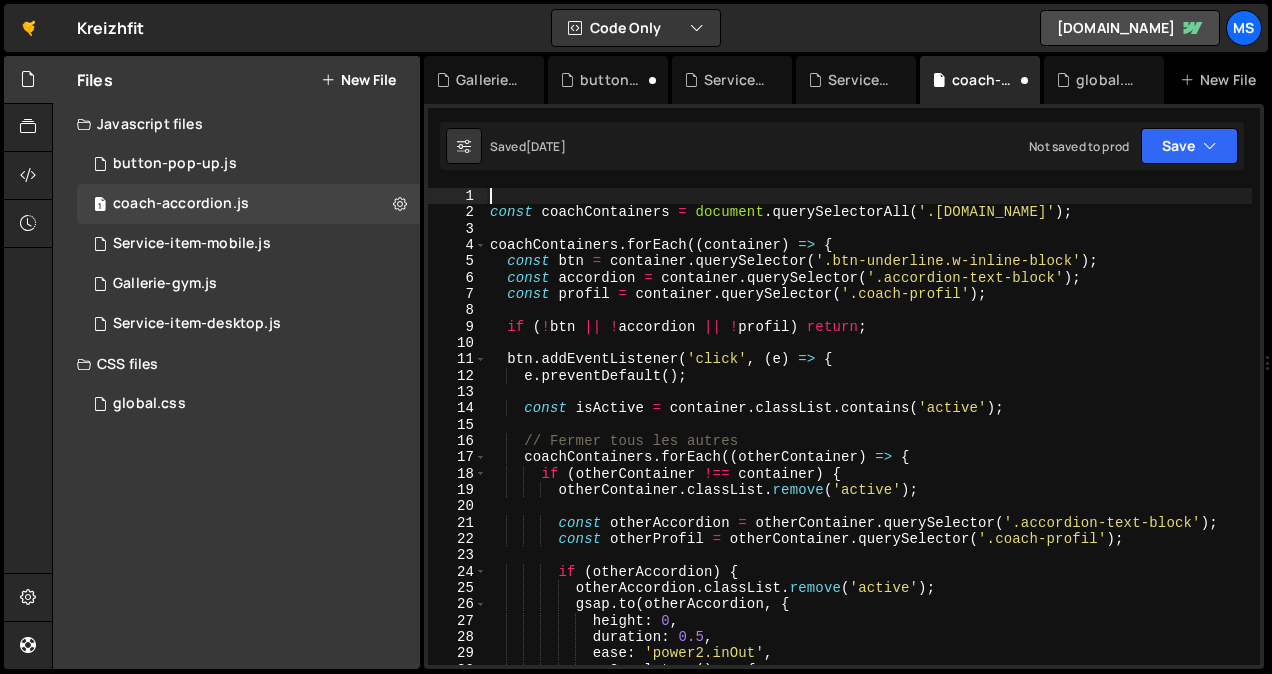 type on "const coachContainers = document.querySelectorAll('.container.coach');" 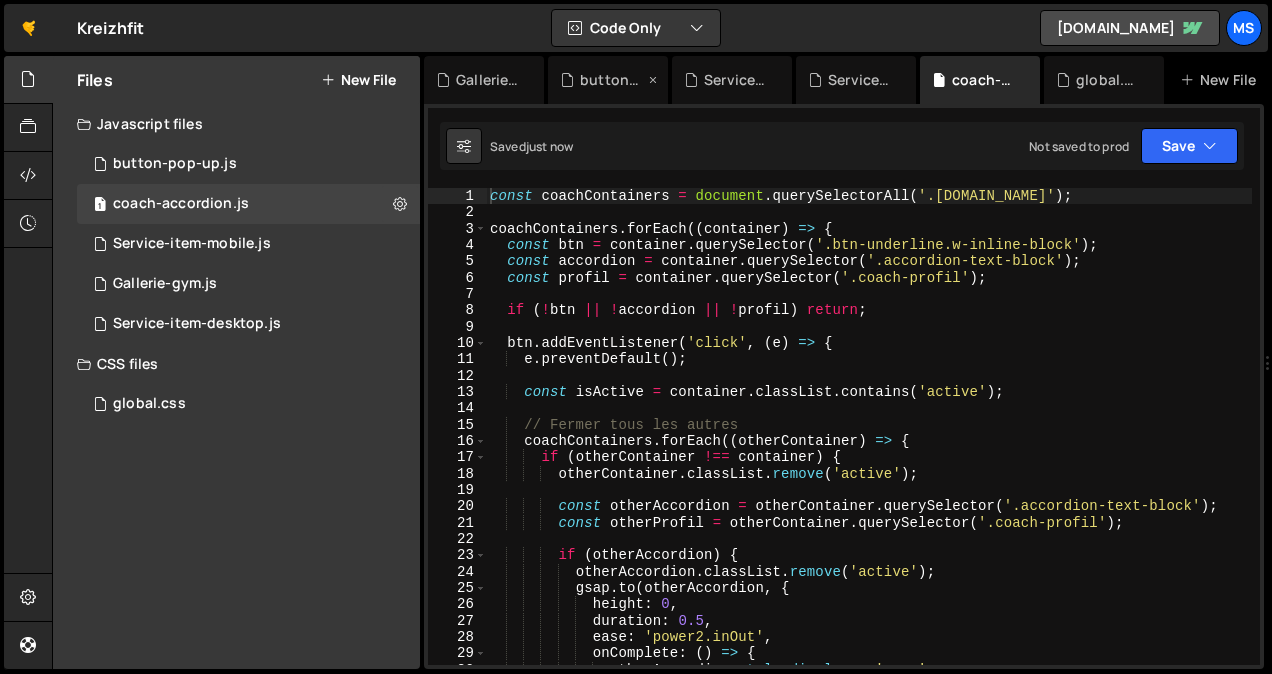 click on "button-pop-up.js" at bounding box center [612, 80] 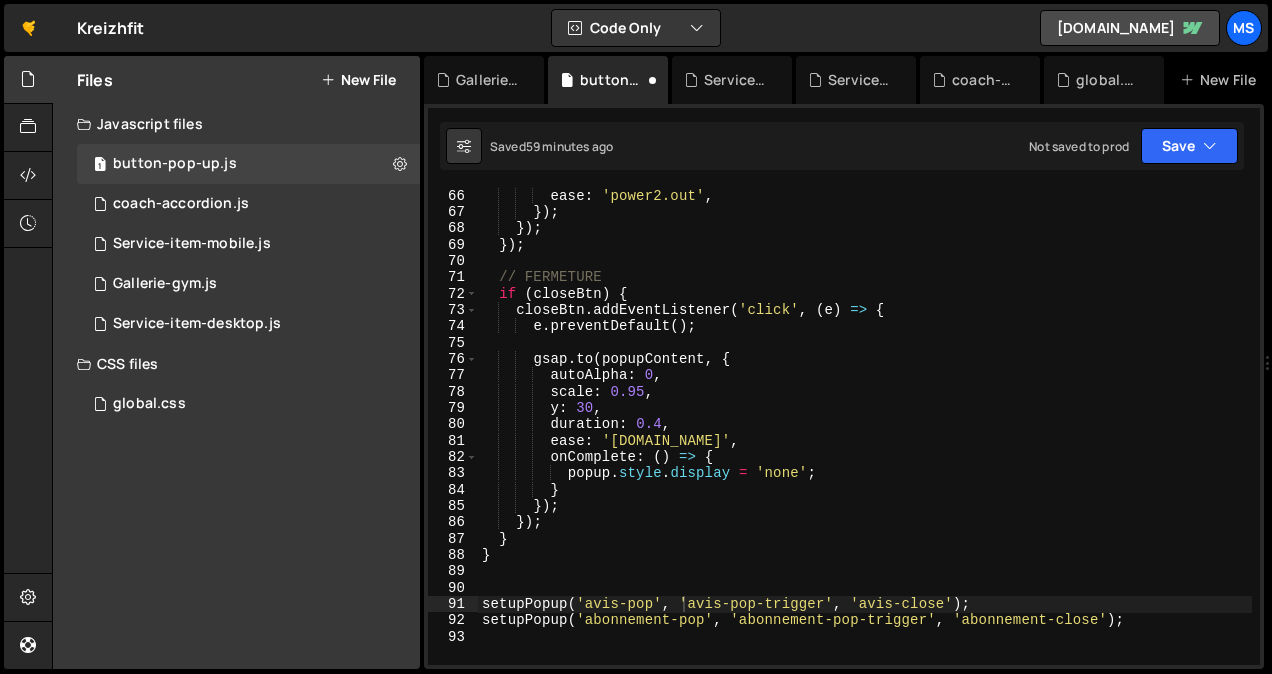 type on "scale: 0.95," 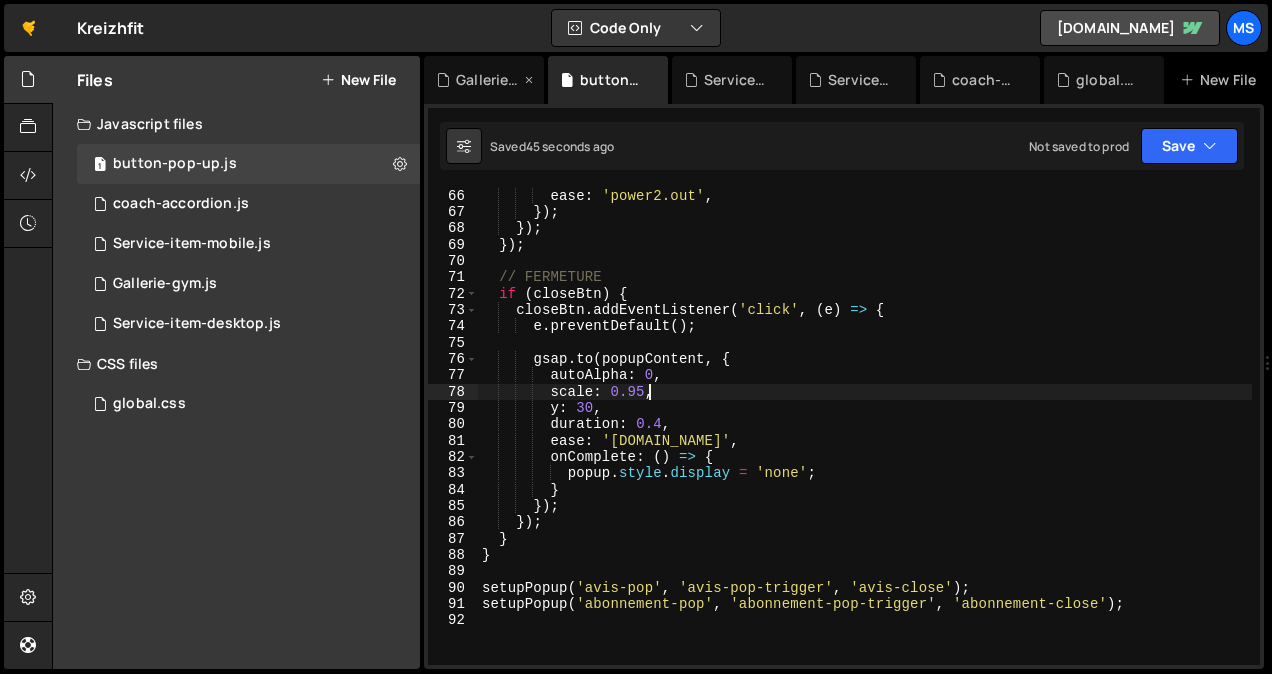 click at bounding box center [529, 80] 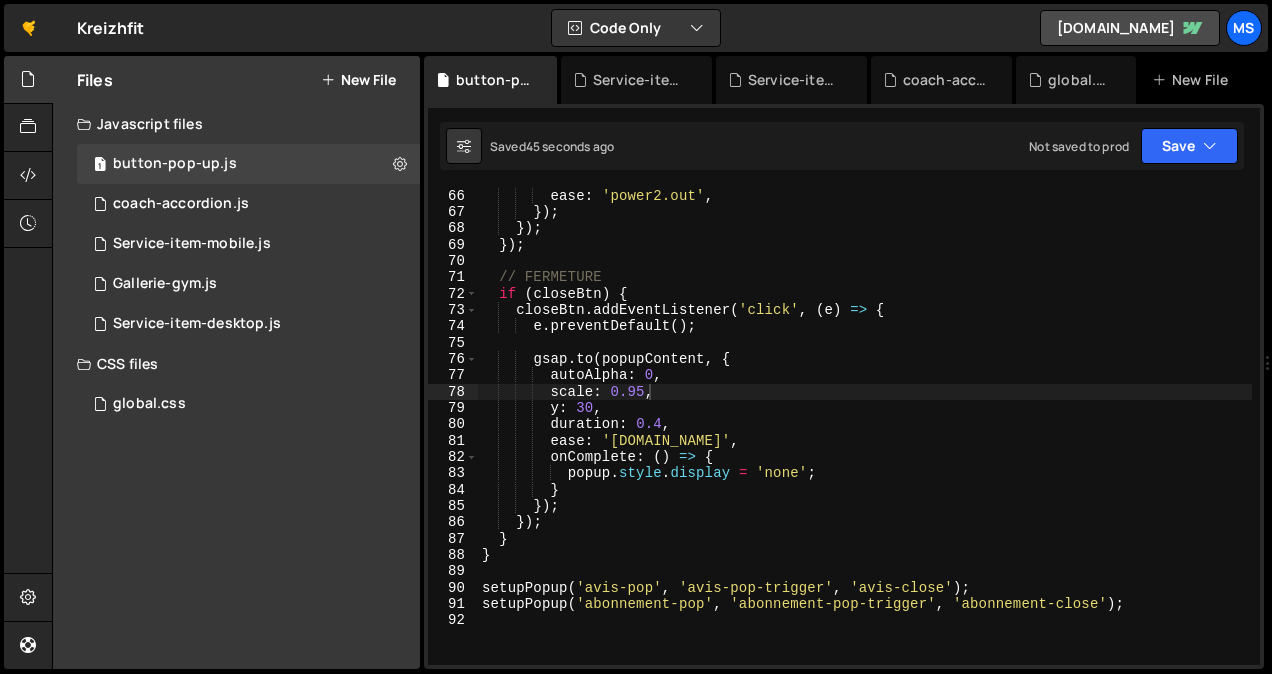 click on "button-pop-up.js" at bounding box center [490, 80] 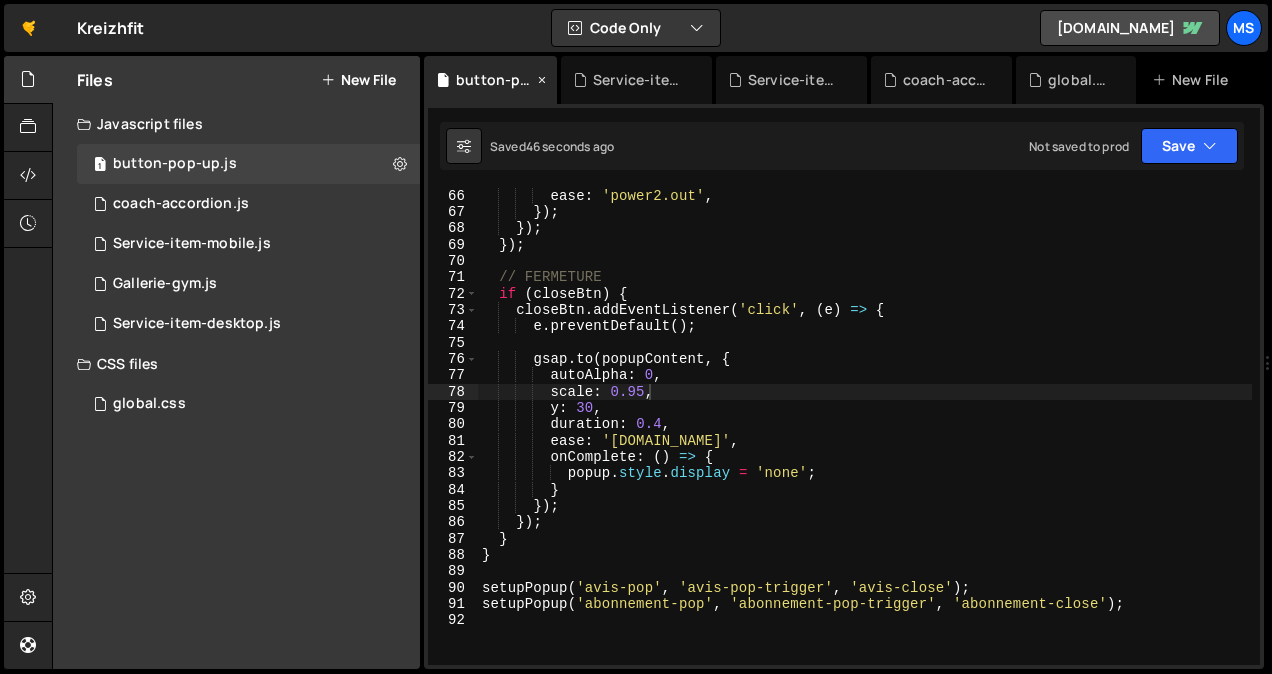 click on "button-pop-up.js" at bounding box center (490, 80) 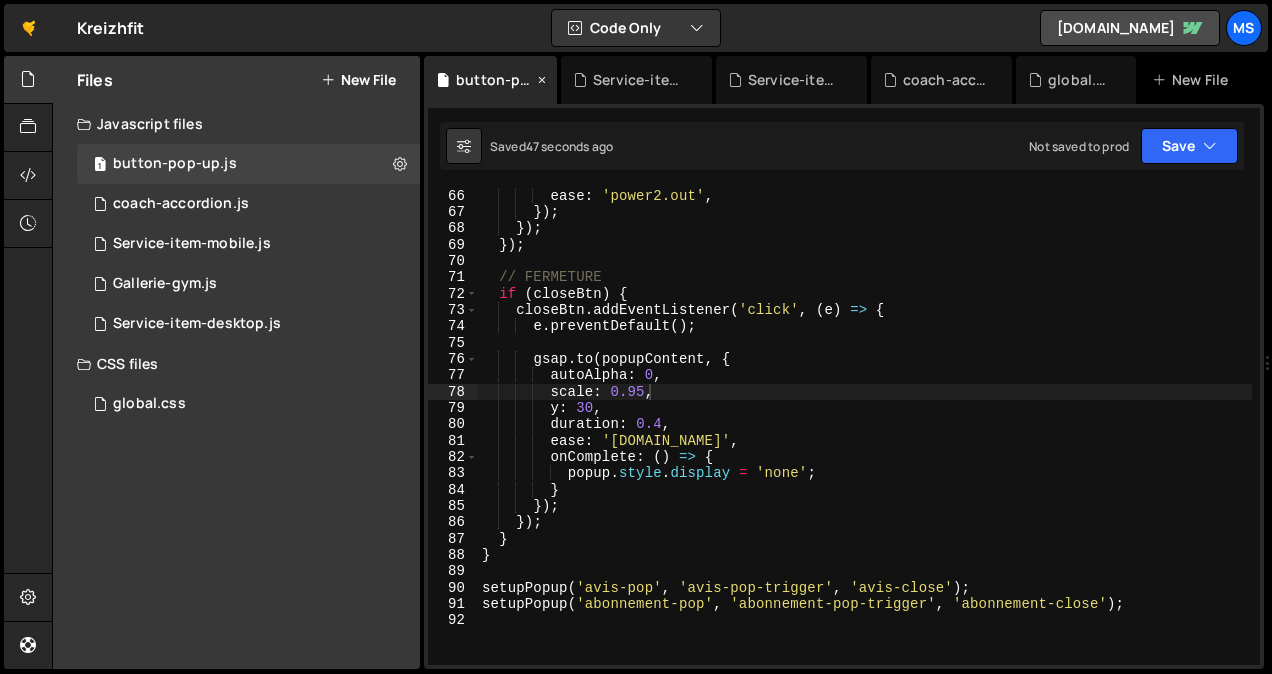 click at bounding box center (542, 80) 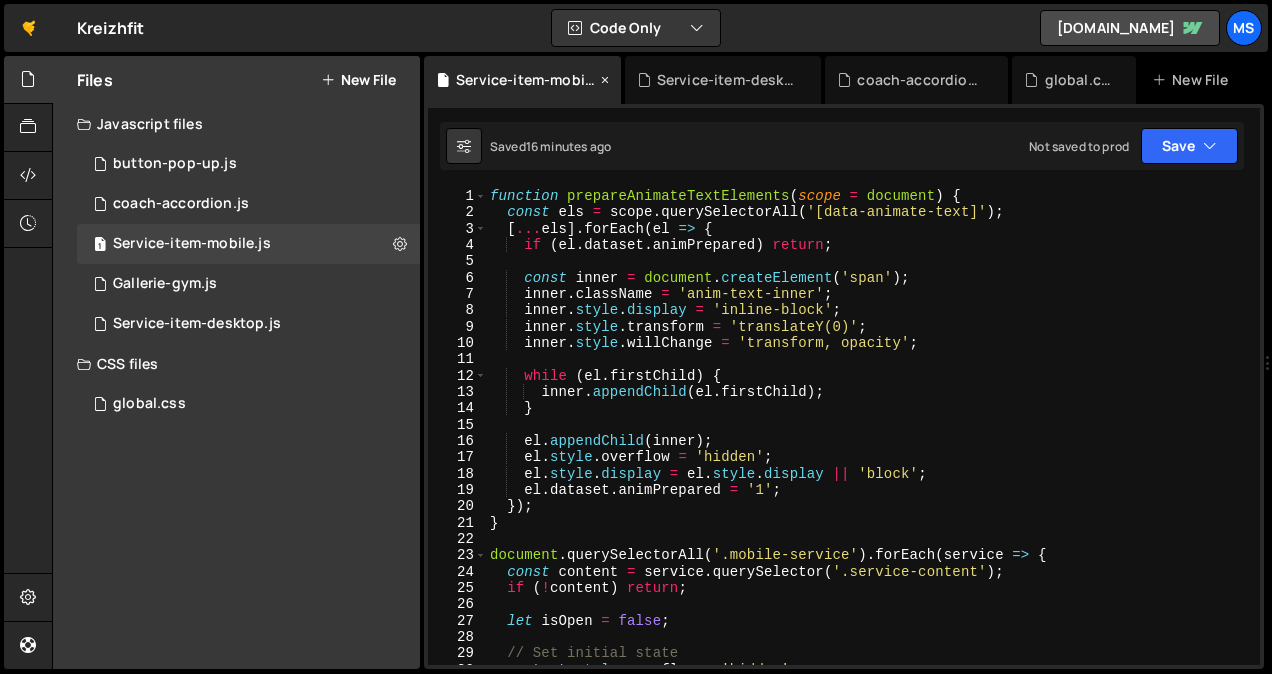 click at bounding box center (605, 80) 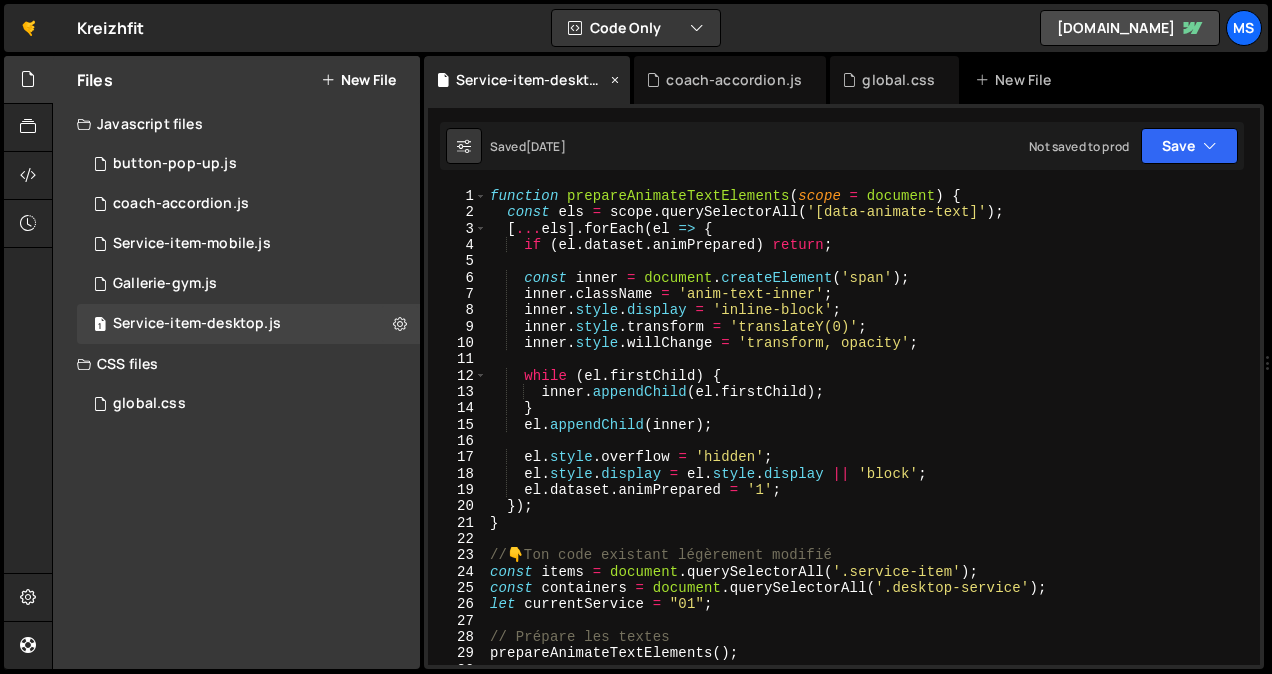 click at bounding box center (615, 80) 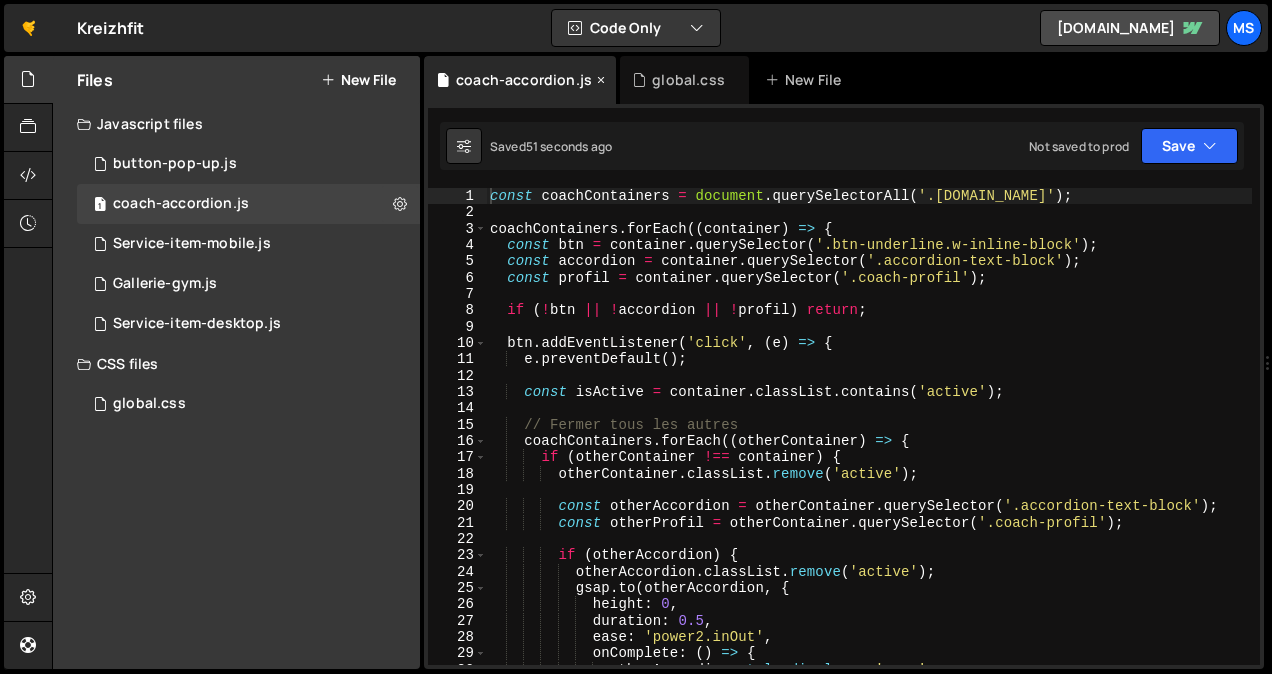 click at bounding box center [601, 80] 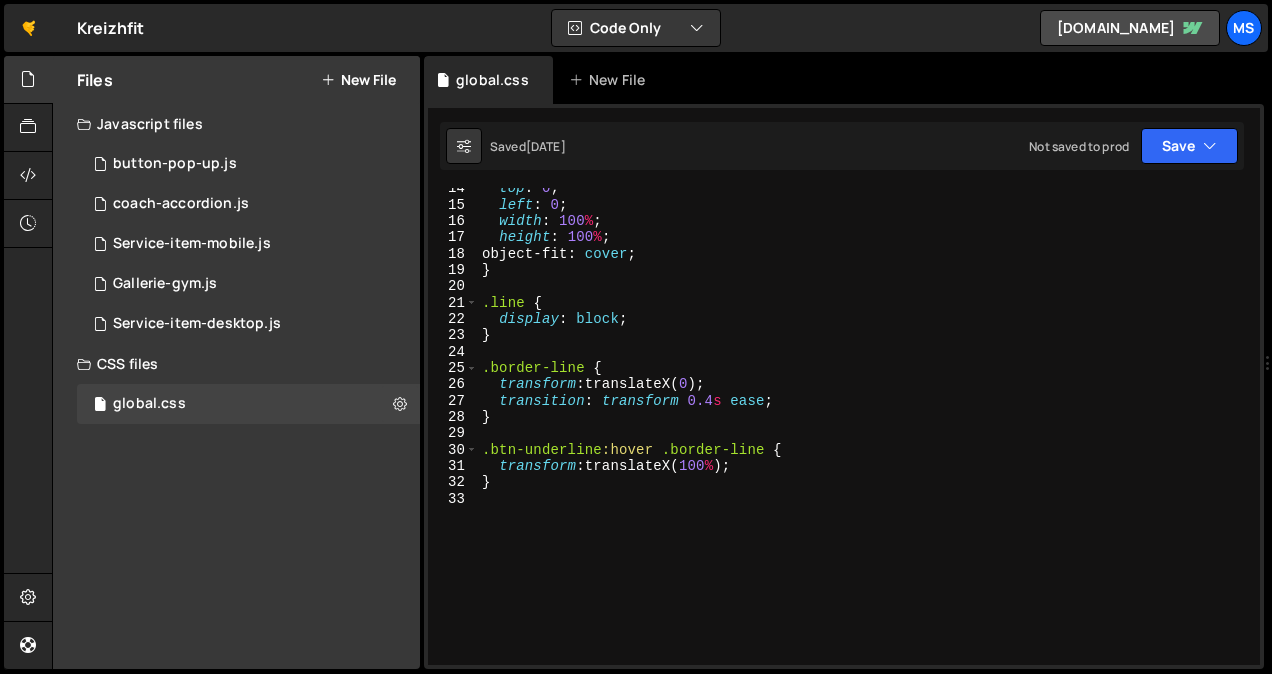 scroll, scrollTop: 220, scrollLeft: 0, axis: vertical 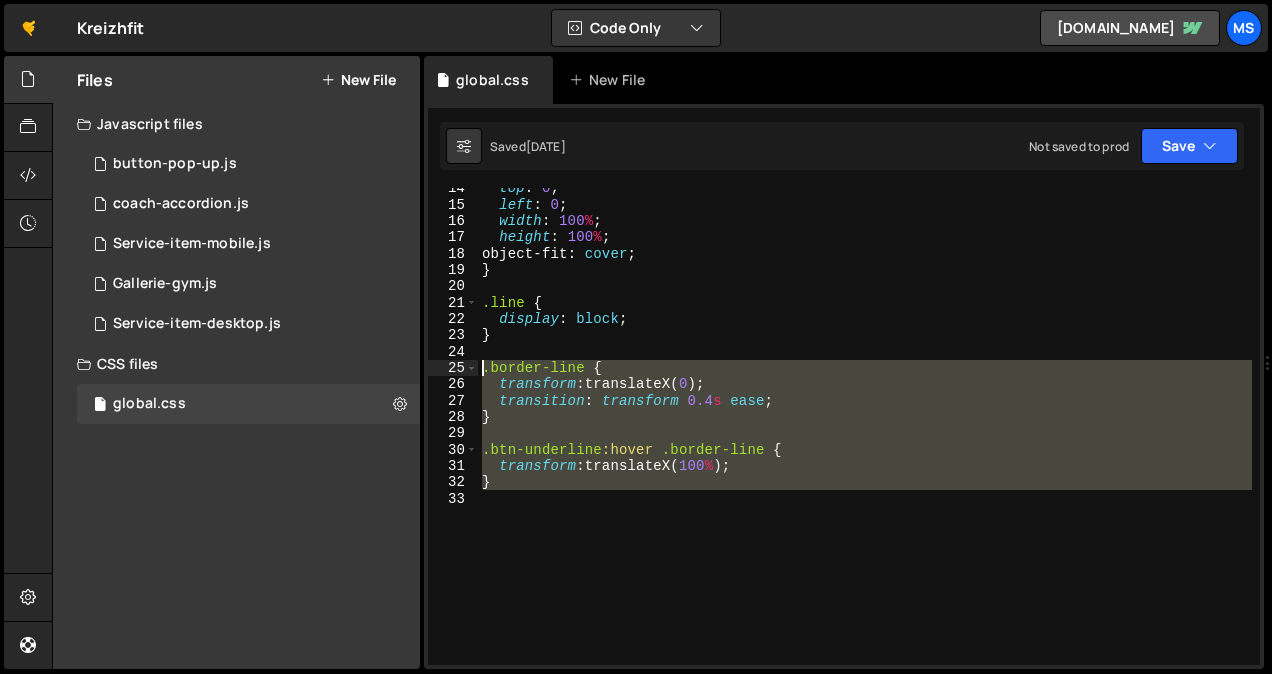 drag, startPoint x: 539, startPoint y: 512, endPoint x: 464, endPoint y: 372, distance: 158.8238 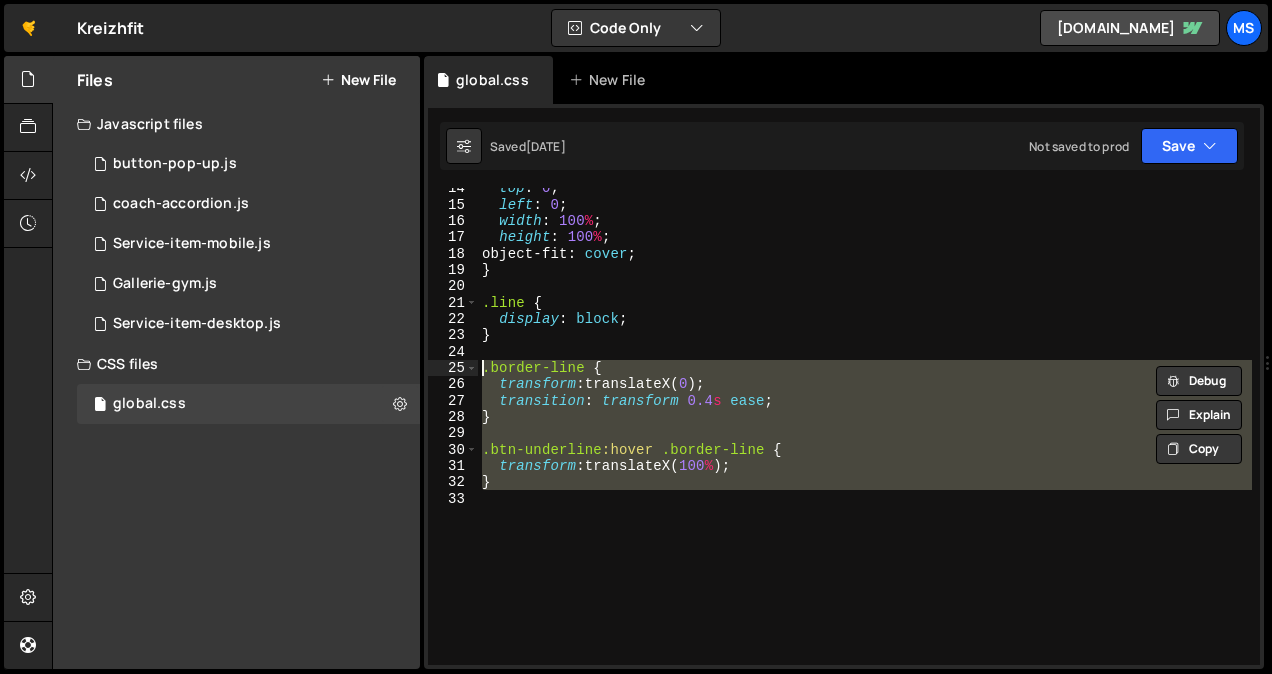 type 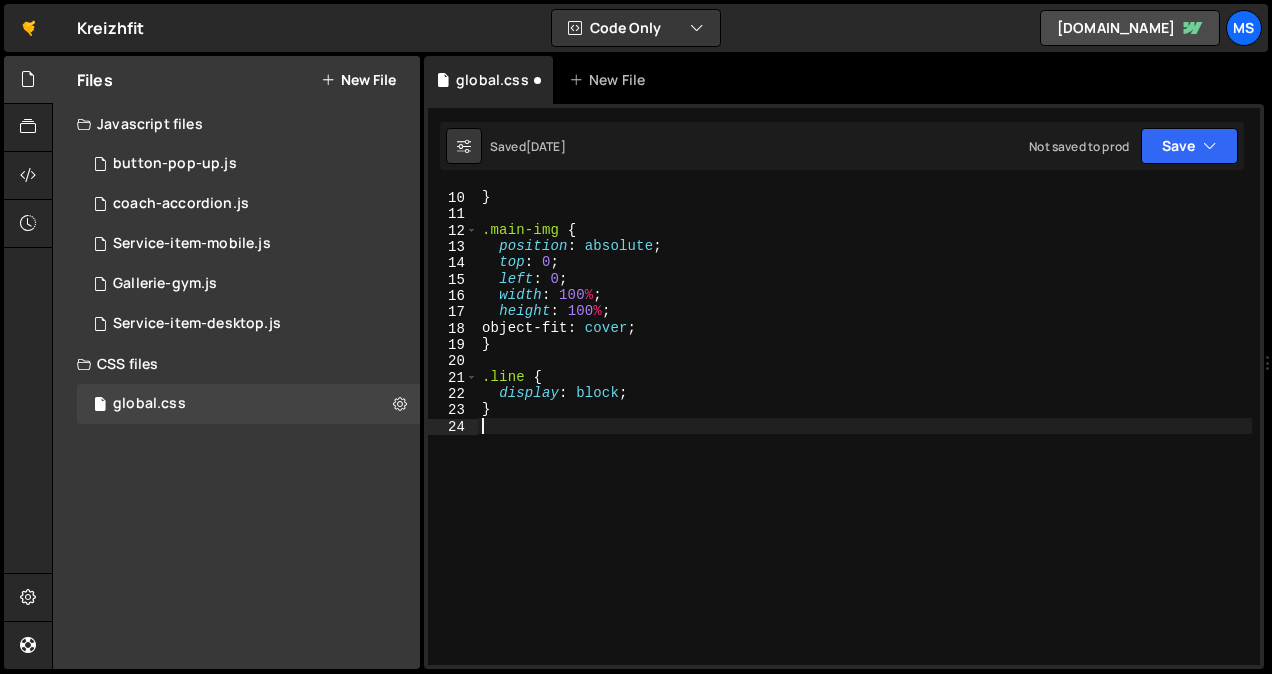 scroll, scrollTop: 145, scrollLeft: 0, axis: vertical 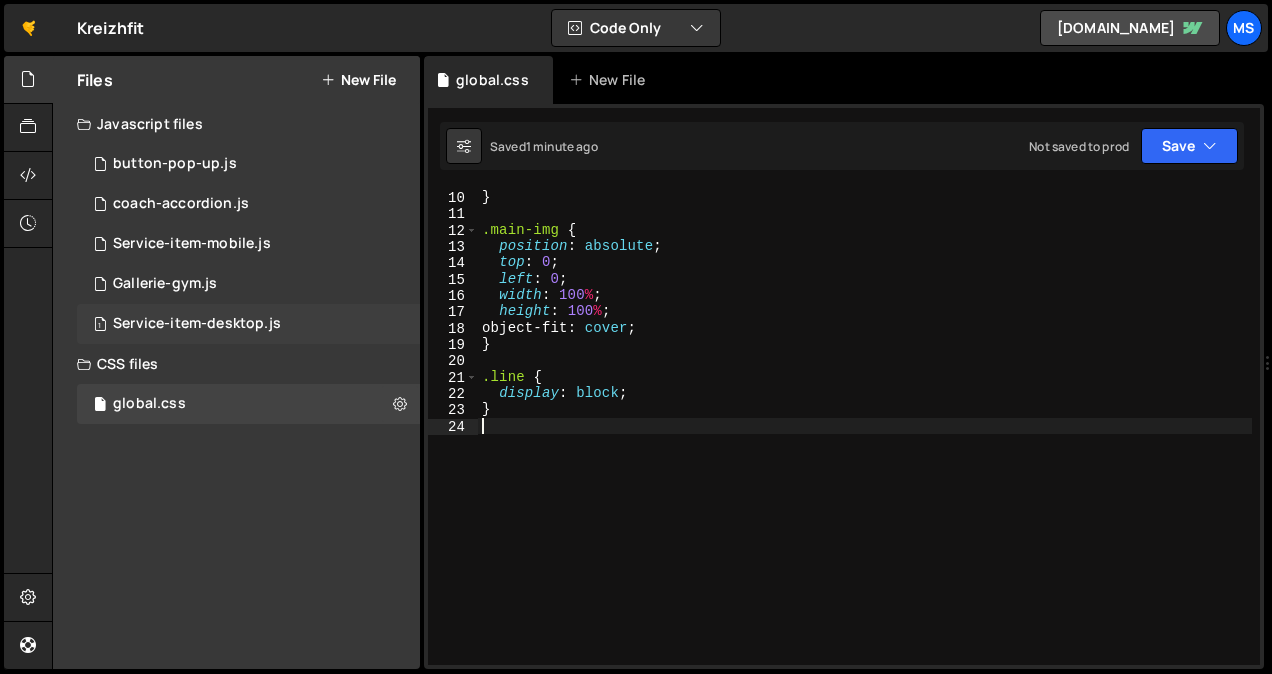 click on "Service-item-desktop.js" at bounding box center [197, 324] 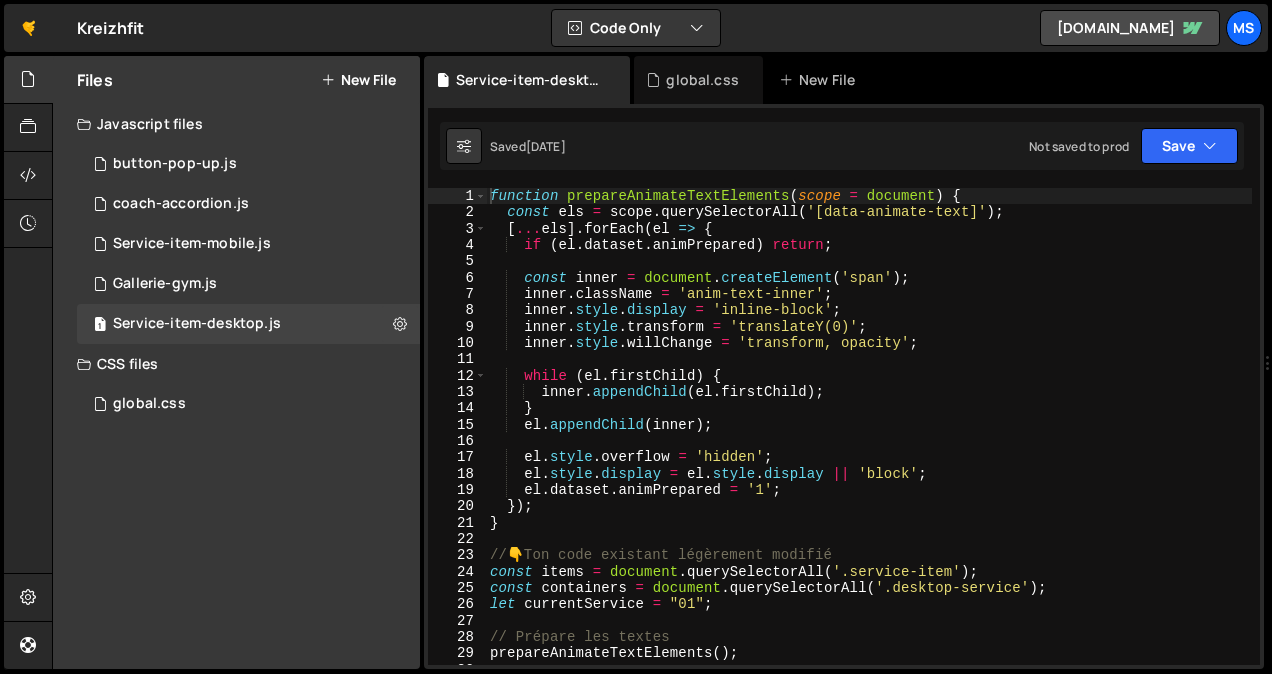 click on "function   prepareAnimateTextElements ( scope   =   document )   {    const   els   =   scope . querySelectorAll ( '[data-animate-text]' ) ;    [ ... els ] . forEach ( el   =>   {       if   ( el . dataset . animPrepared )   return ;       const   inner   =   document . createElement ( 'span' ) ;       inner . className   =   'anim-text-inner' ;       inner . style . display   =   'inline-block' ;       inner . style . transform   =   'translateY(0)' ;       inner . style . willChange   =   'transform, opacity' ;       while   ( el . firstChild )   {          inner . appendChild ( el . firstChild ) ;       }       el . appendChild ( inner ) ;       el . style . overflow   =   'hidden' ;       el . style . display   =   el . style . display   ||   'block' ;       el . dataset . animPrepared   =   '1' ;    }) ; } //  👇  Ton code existant légèrement modifié const   items   =   document . querySelectorAll ( '.service-item' ) ; const   containers   =   document . querySelectorAll ( '.desktop-service' ) ; let" at bounding box center [869, 443] 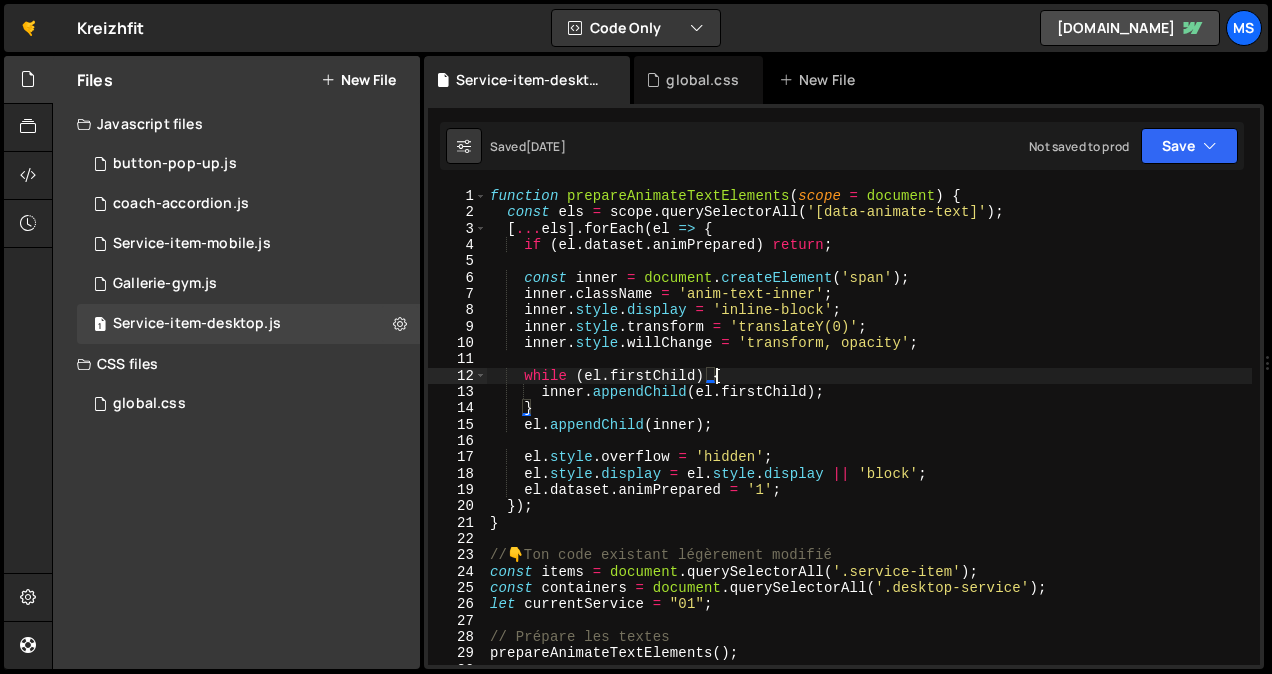 type on "///////////////////////////////////////////////////////////////////" 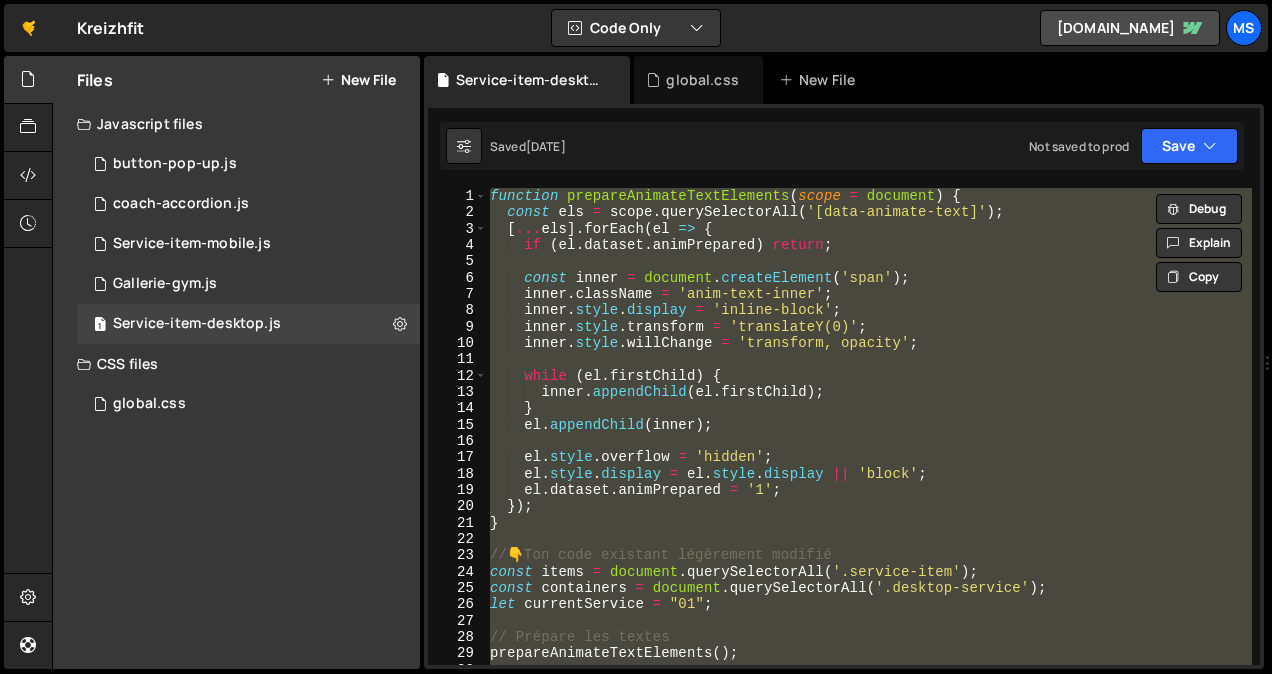 click on "function   prepareAnimateTextElements ( scope   =   document )   {    const   els   =   scope . querySelectorAll ( '[data-animate-text]' ) ;    [ ... els ] . forEach ( el   =>   {       if   ( el . dataset . animPrepared )   return ;       const   inner   =   document . createElement ( 'span' ) ;       inner . className   =   'anim-text-inner' ;       inner . style . display   =   'inline-block' ;       inner . style . transform   =   'translateY(0)' ;       inner . style . willChange   =   'transform, opacity' ;       while   ( el . firstChild )   {          inner . appendChild ( el . firstChild ) ;       }       el . appendChild ( inner ) ;       el . style . overflow   =   'hidden' ;       el . style . display   =   el . style . display   ||   'block' ;       el . dataset . animPrepared   =   '1' ;    }) ; } //  👇  Ton code existant légèrement modifié const   items   =   document . querySelectorAll ( '.service-item' ) ; const   containers   =   document . querySelectorAll ( '.desktop-service' ) ; let" at bounding box center [869, 426] 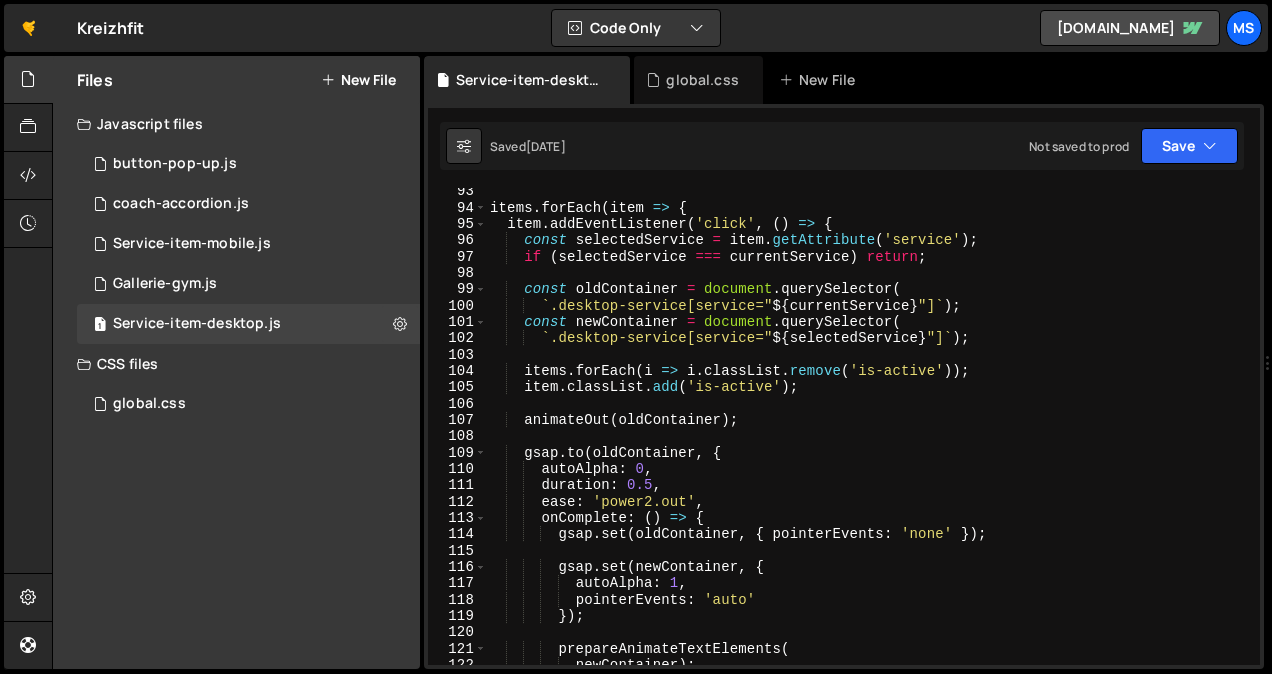 scroll, scrollTop: 1560, scrollLeft: 0, axis: vertical 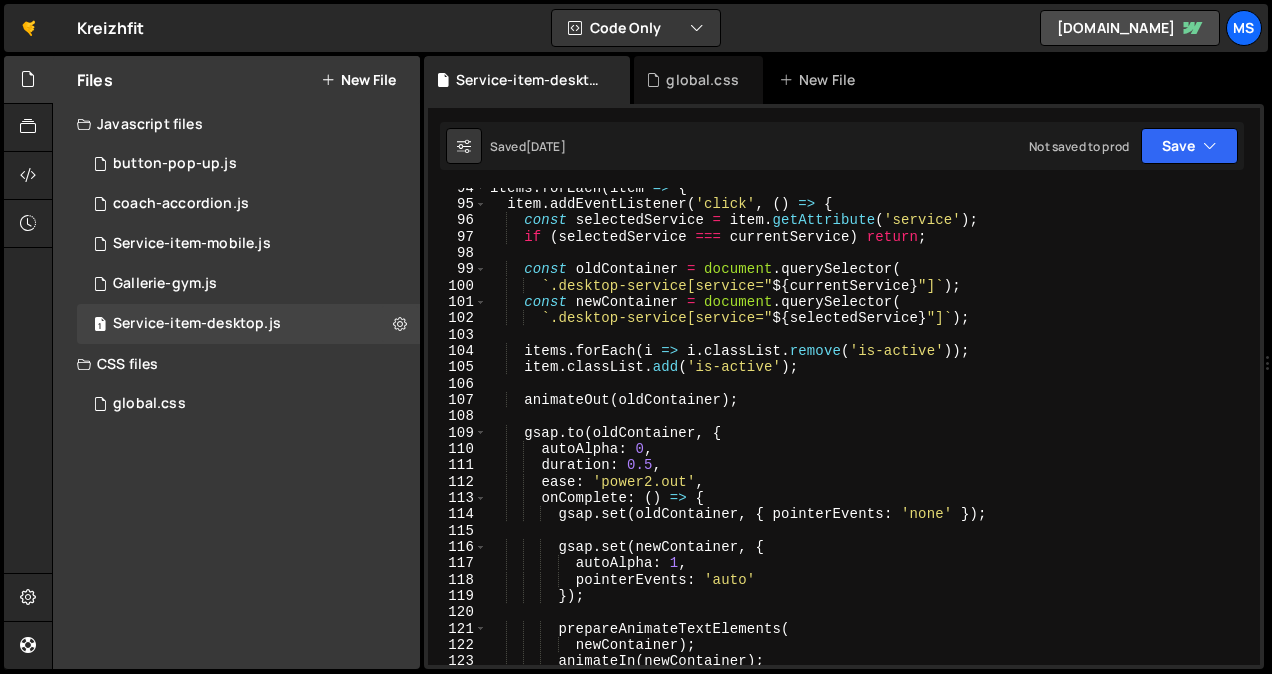 click on "items . forEach ( item   =>   {    item . addEventListener ( 'click' ,   ( )   =>   {       const   selectedService   =   item . getAttribute ( 'service' ) ;       if   ( selectedService   ===   currentService )   return ;       const   oldContainer   =   document . querySelector (          ` .desktop-service[service=" ${ currentService } "] ` ) ;       const   newContainer   =   document . querySelector (          ` .desktop-service[service=" ${ selectedService } "] ` ) ;       items . forEach ( i   =>   i . classList . remove ( 'is-active' )) ;       item . classList . add ( 'is-active' ) ;       animateOut ( oldContainer ) ;       gsap . to ( oldContainer ,   {          autoAlpha :   0 ,          duration :   0.5 ,          ease :   'power2.out' ,          onComplete :   ( )   =>   {             gsap . set ( oldContainer ,   {   pointerEvents :   'none'   }) ;             gsap . set ( newContainer ,   {                autoAlpha :   1 ,                pointerEvents :   'auto'             }) ;             (" at bounding box center [869, 435] 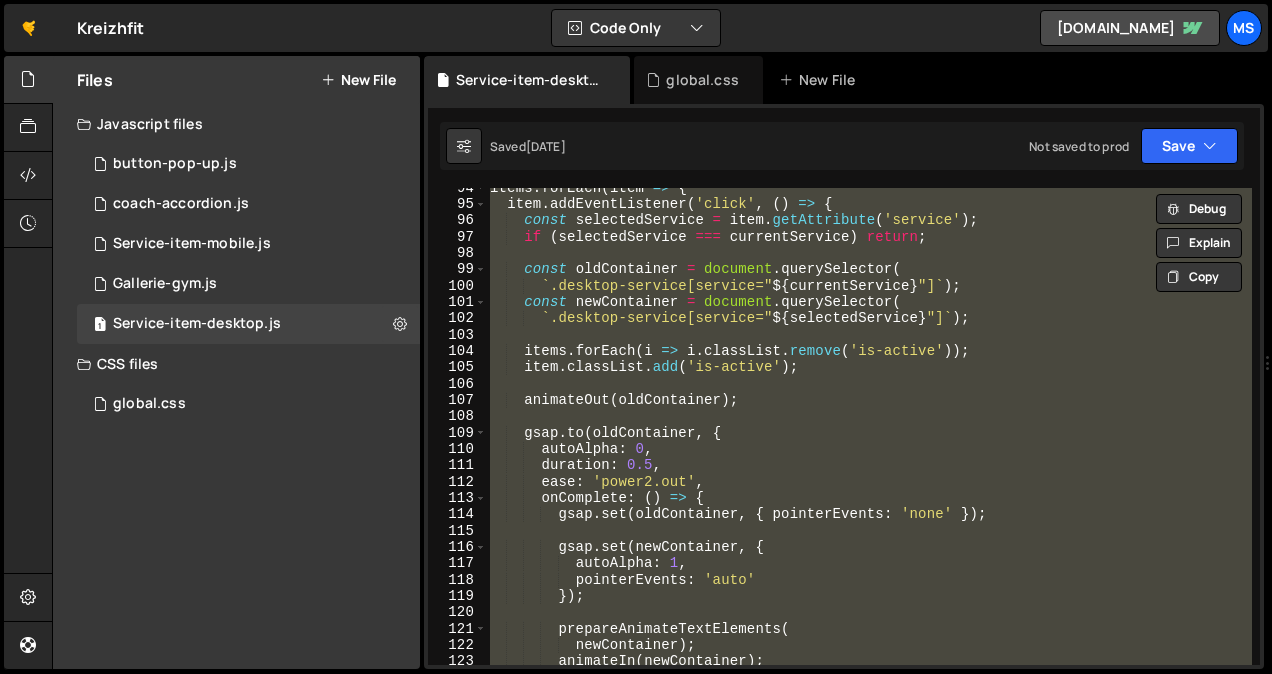 type on "// ///////////////////////////////////////////////////////////////////" 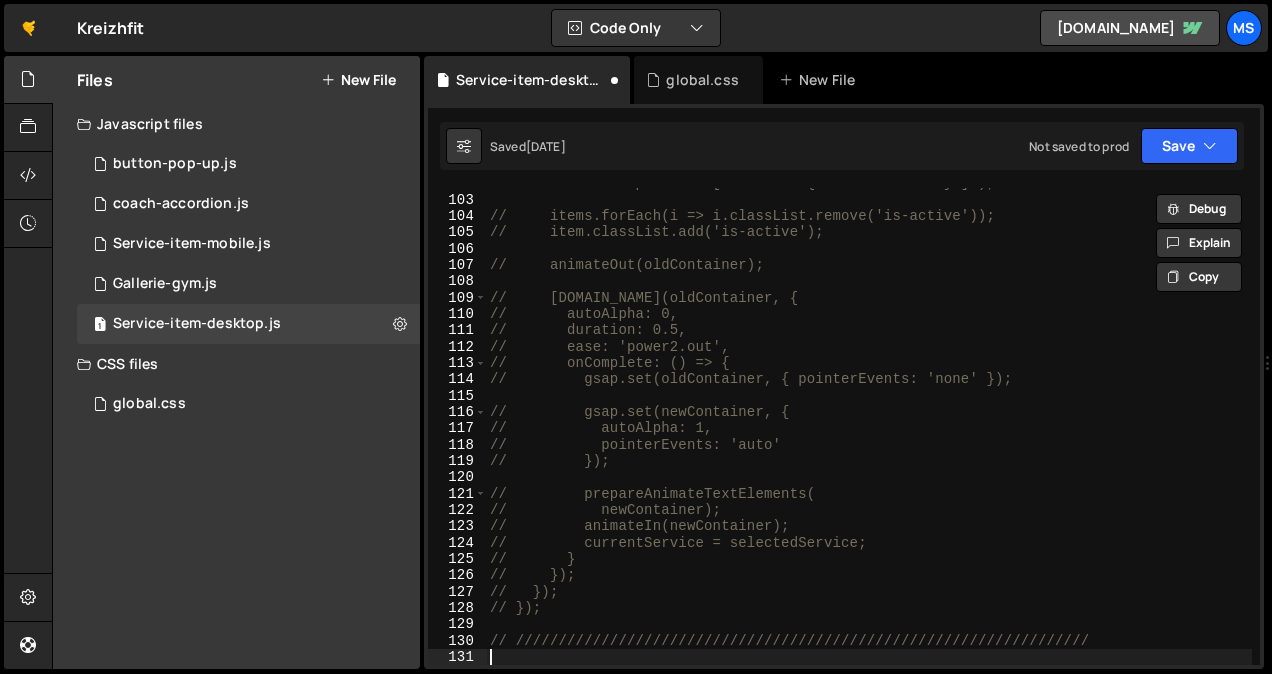 paste on "});" 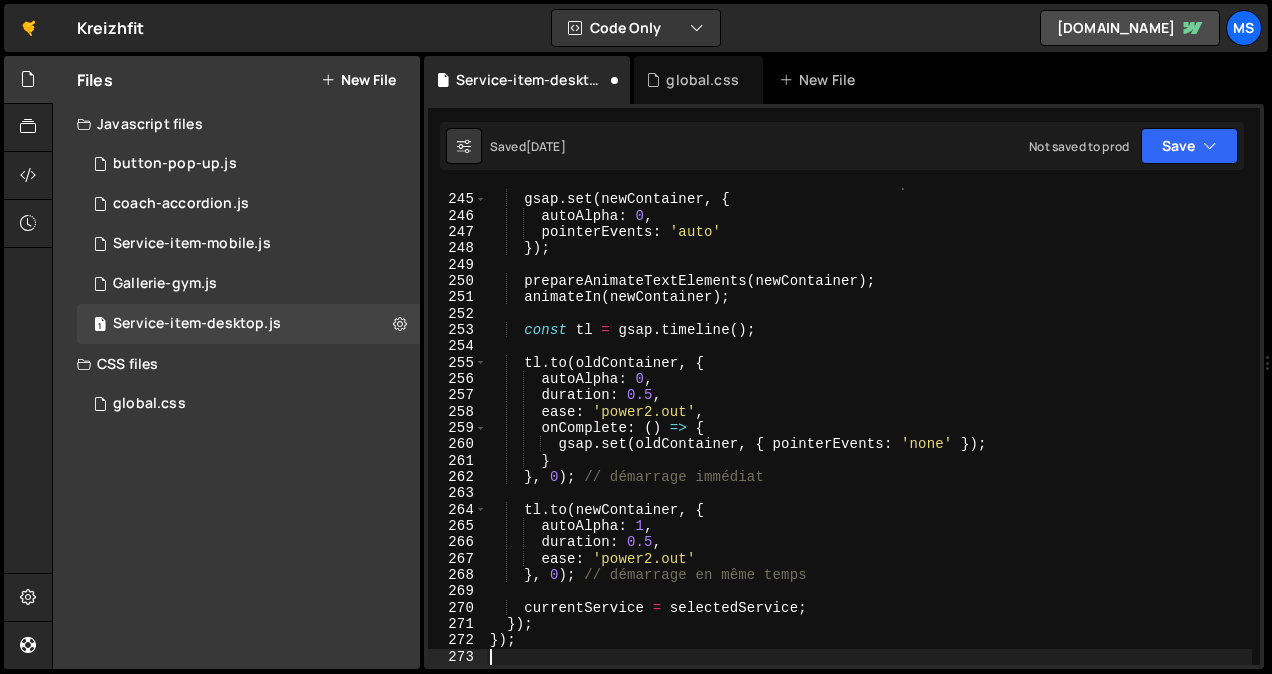type on "});" 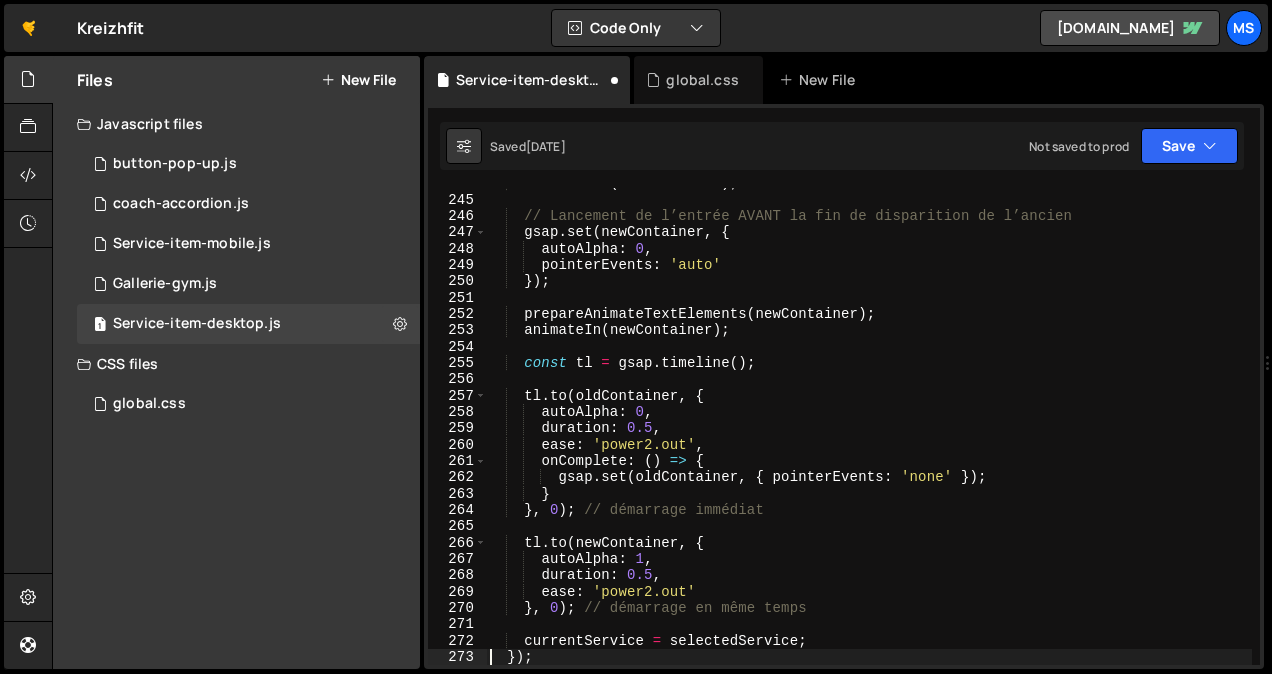 scroll, scrollTop: 4047, scrollLeft: 0, axis: vertical 